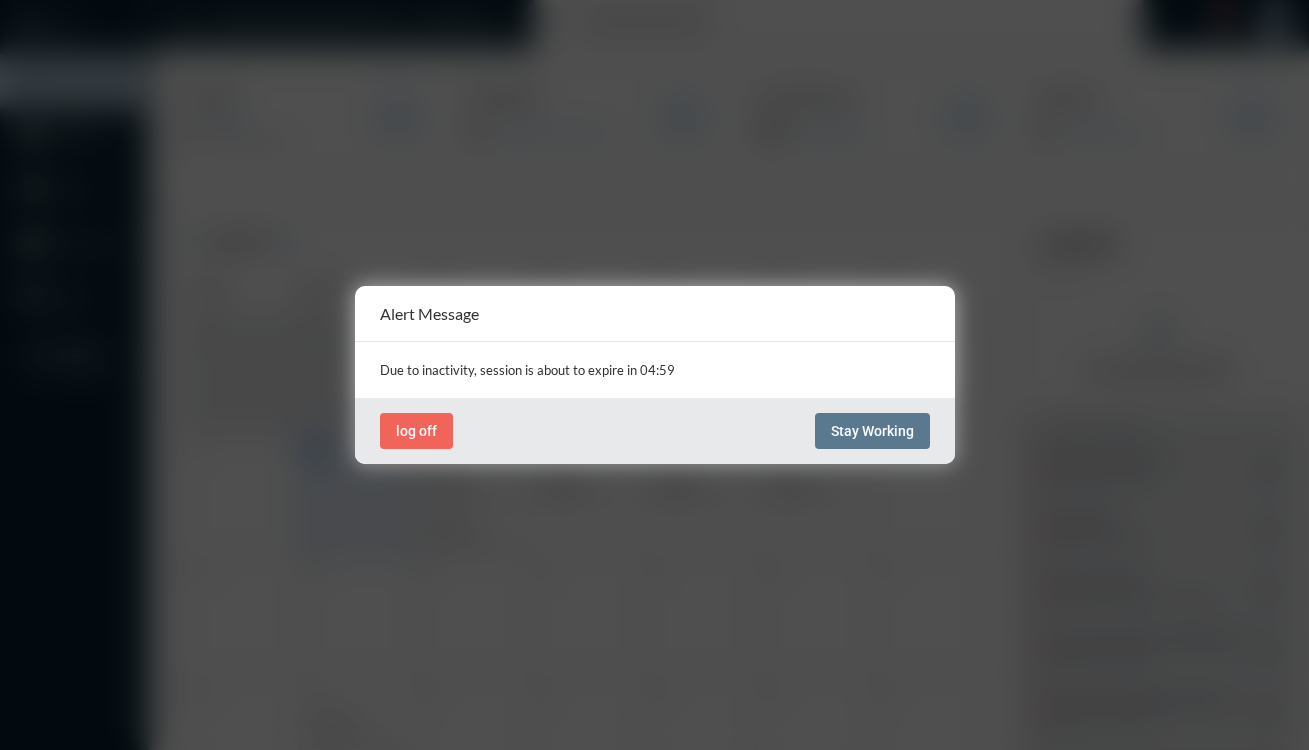 scroll, scrollTop: 0, scrollLeft: 0, axis: both 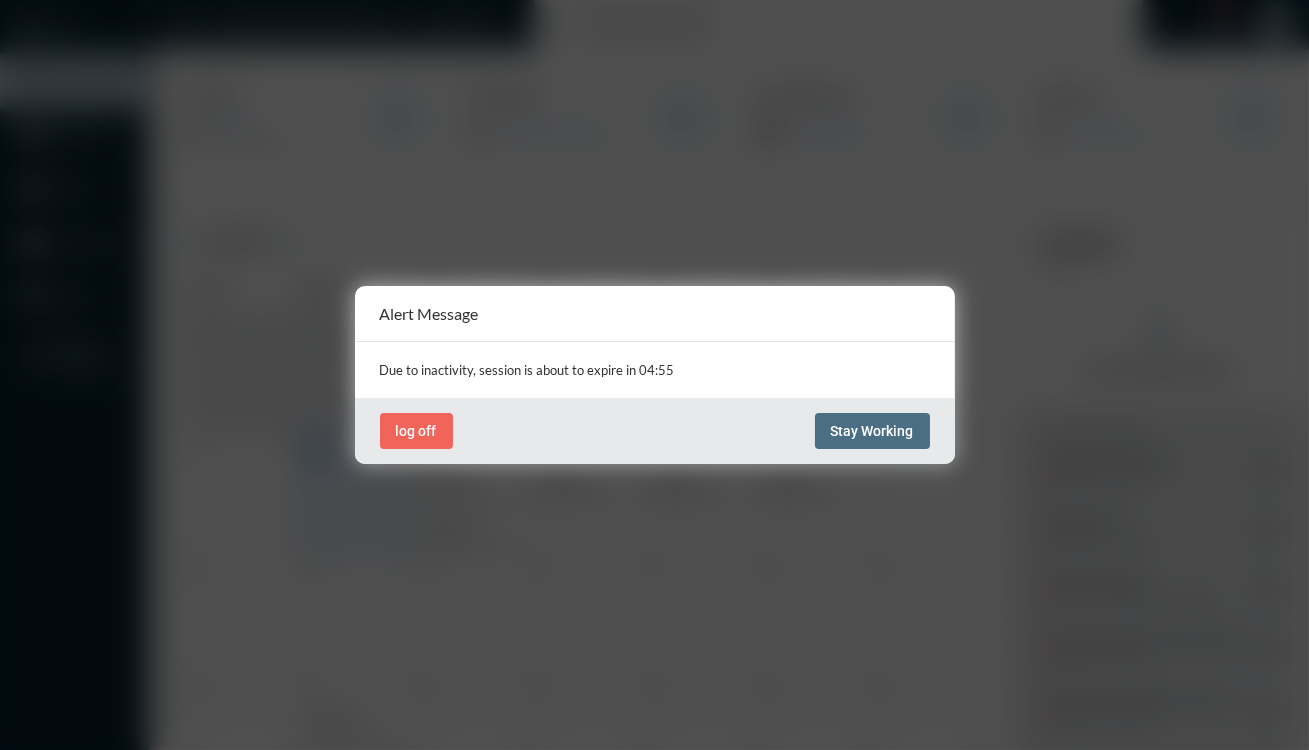 click on "Stay Working" at bounding box center (872, 431) 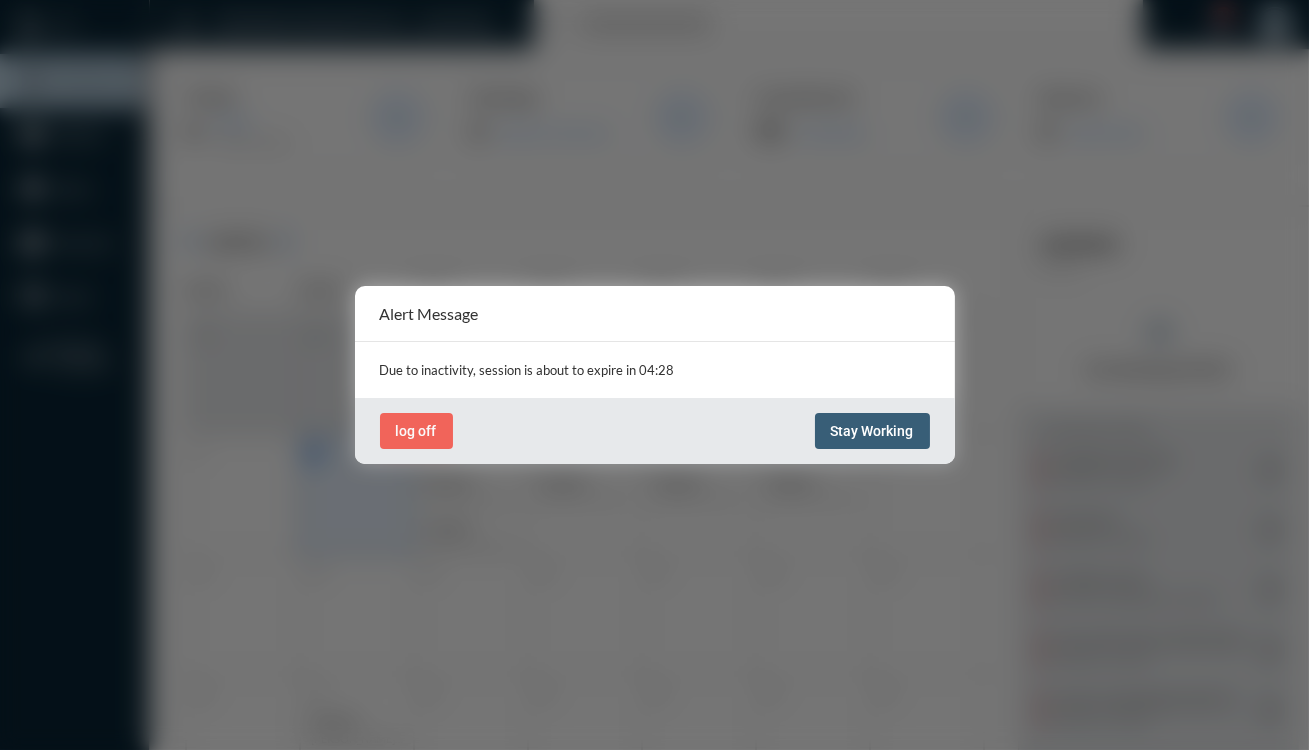 click on "Stay Working" at bounding box center [872, 431] 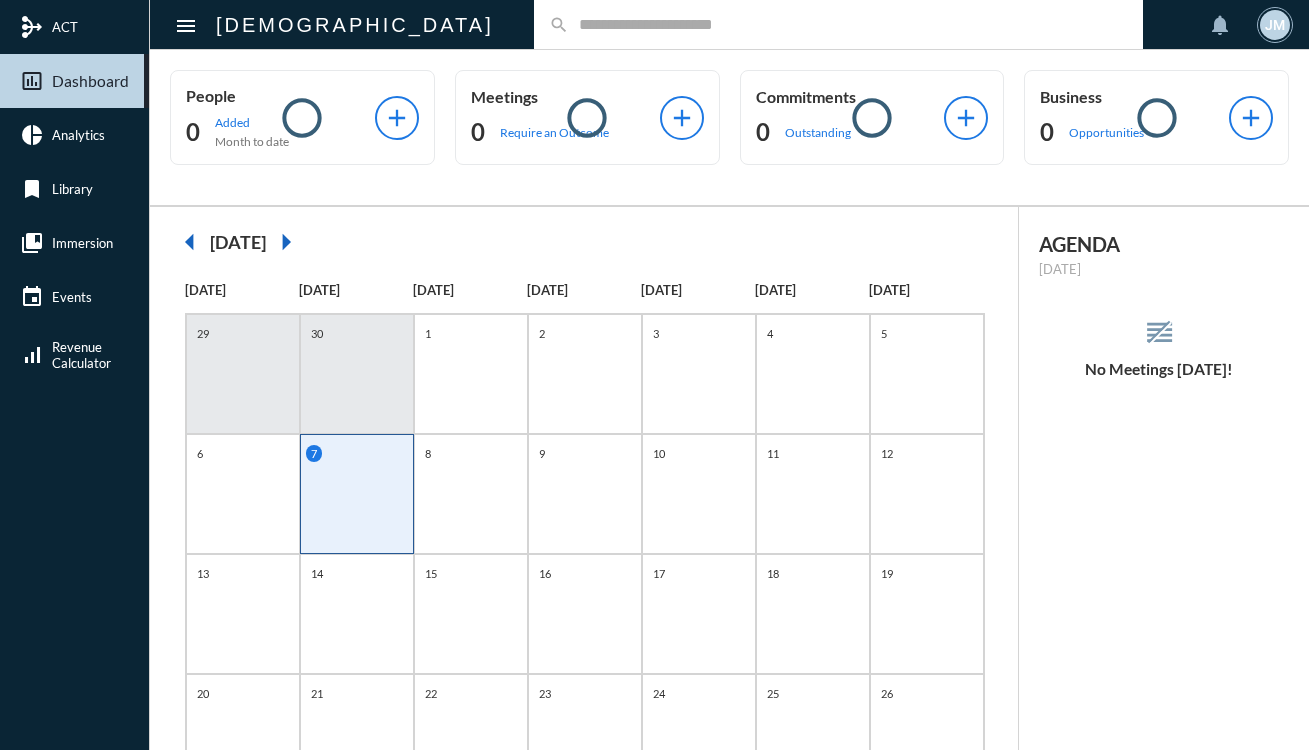 scroll, scrollTop: 0, scrollLeft: 0, axis: both 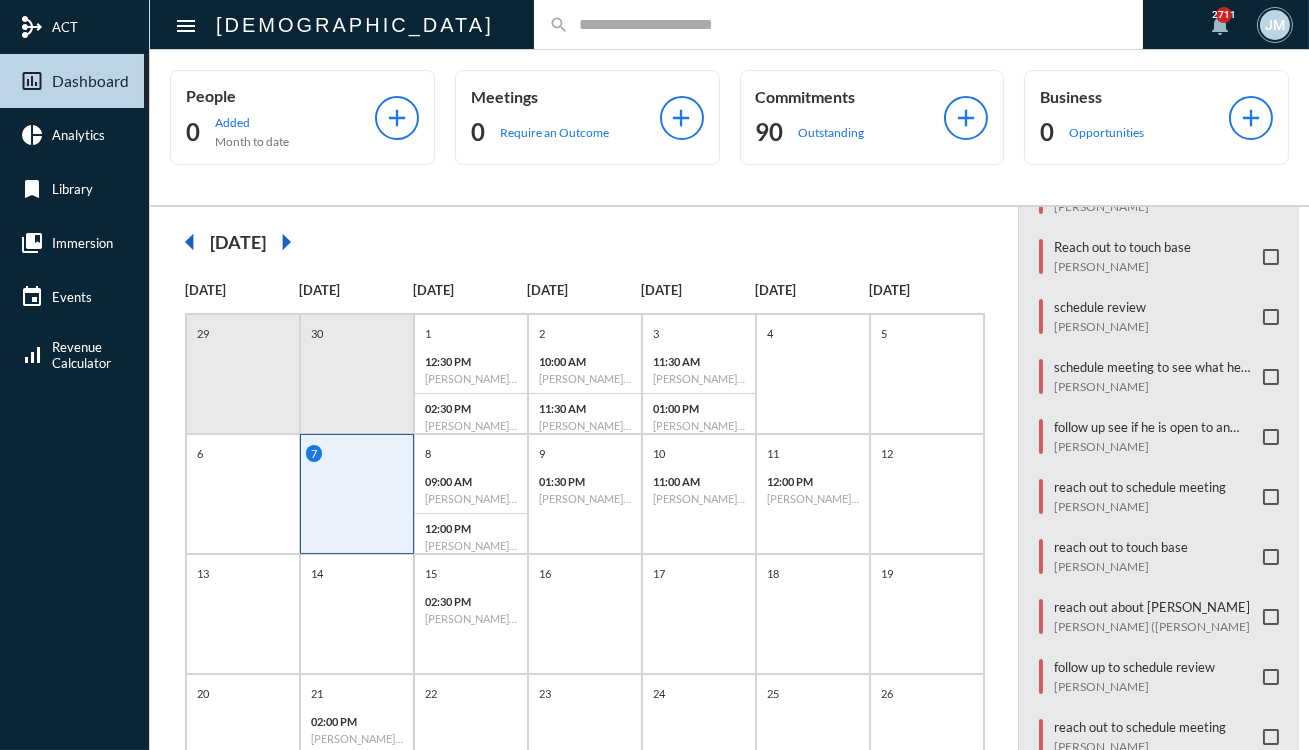 click 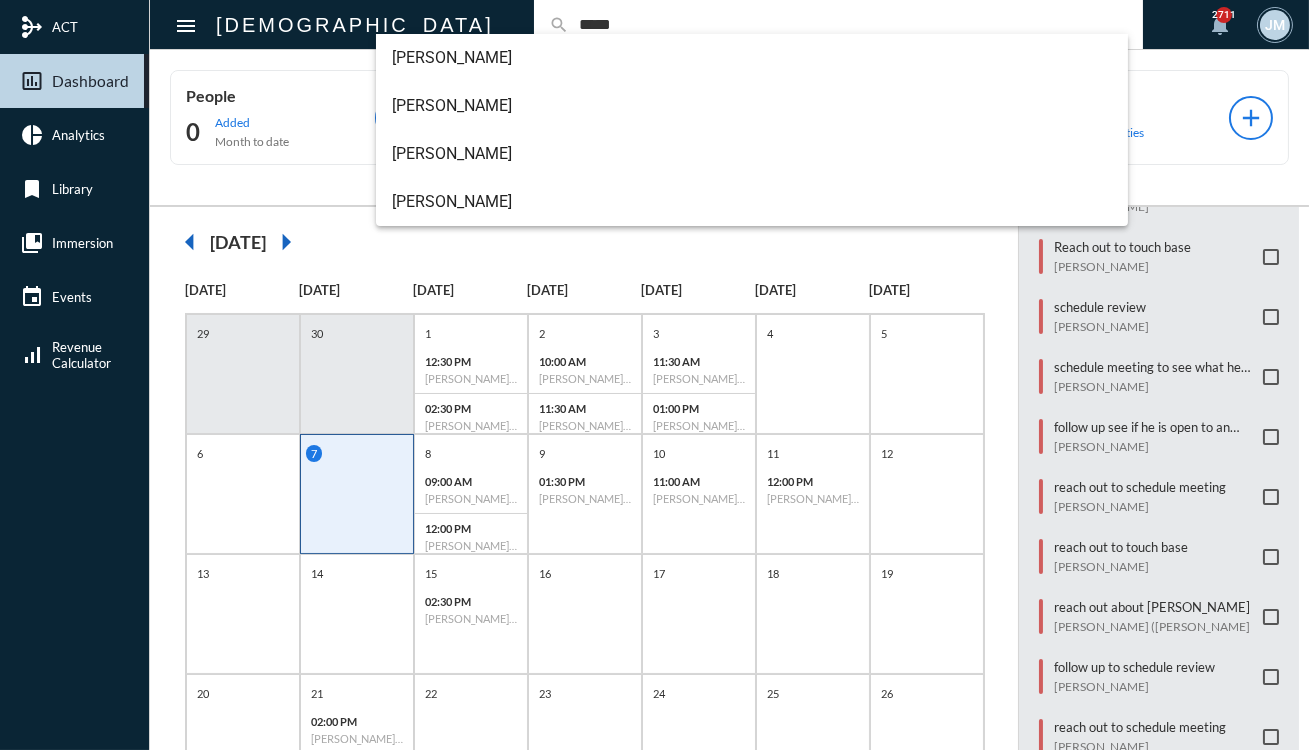 type on "*****" 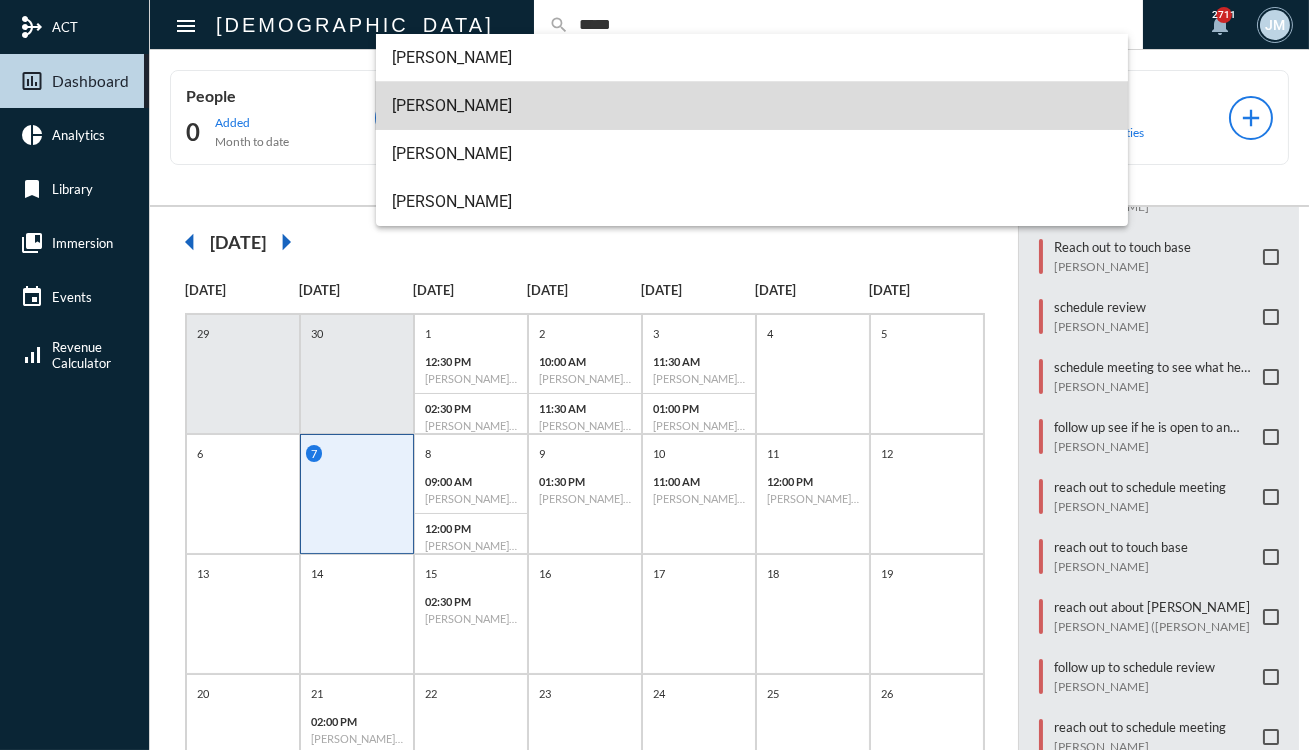 click on "[PERSON_NAME]" at bounding box center (752, 106) 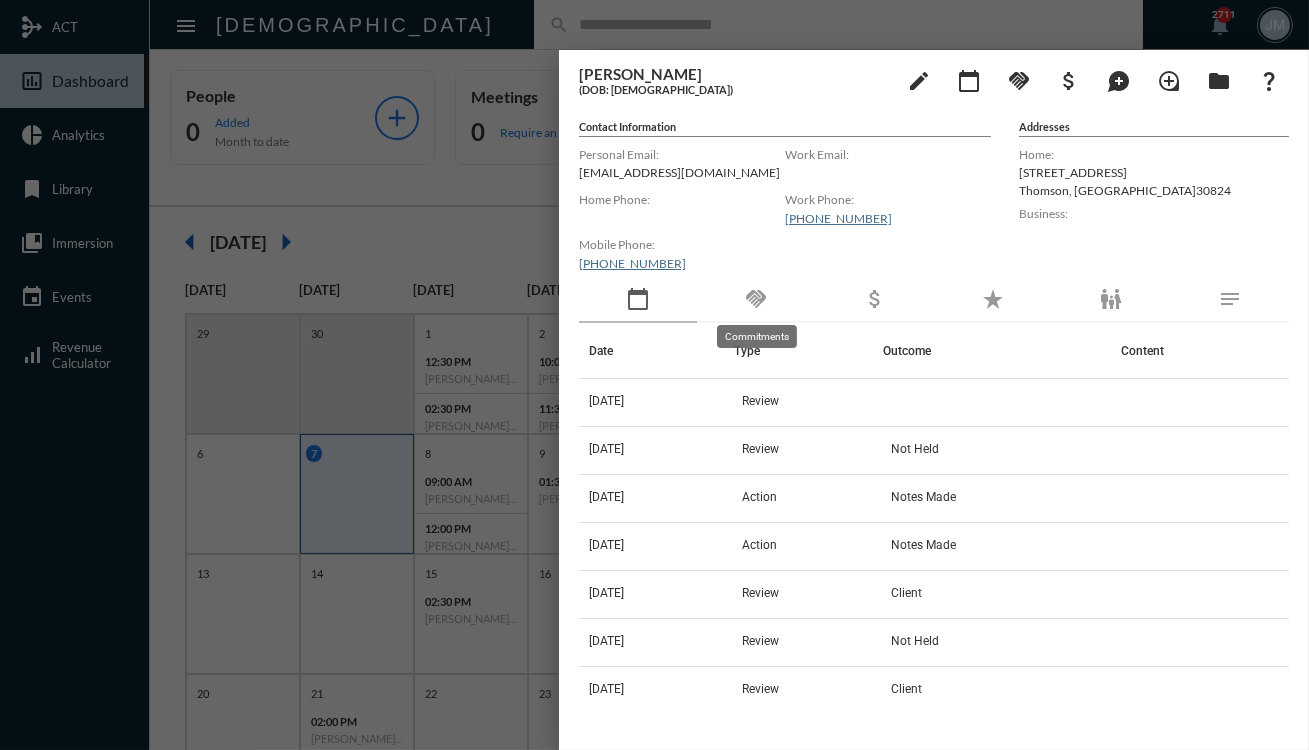 click on "handshake" 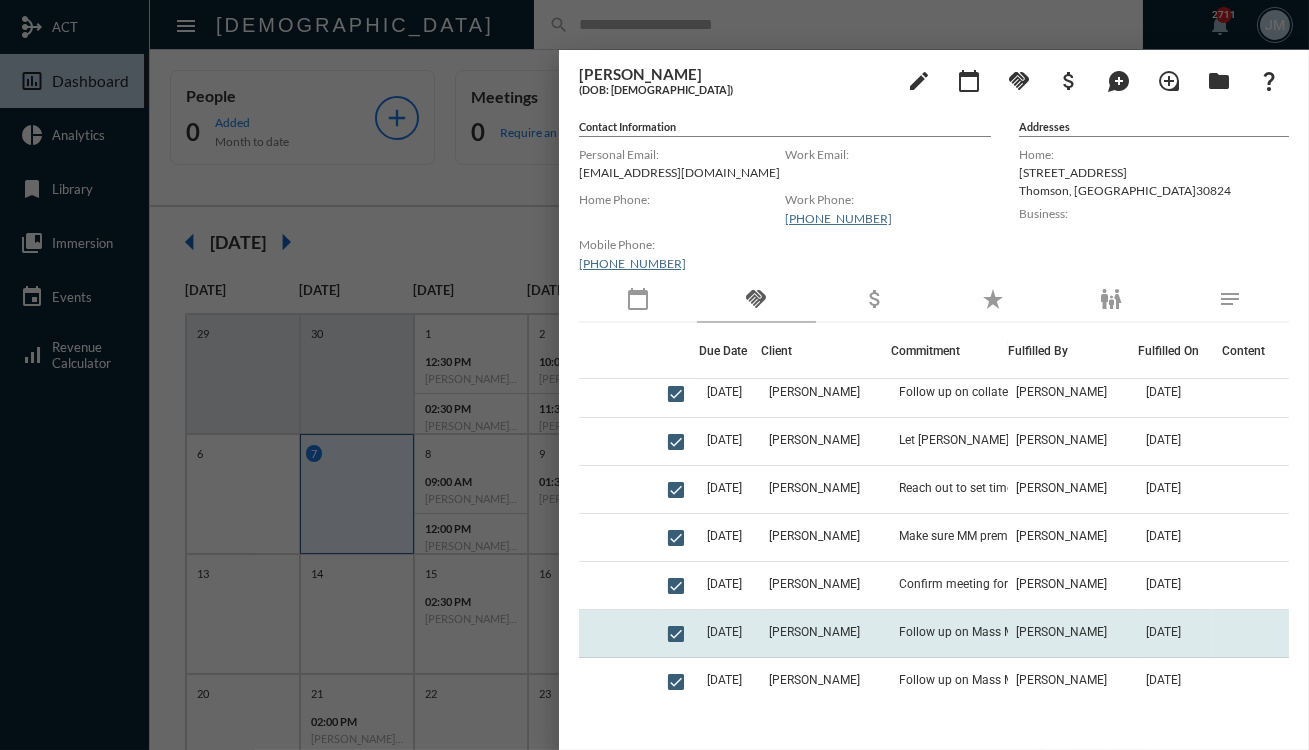 scroll, scrollTop: 1216, scrollLeft: 0, axis: vertical 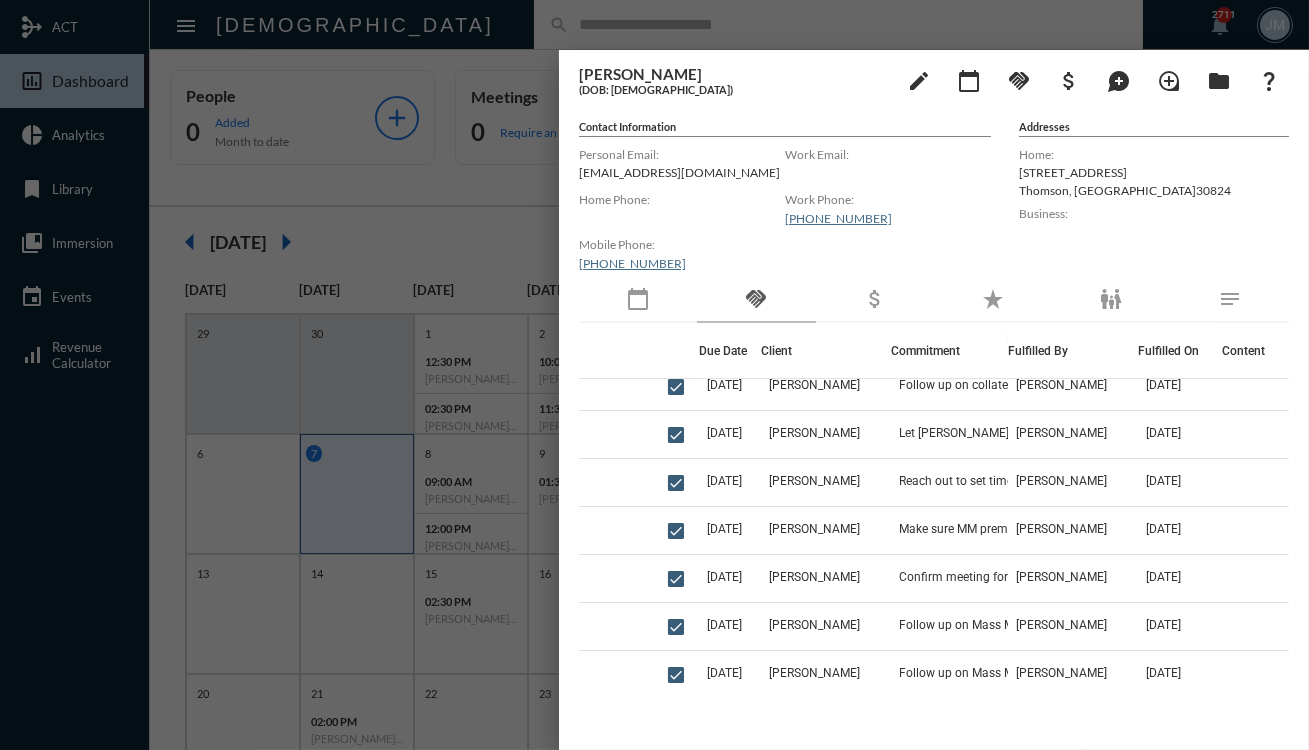 click at bounding box center [654, 375] 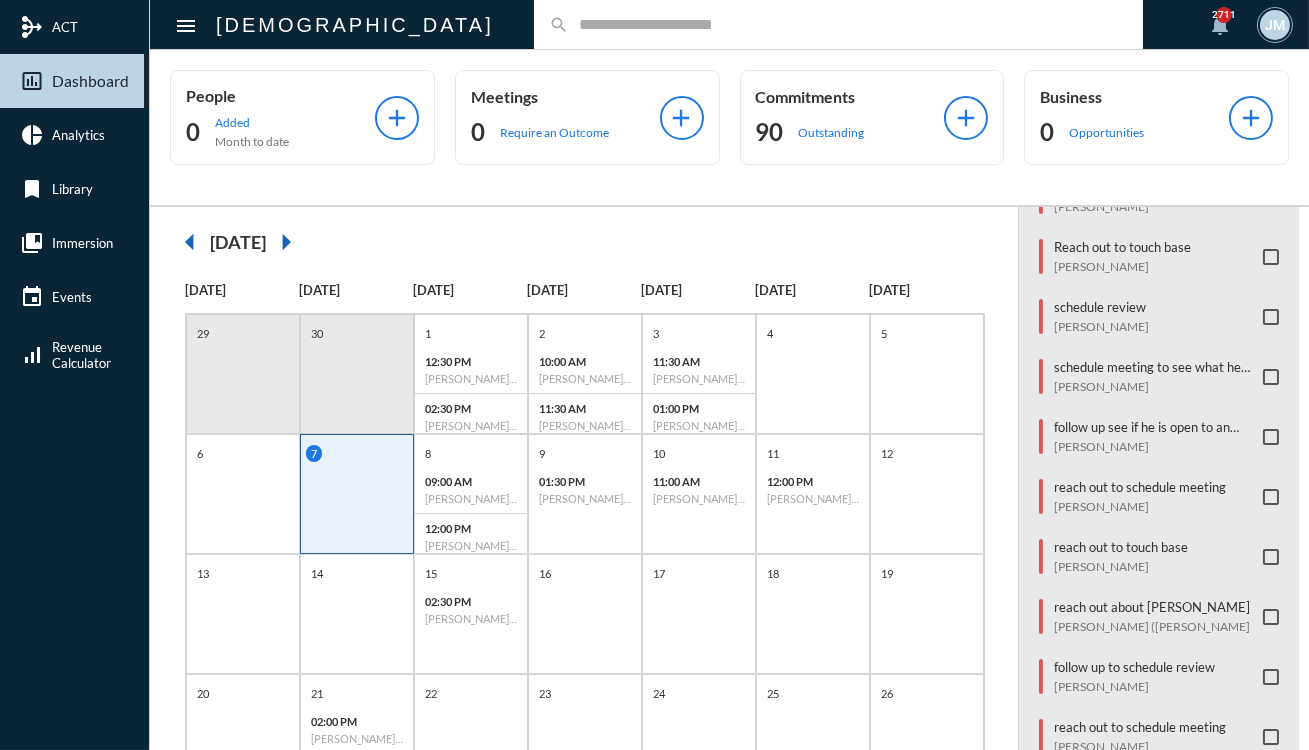 drag, startPoint x: 599, startPoint y: 28, endPoint x: 590, endPoint y: 35, distance: 11.401754 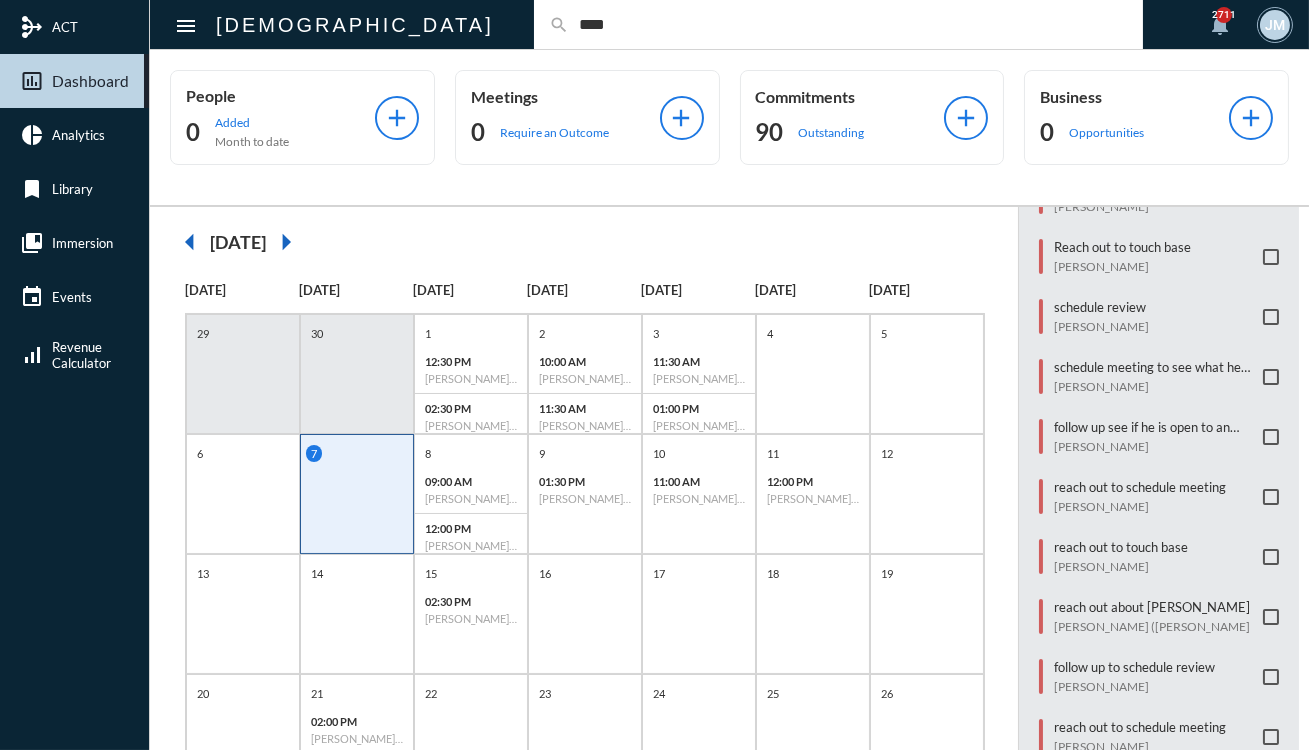 type on "****" 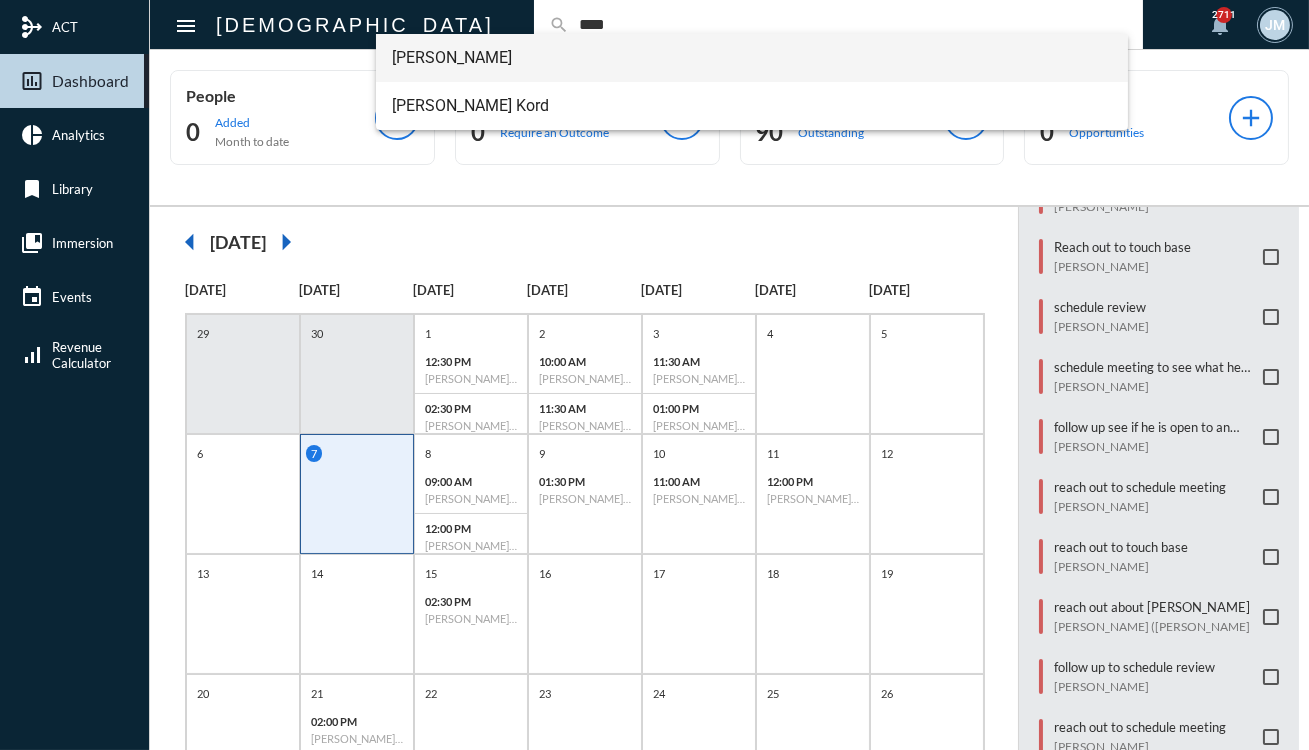 click on "[PERSON_NAME]" at bounding box center [752, 58] 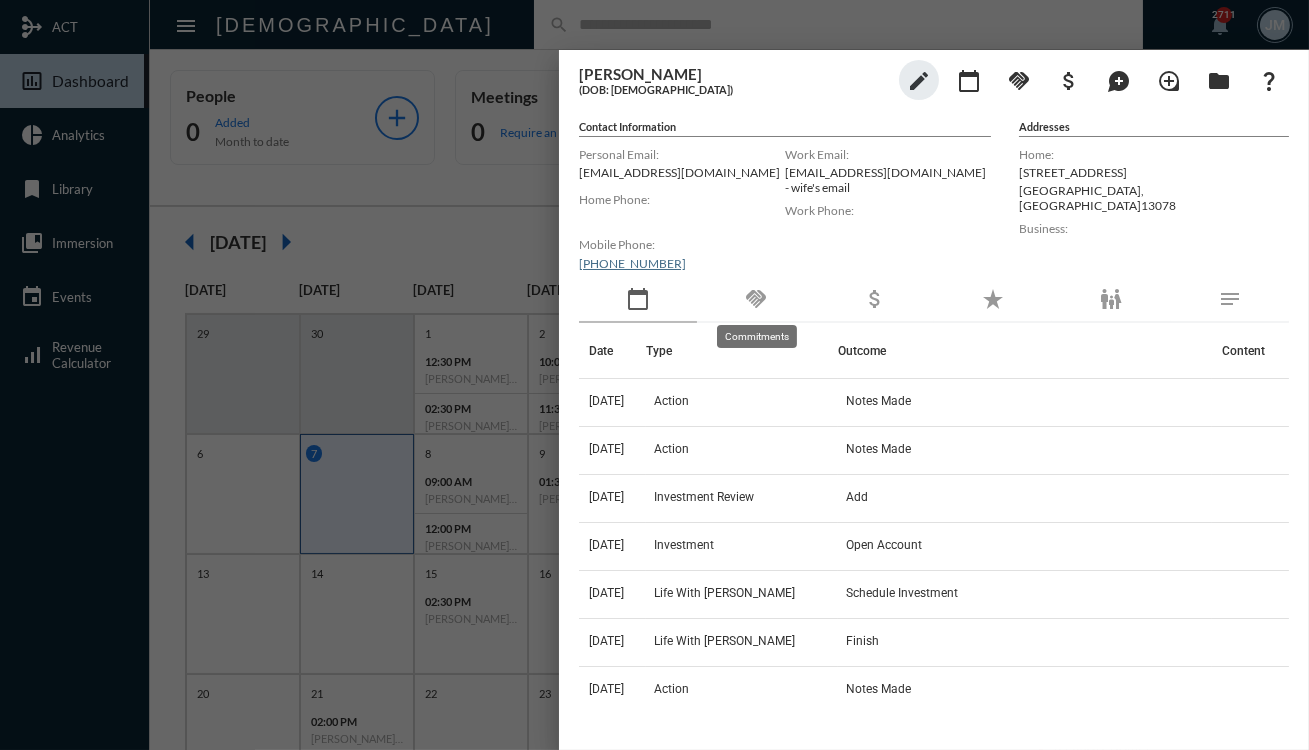 click on "handshake" 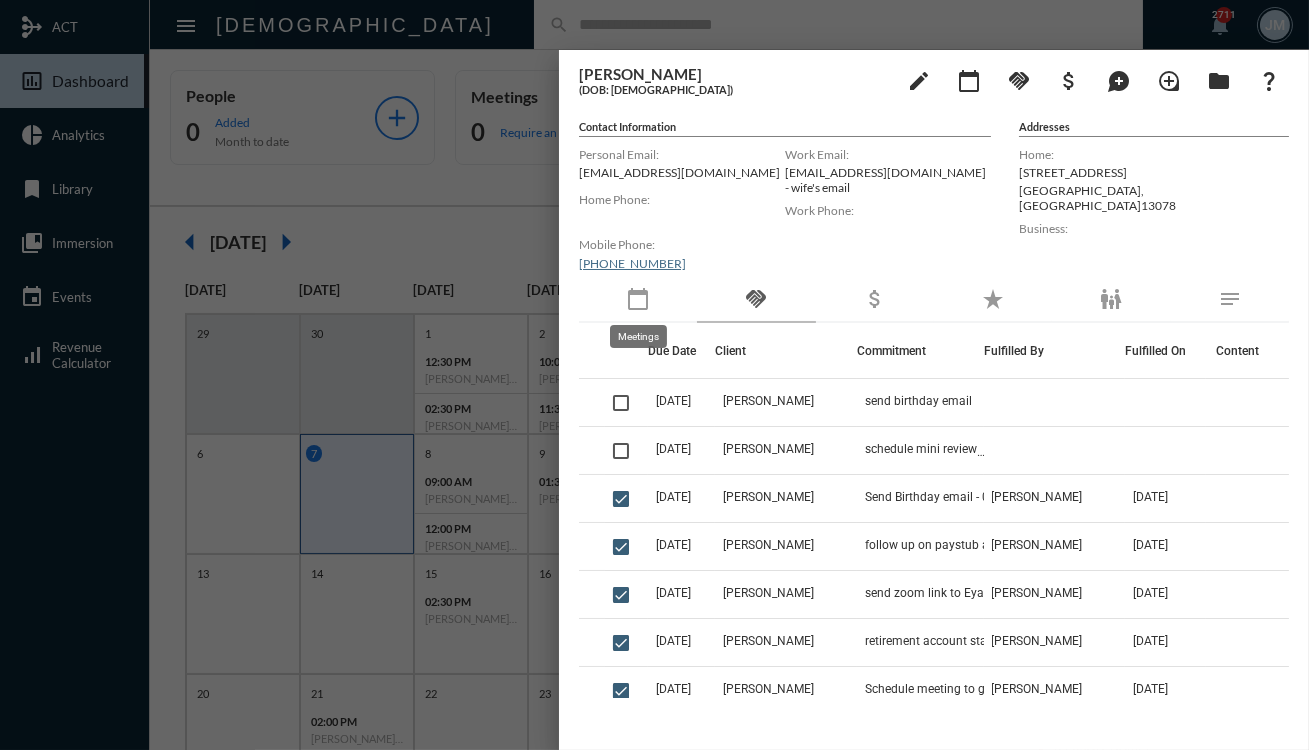 click on "calendar_today" 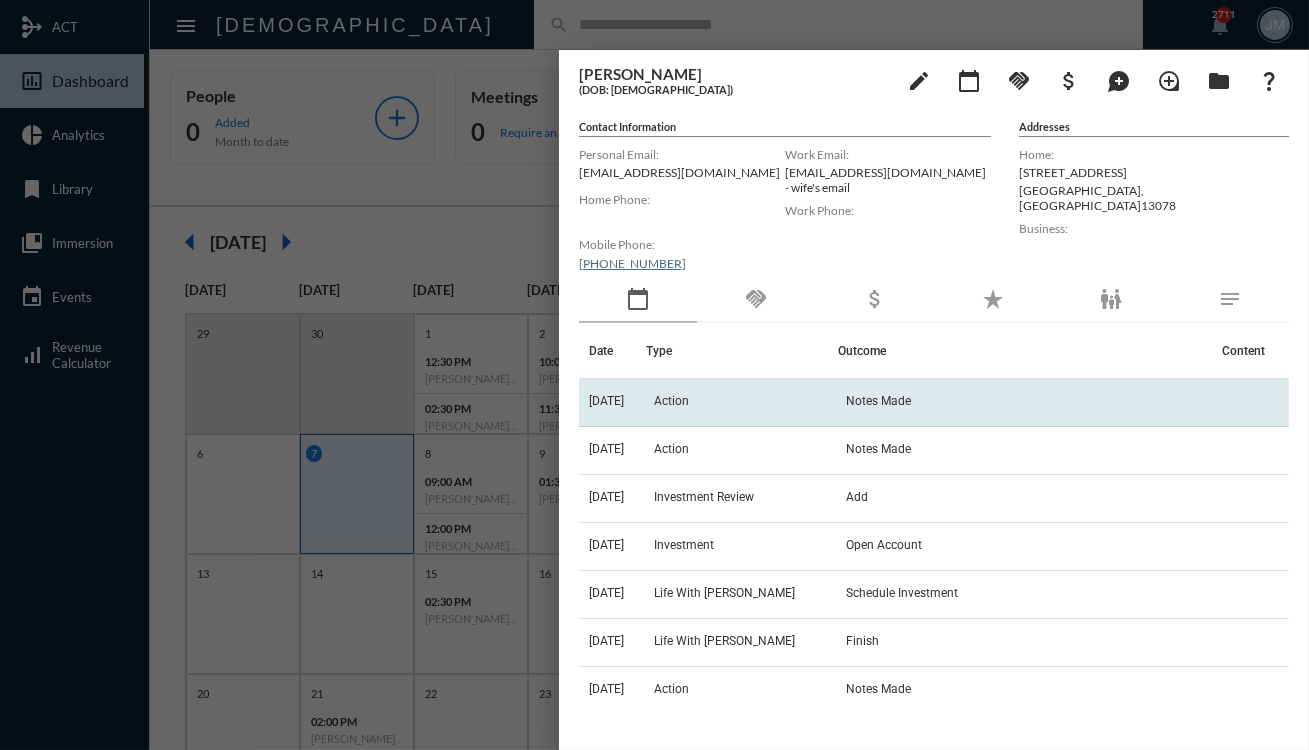 click on "Action" 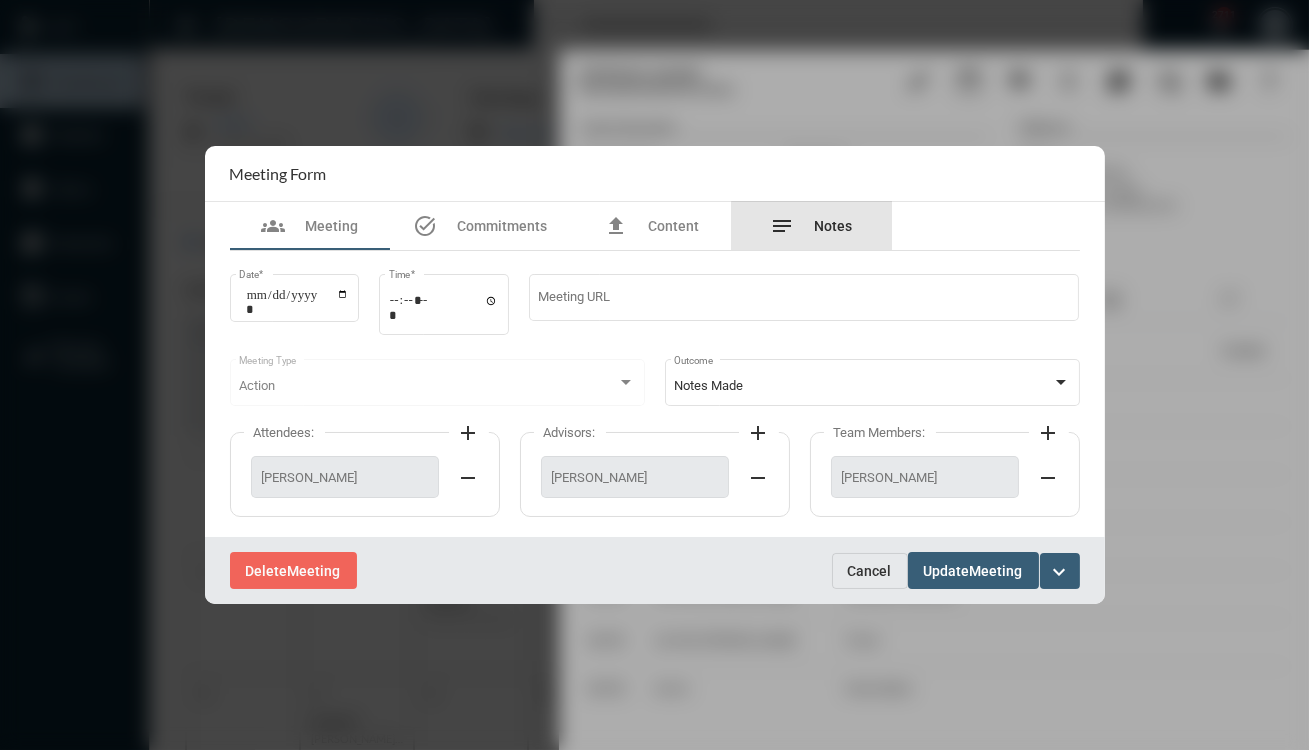 click on "Notes" at bounding box center (834, 226) 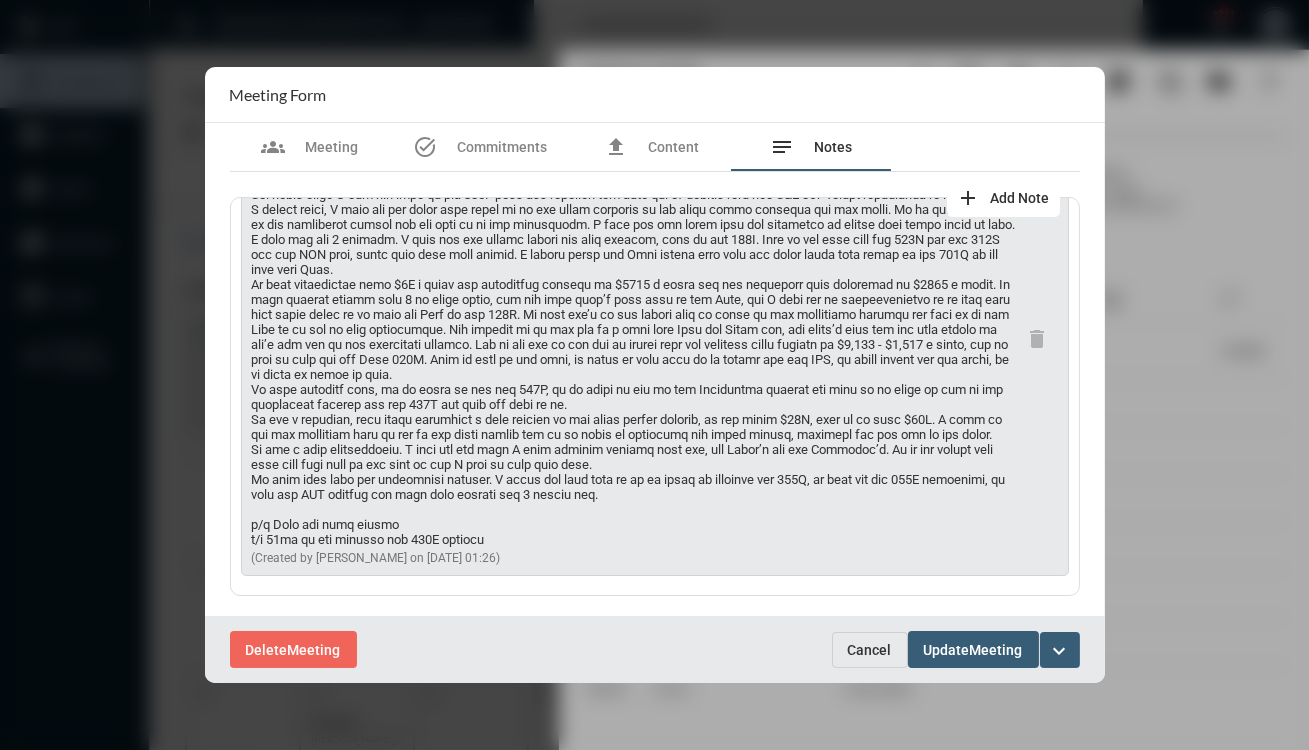 scroll, scrollTop: 146, scrollLeft: 0, axis: vertical 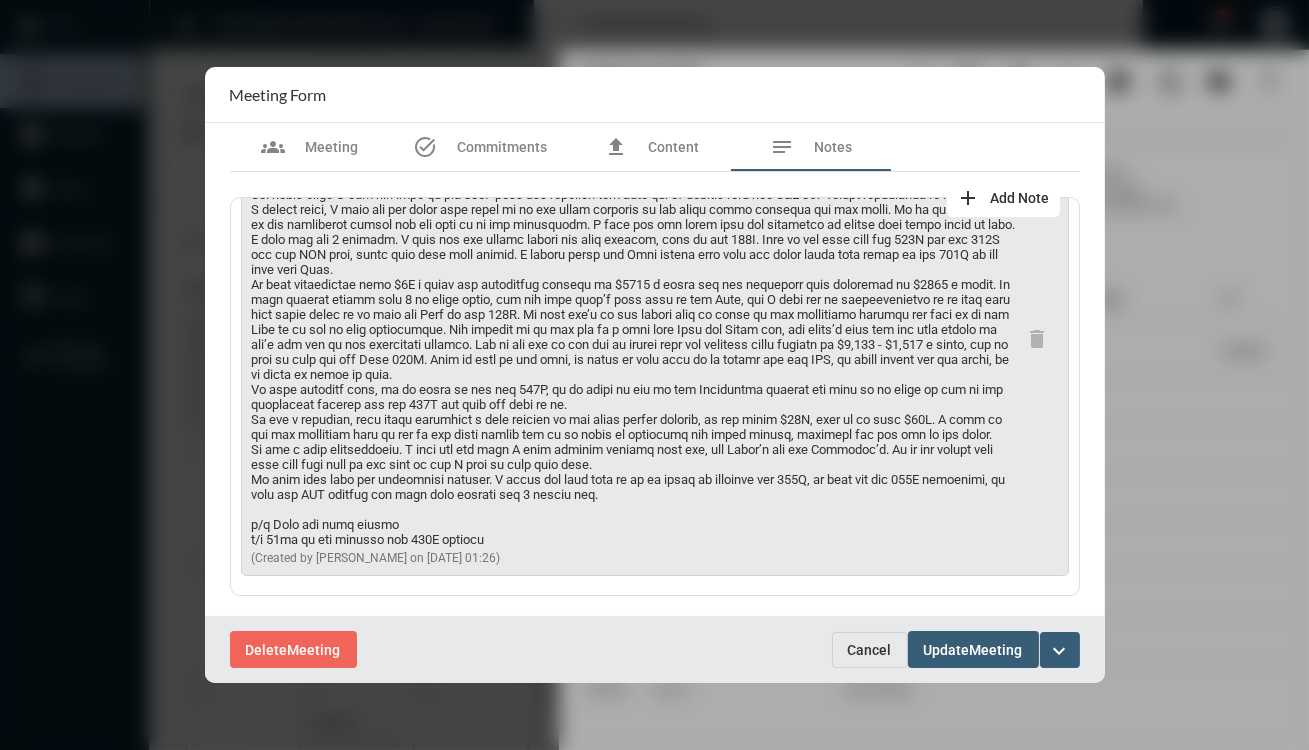 click on "Cancel" at bounding box center (870, 650) 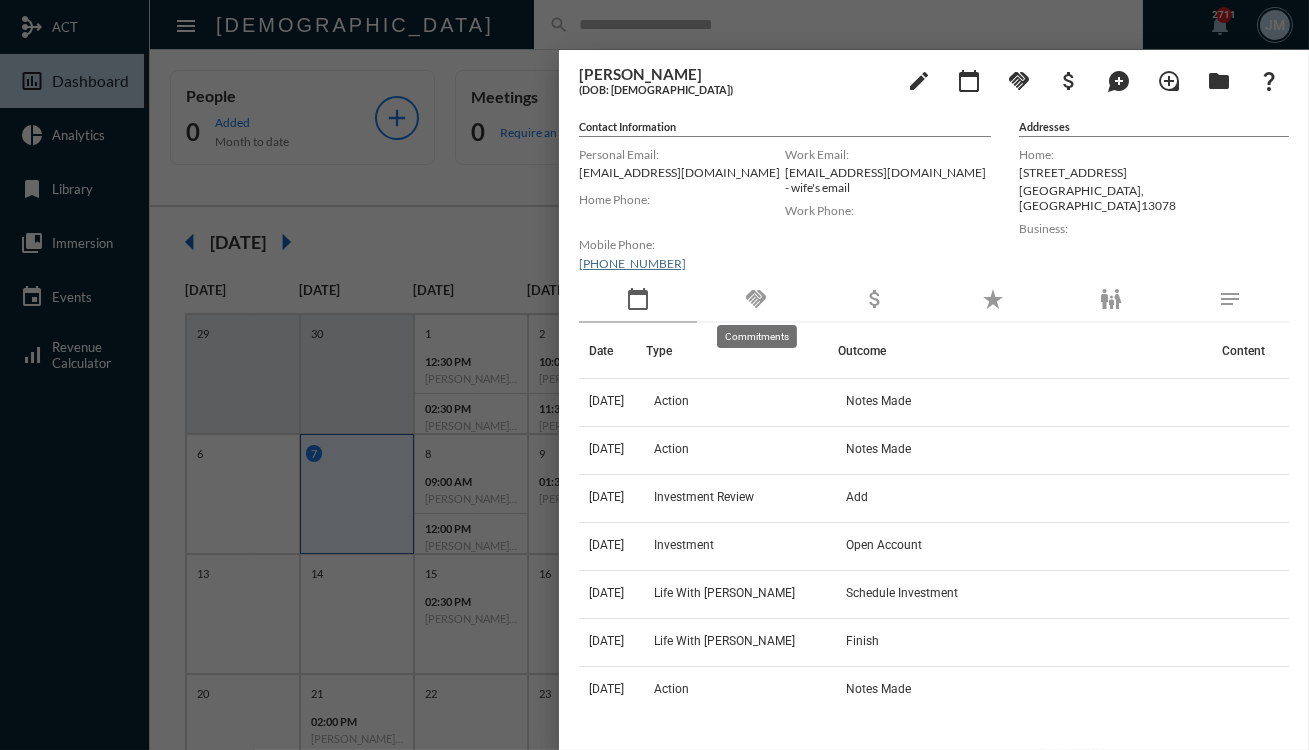 click on "handshake" 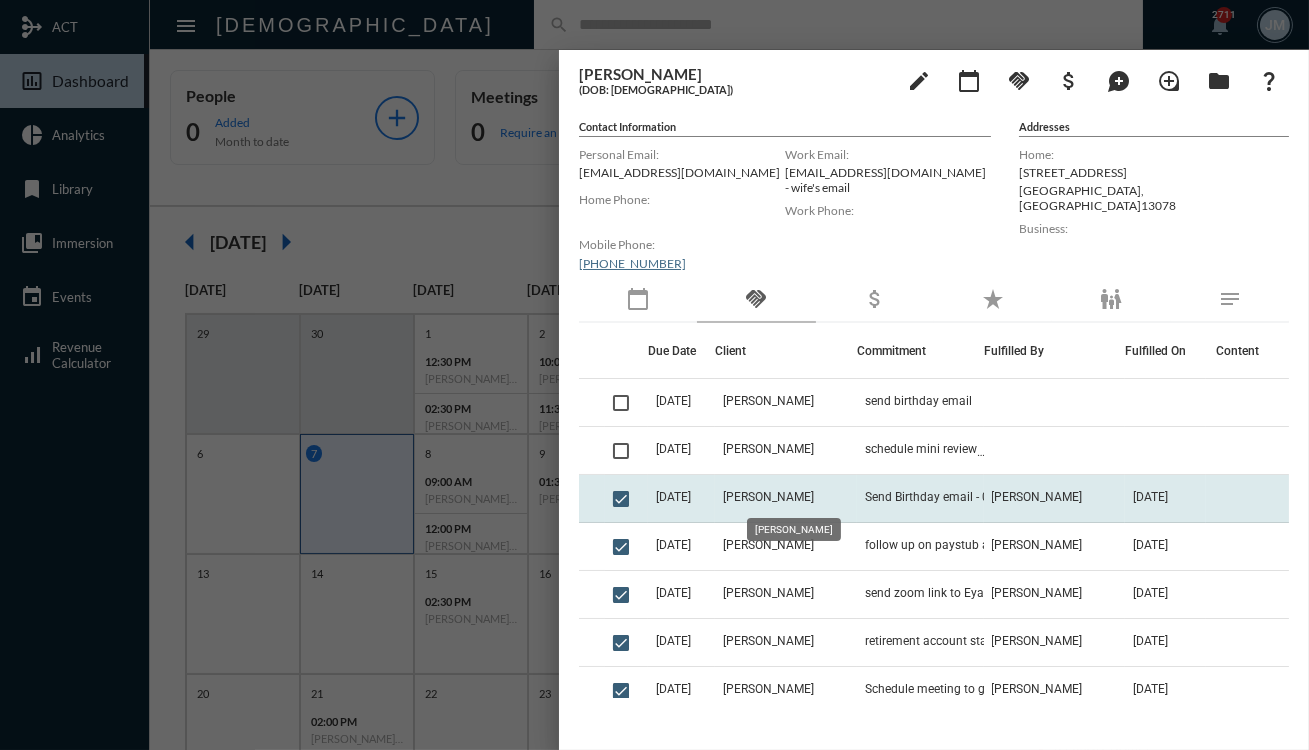 click on "[PERSON_NAME]" 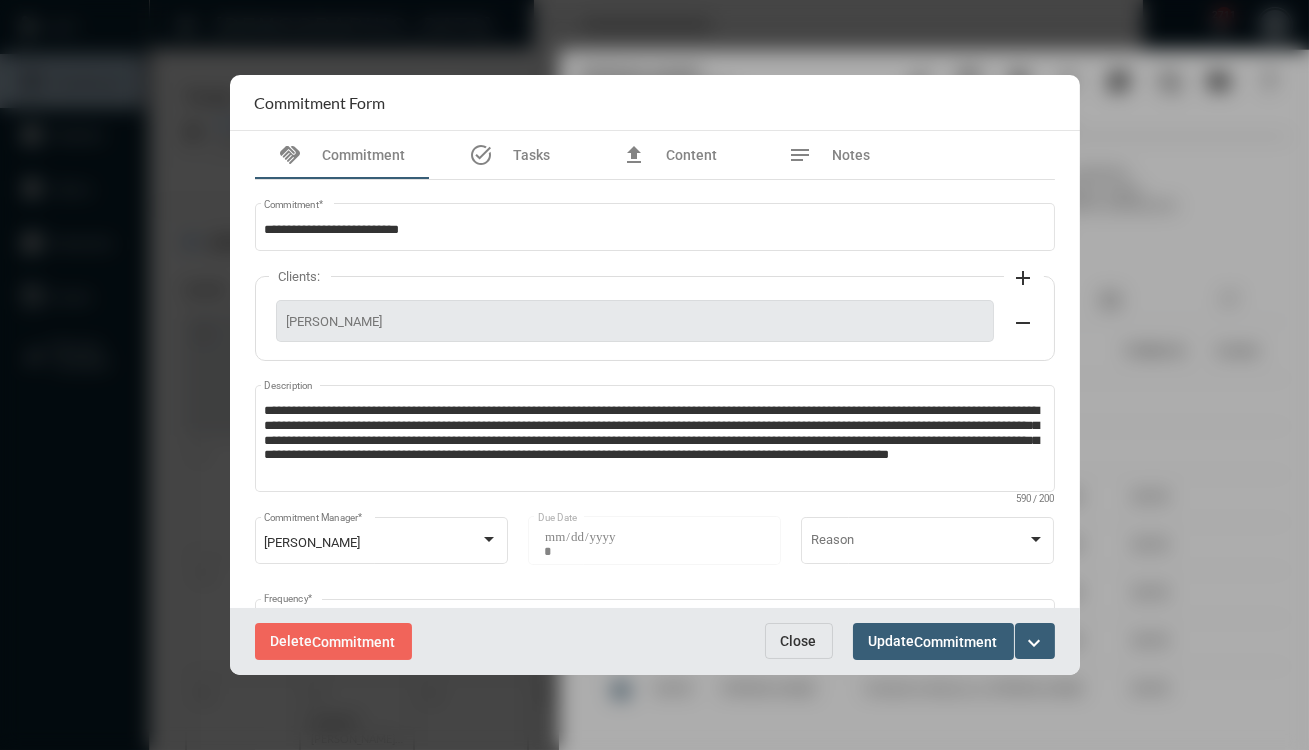 click on "Close" at bounding box center (799, 641) 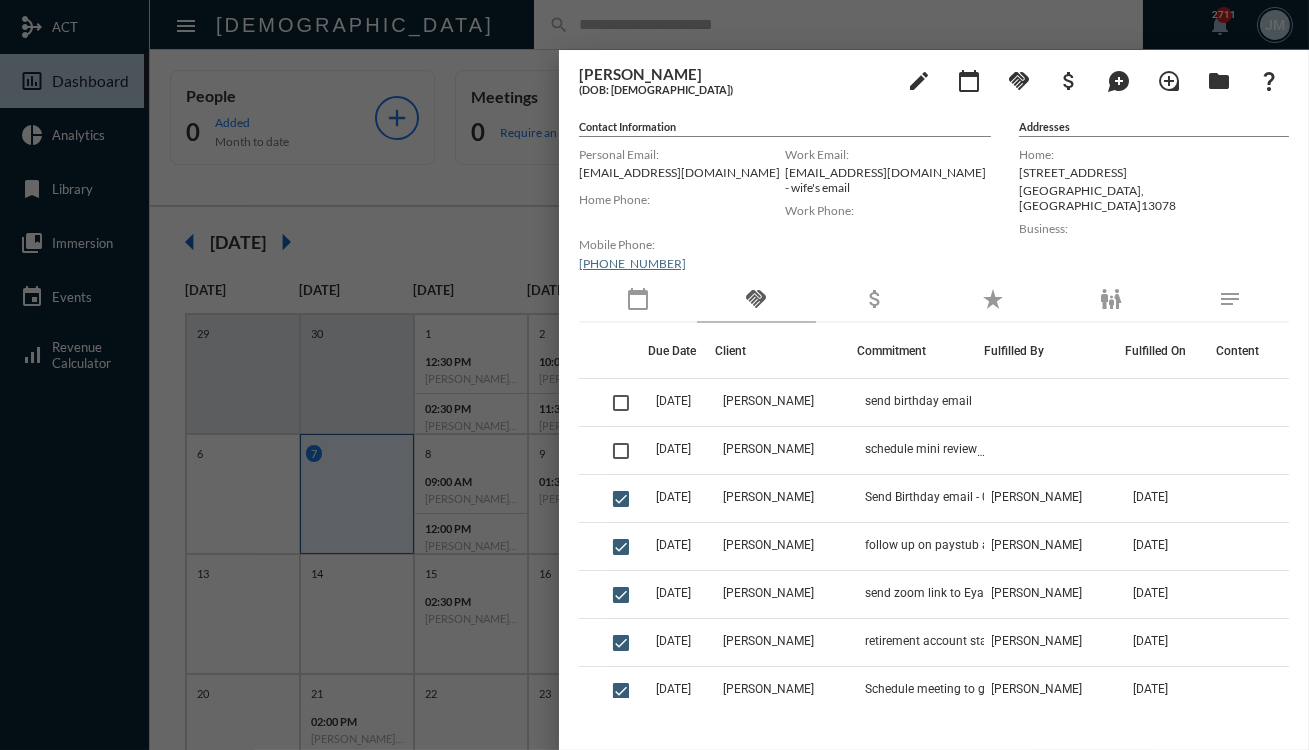 click at bounding box center (654, 375) 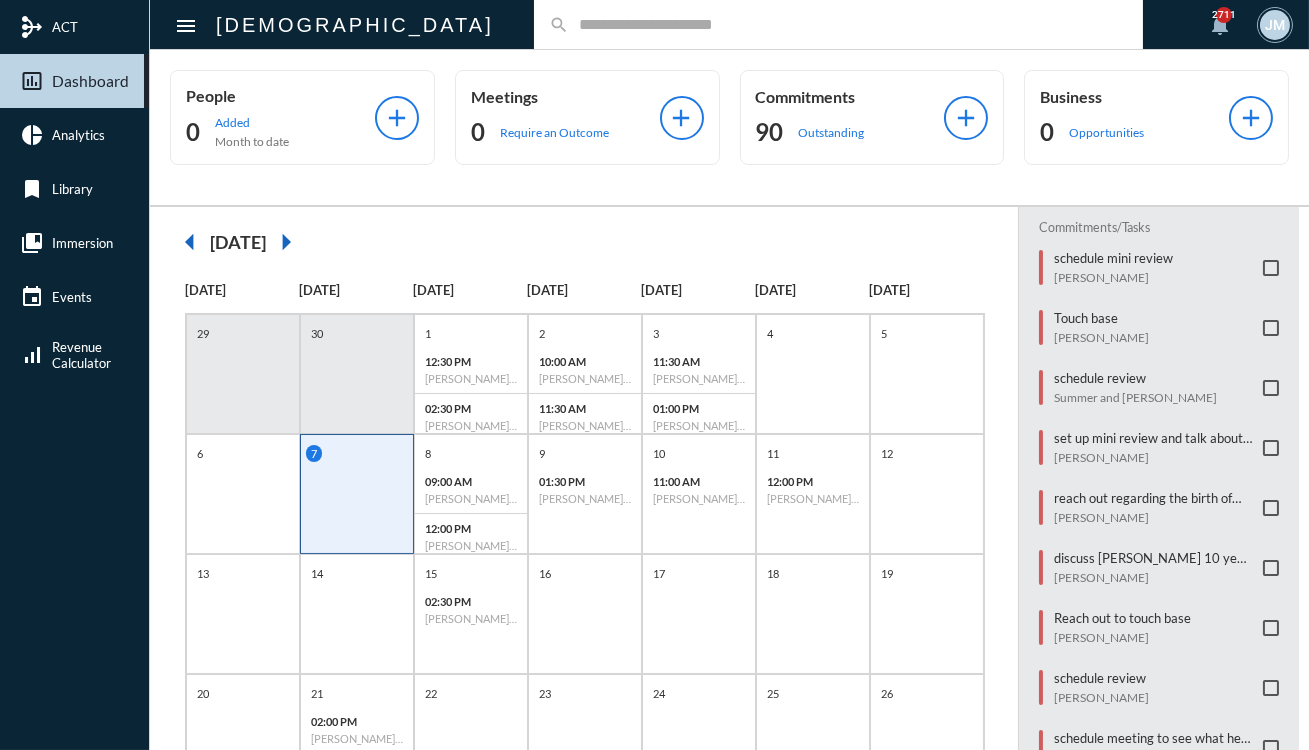 scroll, scrollTop: 210, scrollLeft: 0, axis: vertical 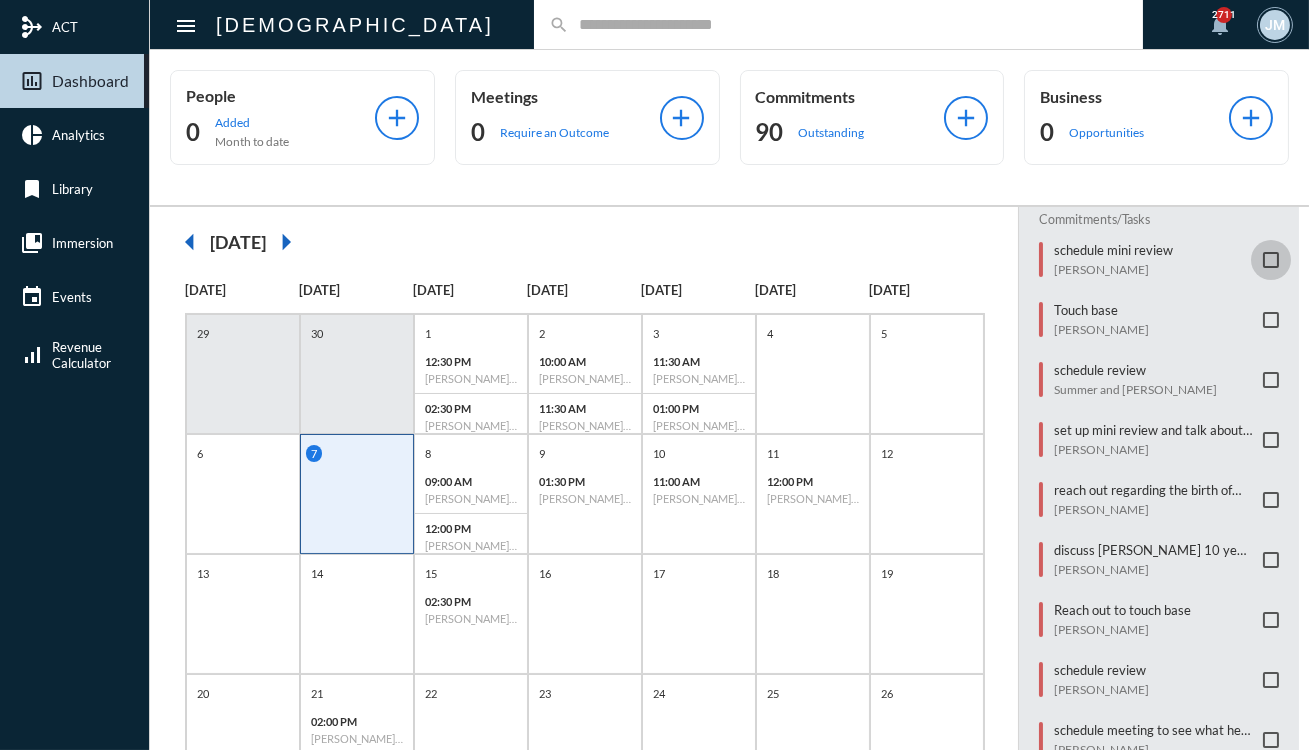 click at bounding box center [1271, 260] 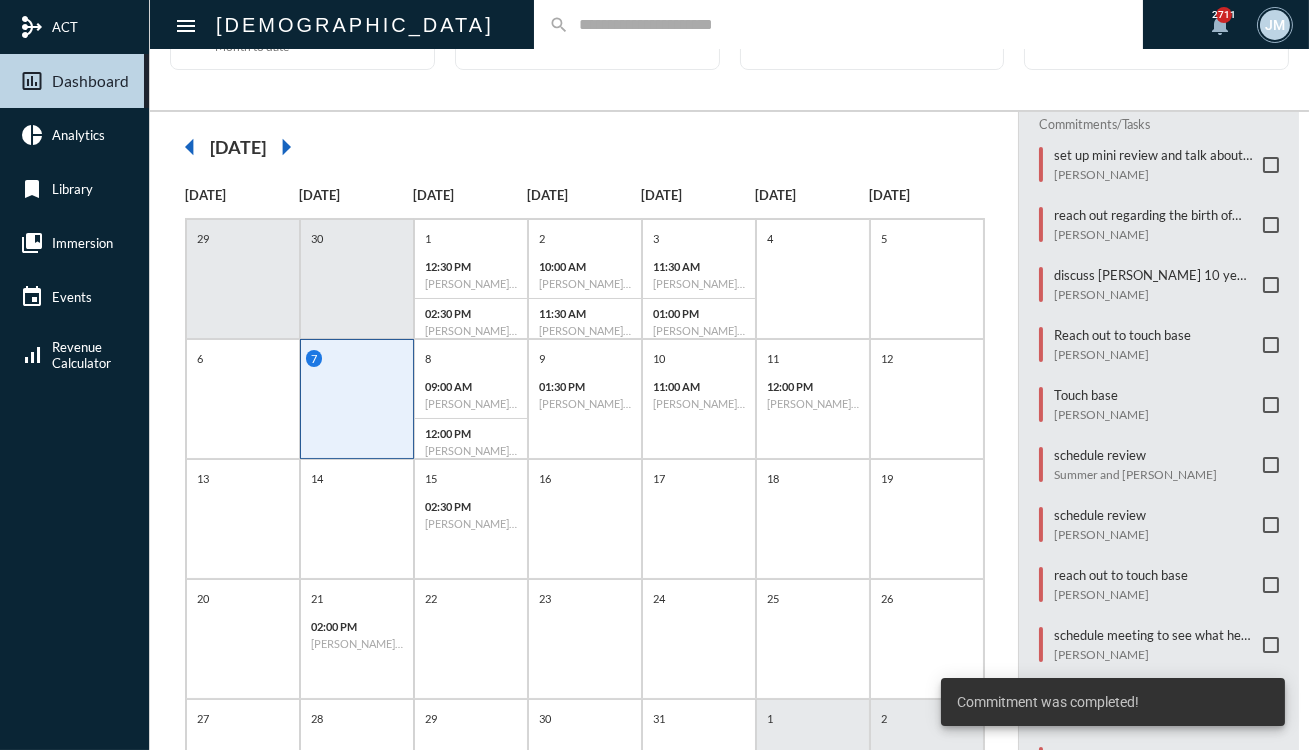 scroll, scrollTop: 213, scrollLeft: 0, axis: vertical 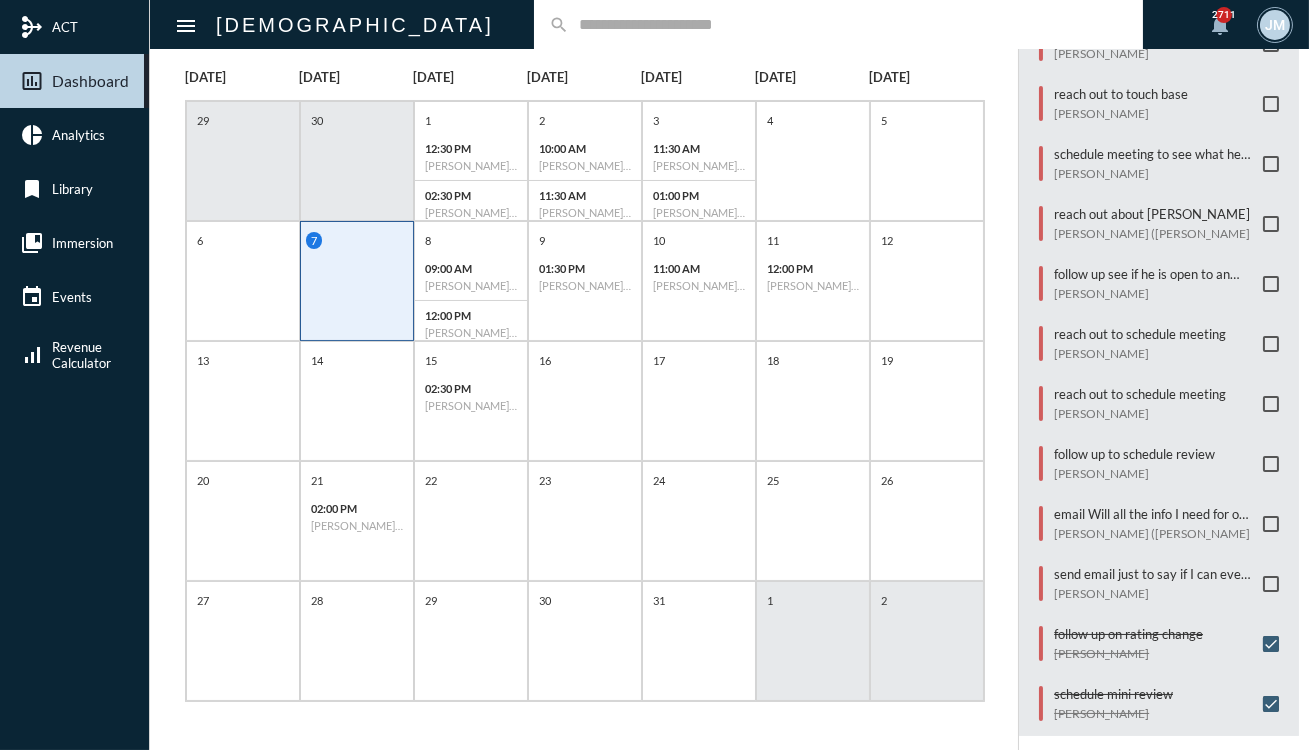 click at bounding box center (1271, 524) 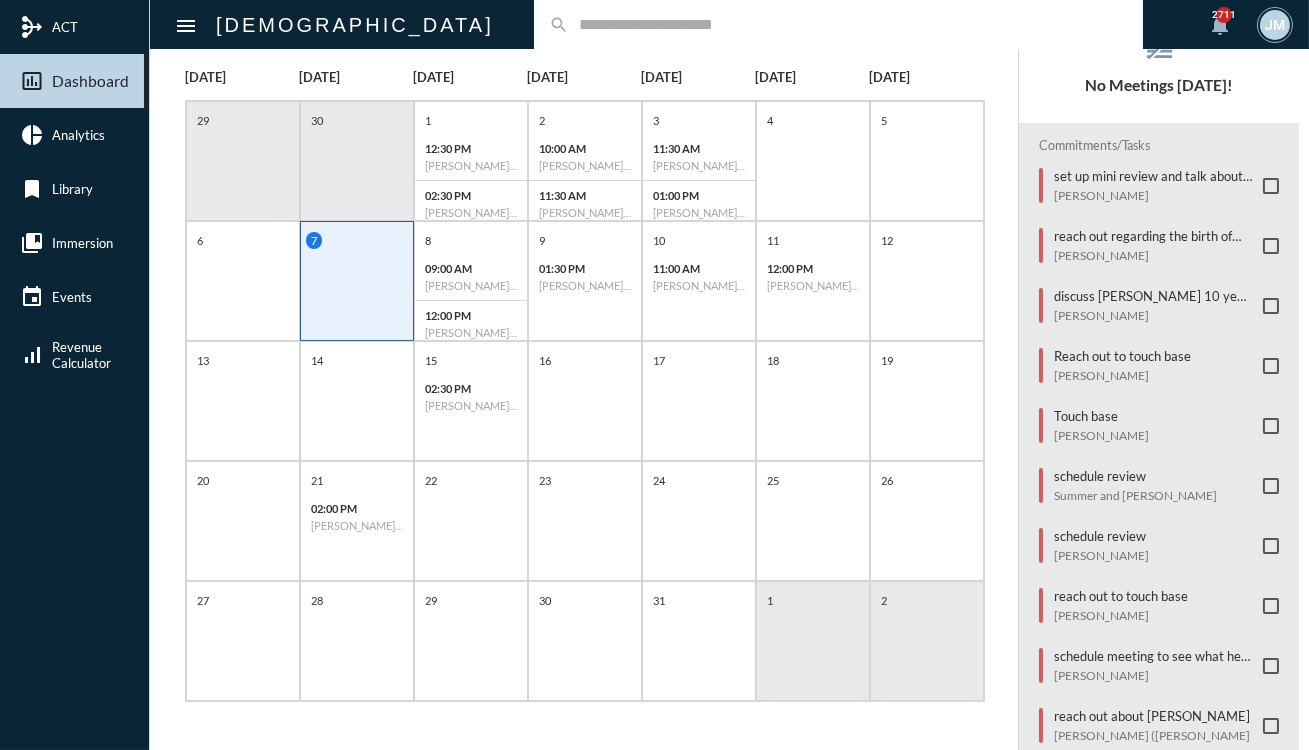 scroll, scrollTop: 0, scrollLeft: 0, axis: both 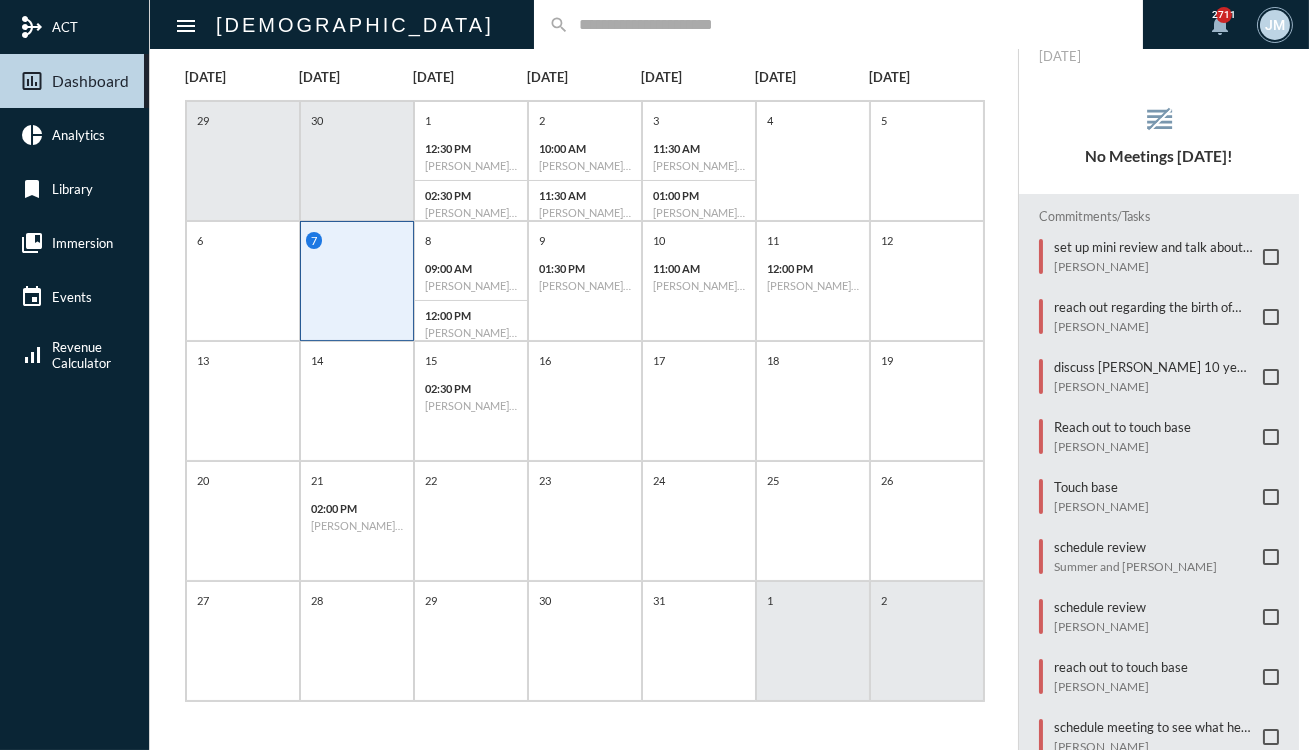 click 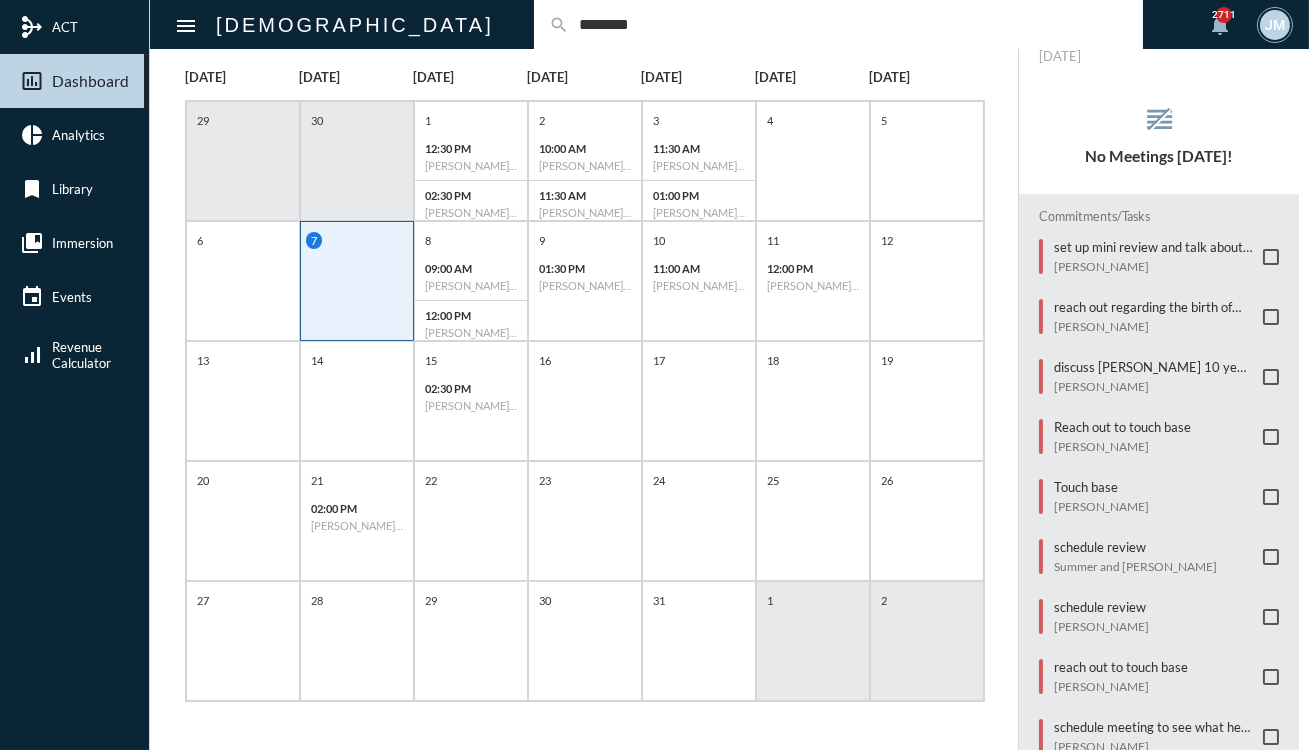 type on "********" 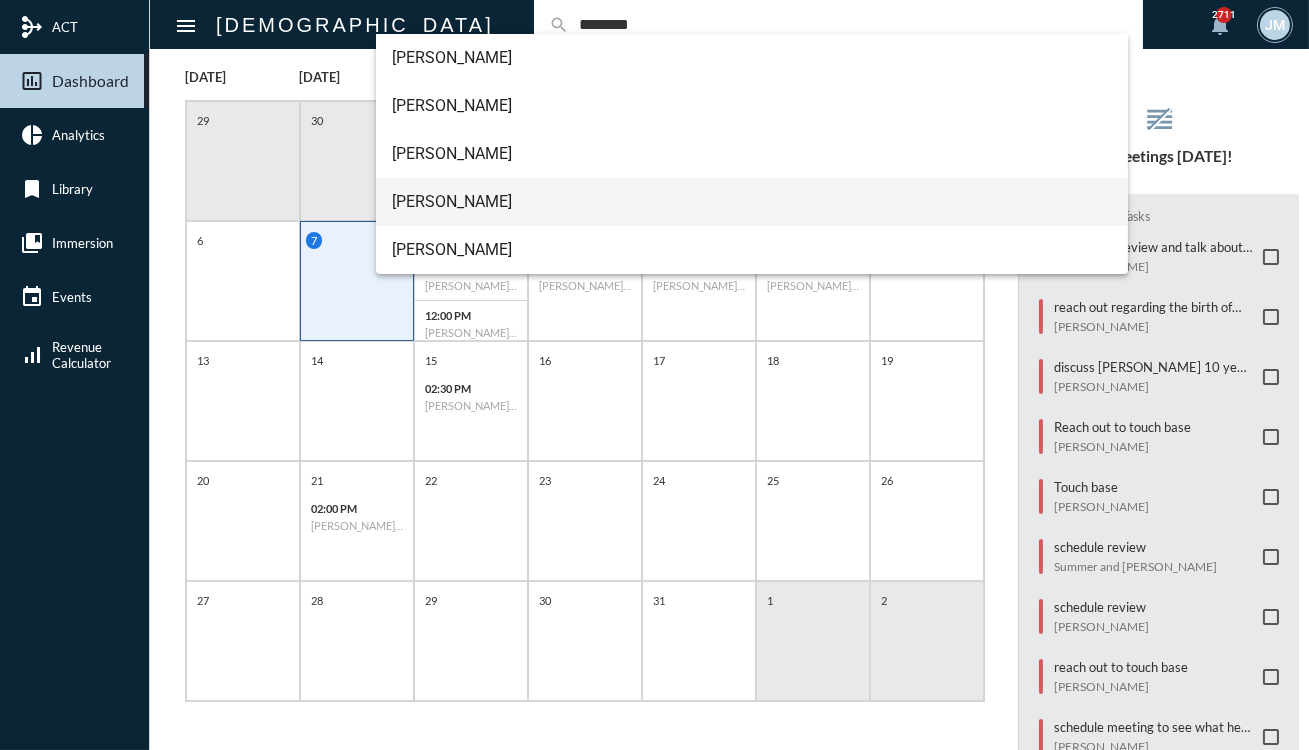 click on "[PERSON_NAME]" at bounding box center (752, 202) 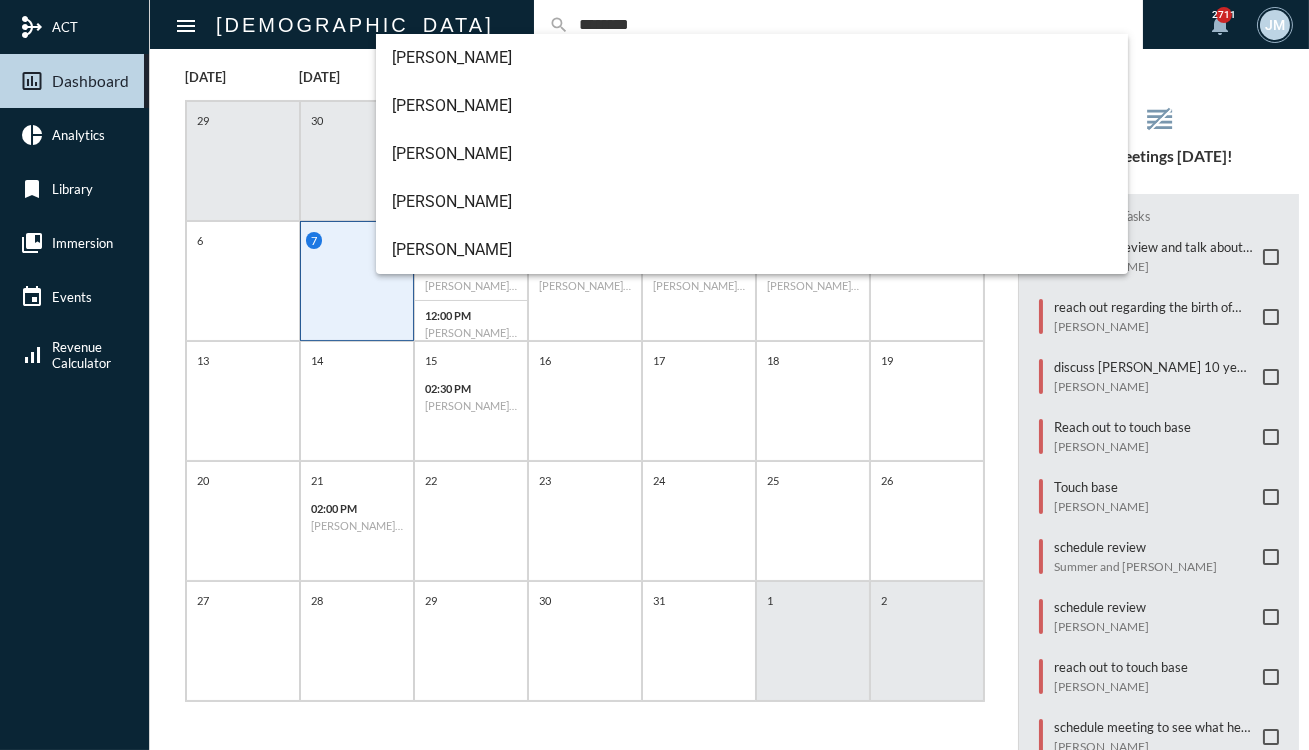 type 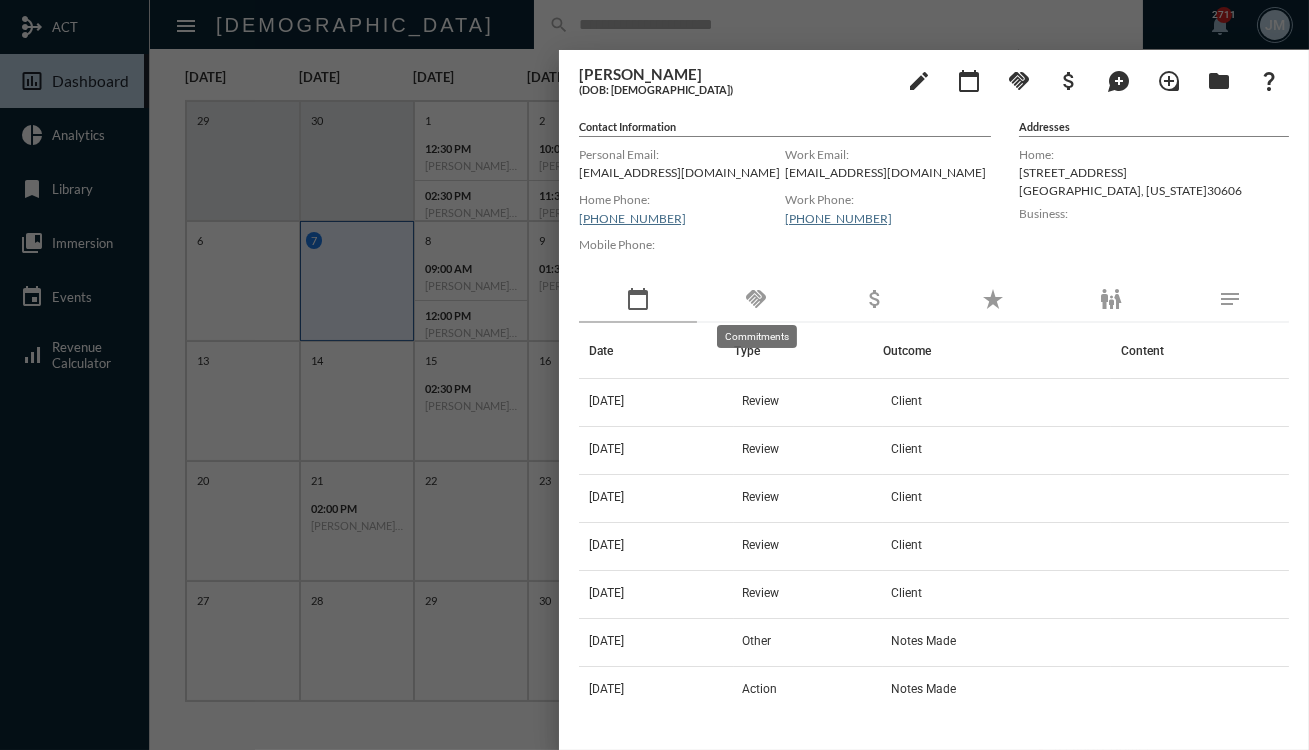 click on "handshake" 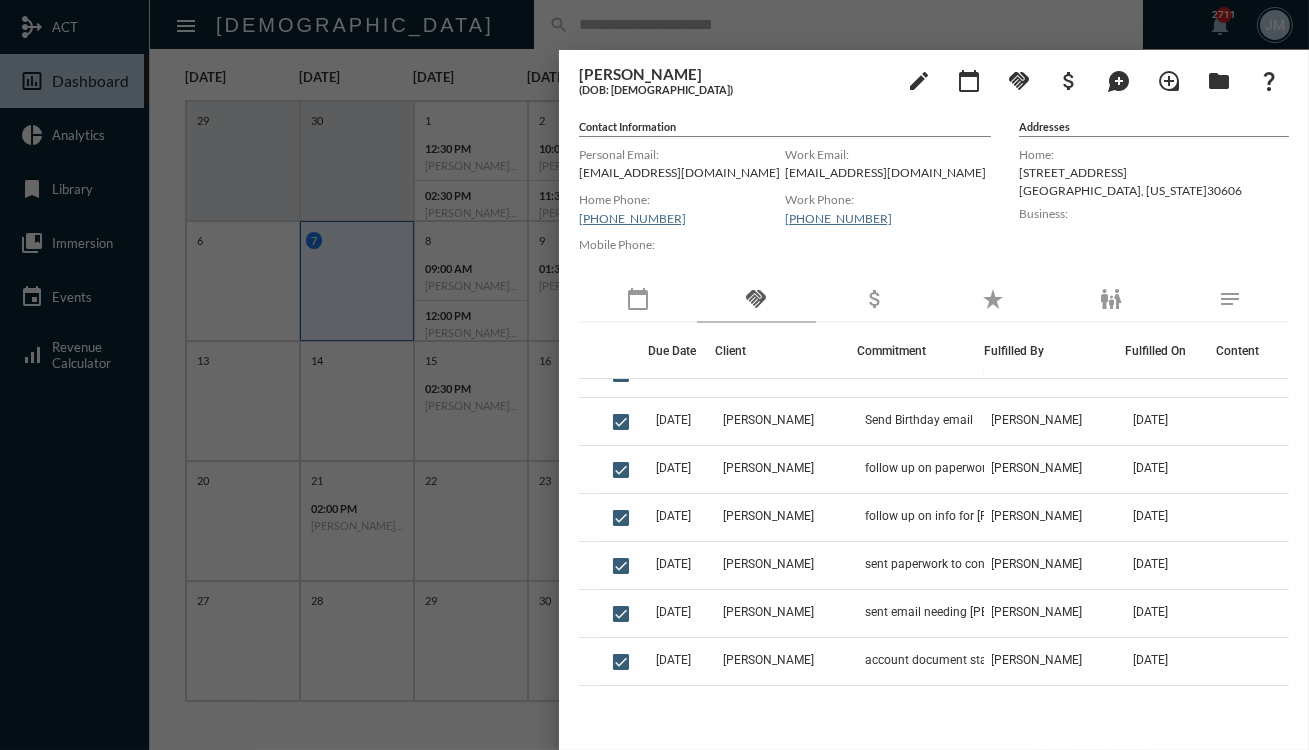 scroll, scrollTop: 0, scrollLeft: 0, axis: both 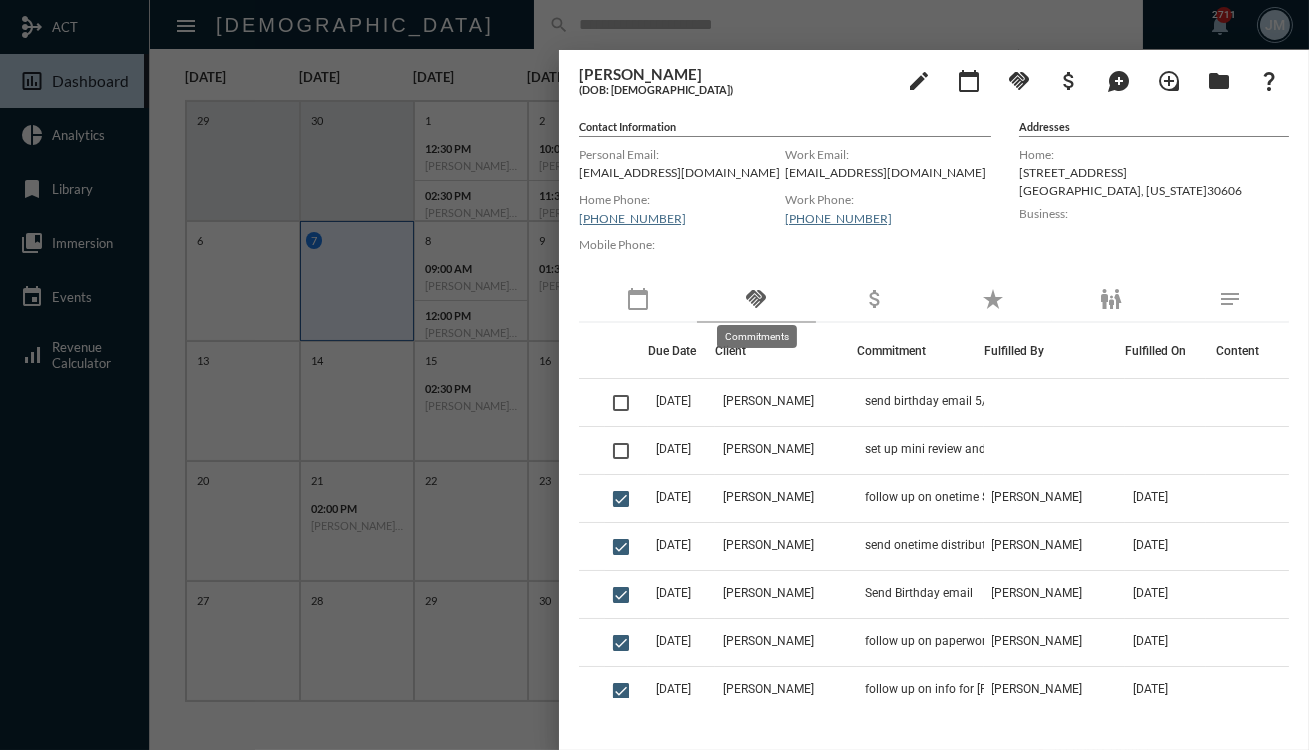 click on "handshake" 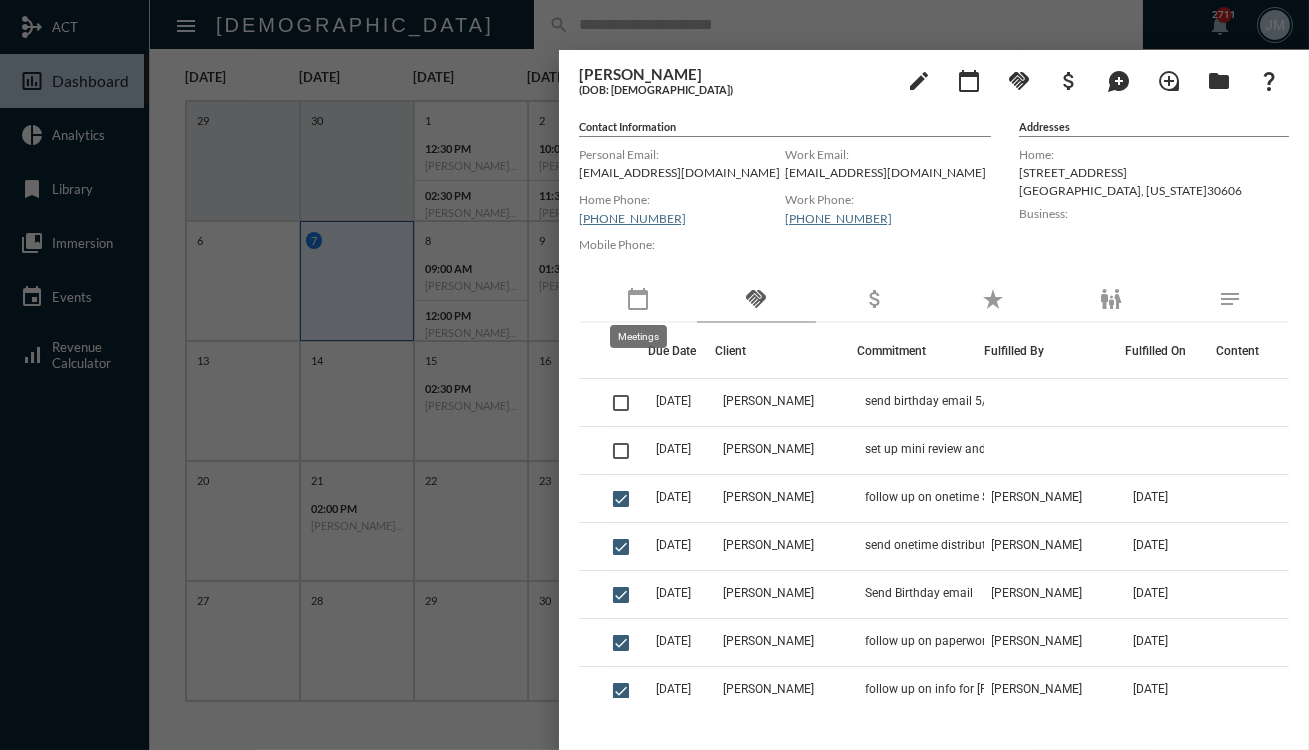 click on "calendar_today" 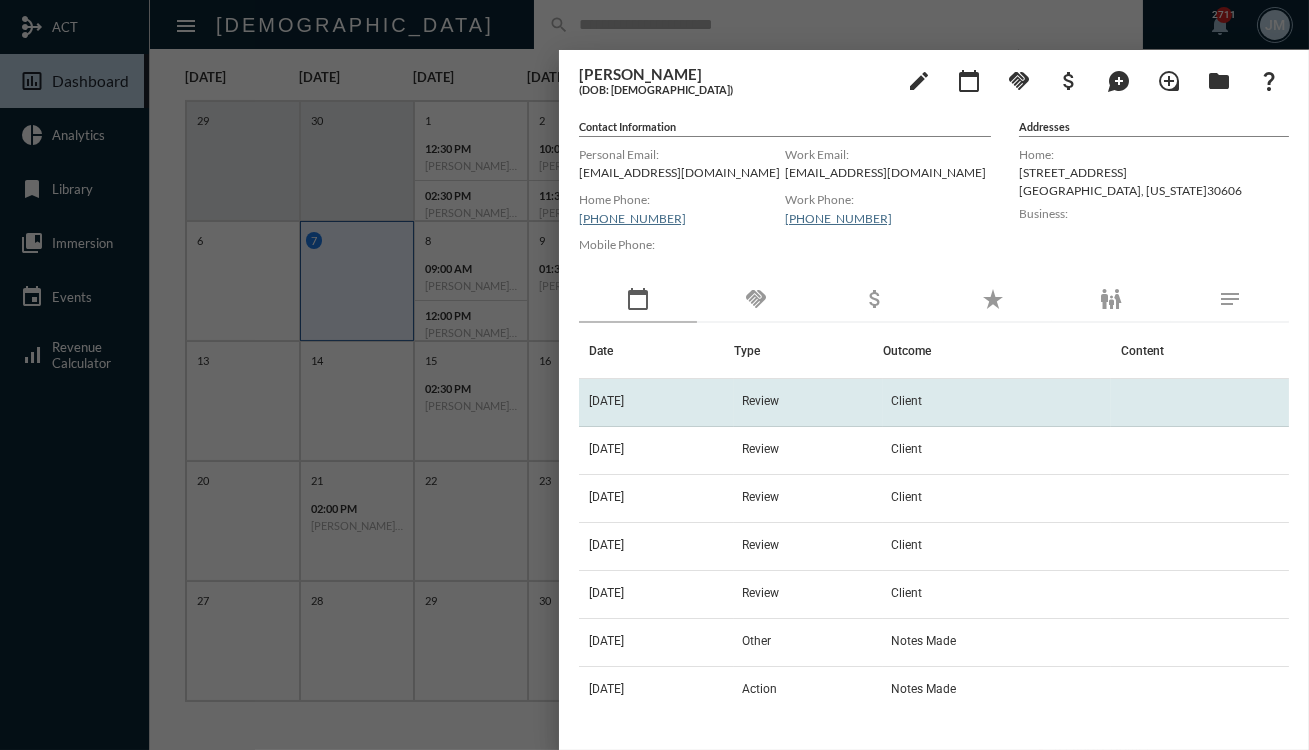 click on "[DATE]" 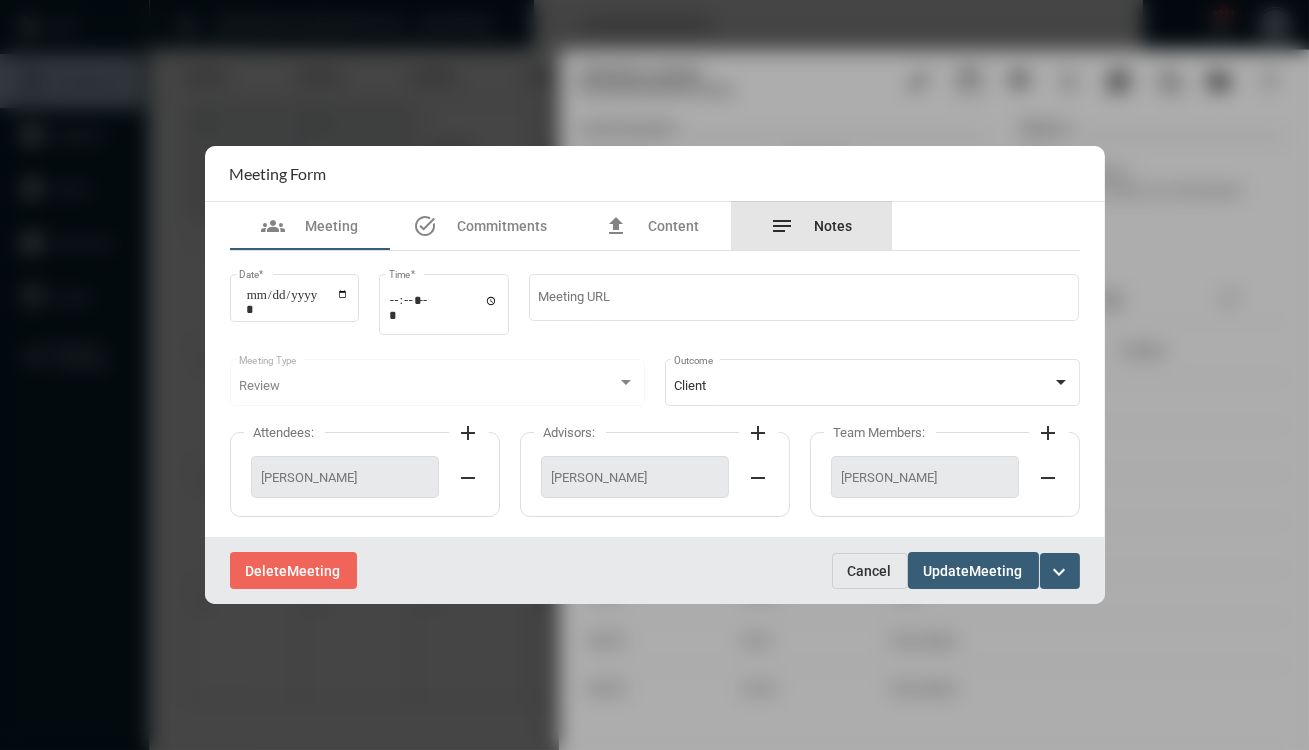 click on "notes Notes" at bounding box center [812, 226] 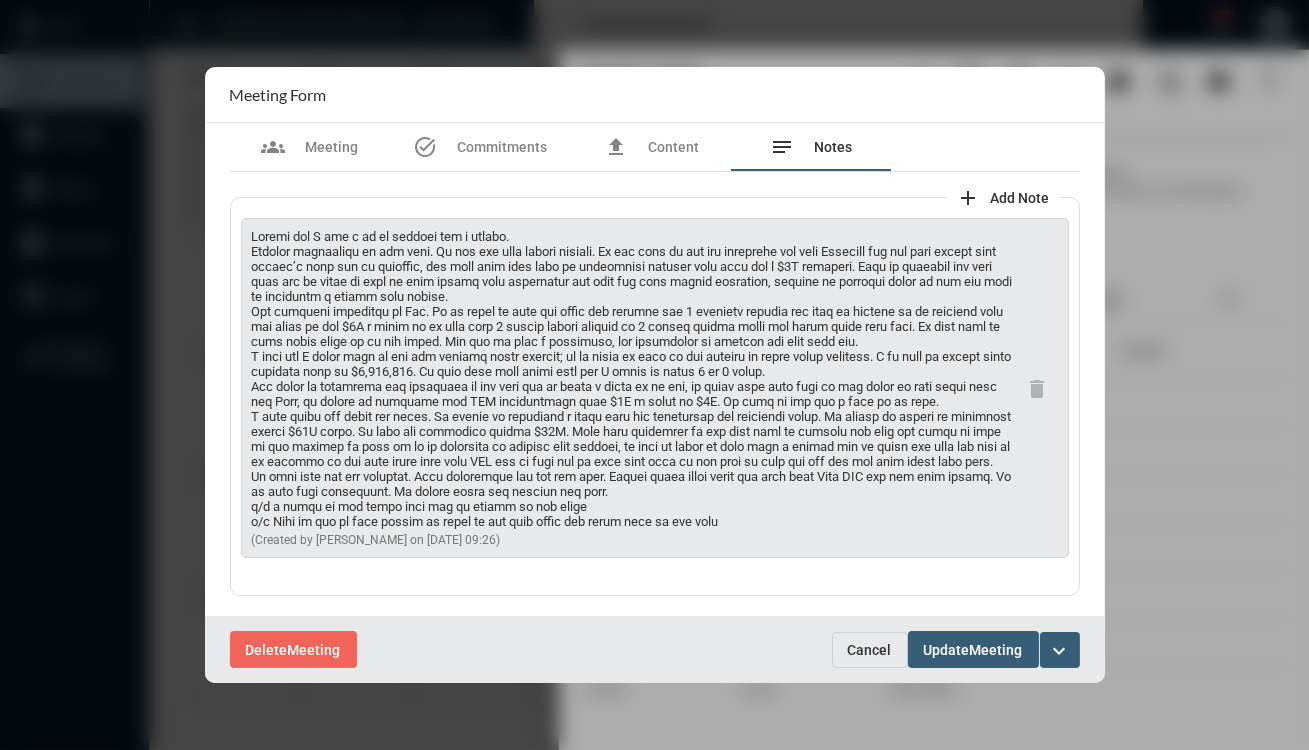 scroll, scrollTop: 0, scrollLeft: 0, axis: both 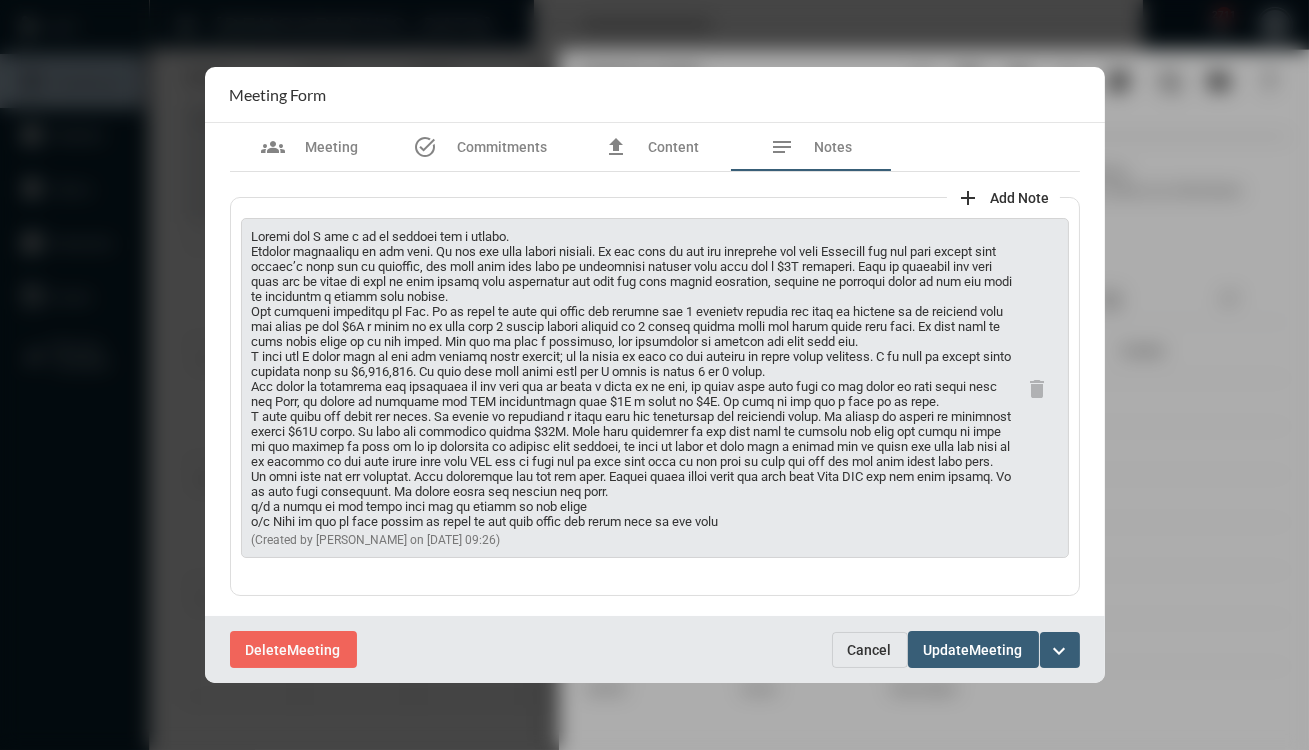 click on "Cancel" at bounding box center (870, 650) 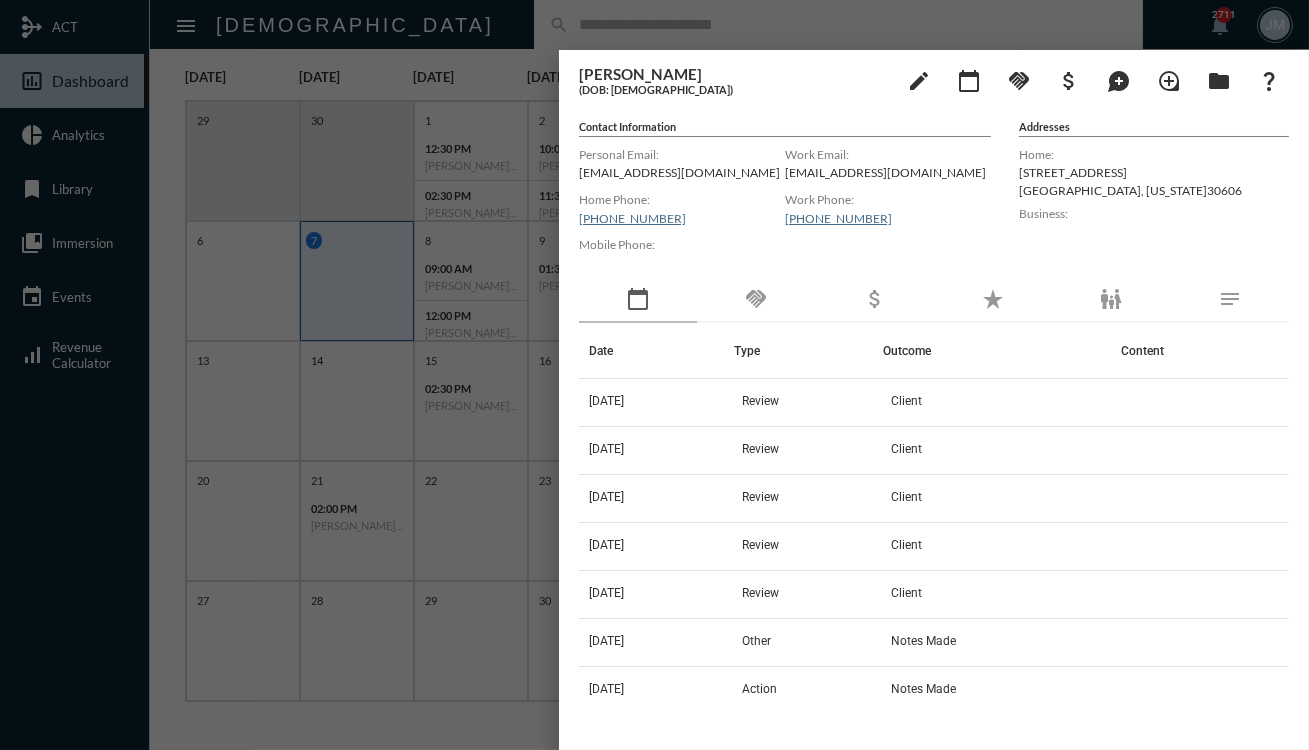 click at bounding box center [654, 375] 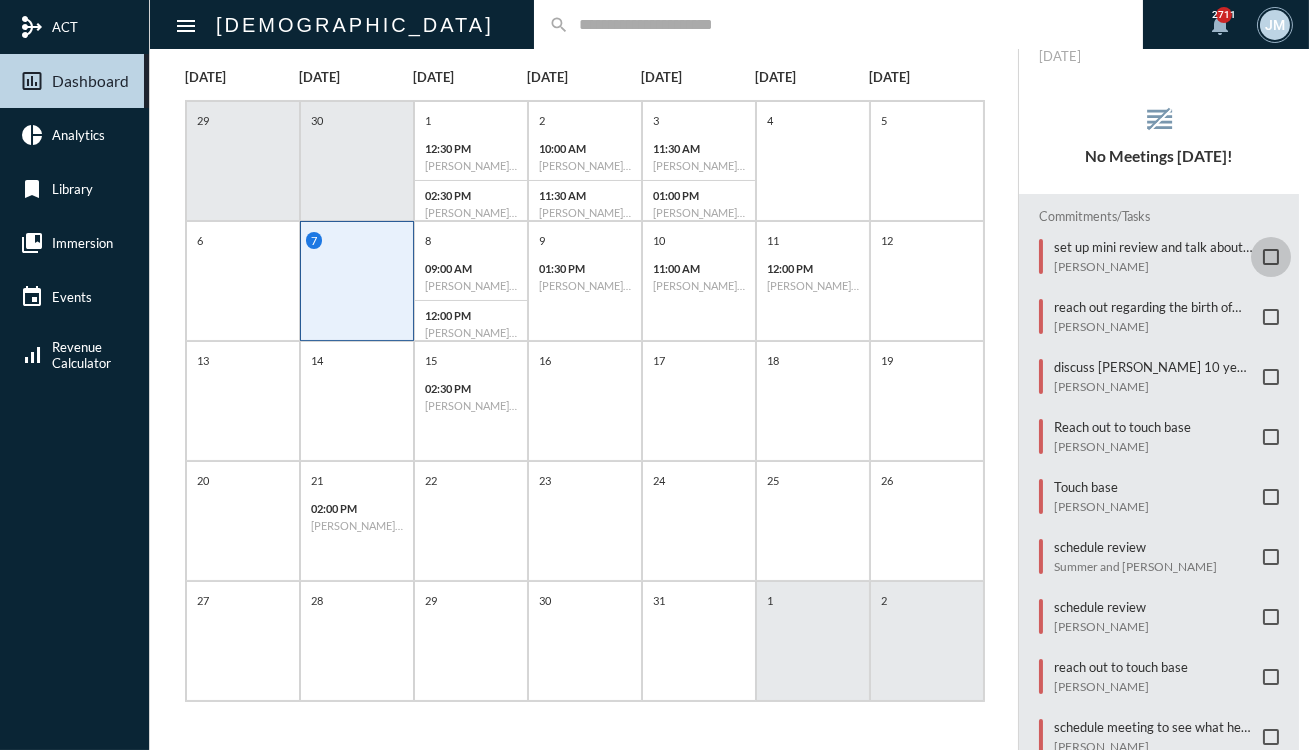 click at bounding box center [1271, 257] 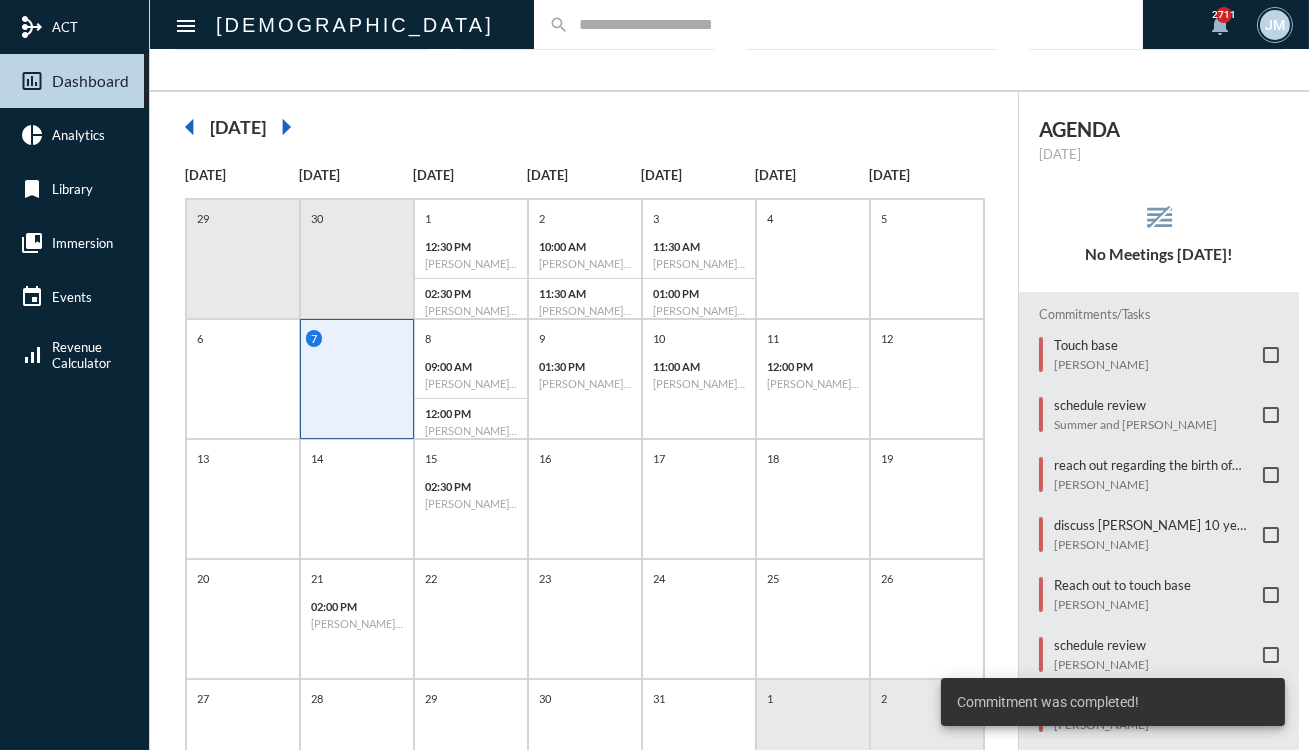 scroll, scrollTop: 213, scrollLeft: 0, axis: vertical 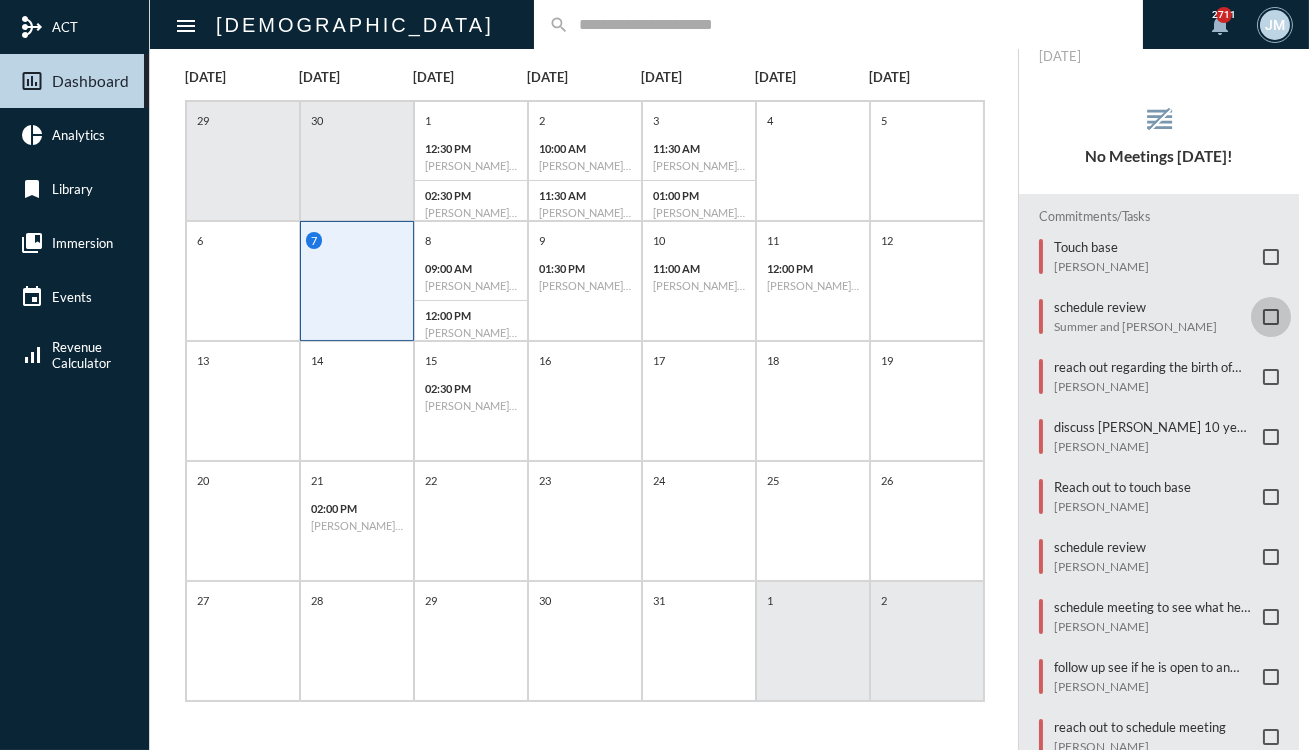 click at bounding box center [1271, 317] 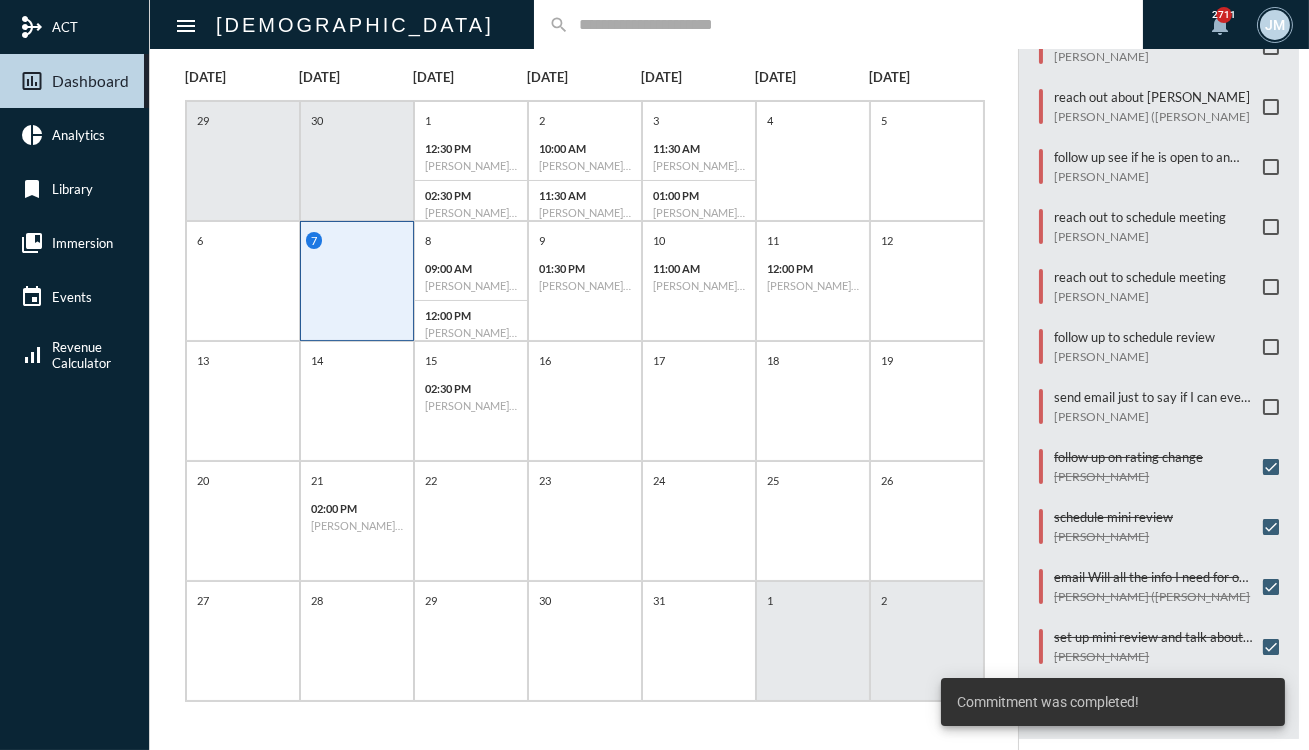 scroll, scrollTop: 573, scrollLeft: 0, axis: vertical 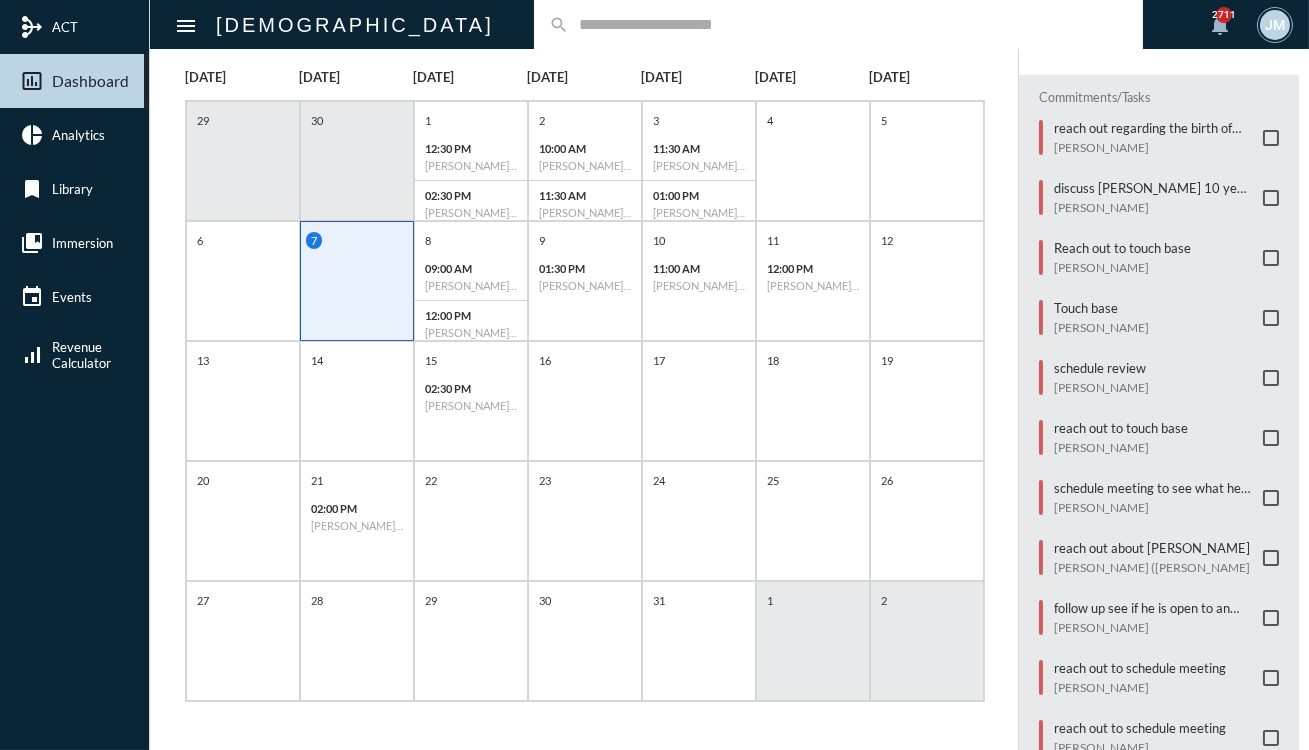 click at bounding box center (1271, 738) 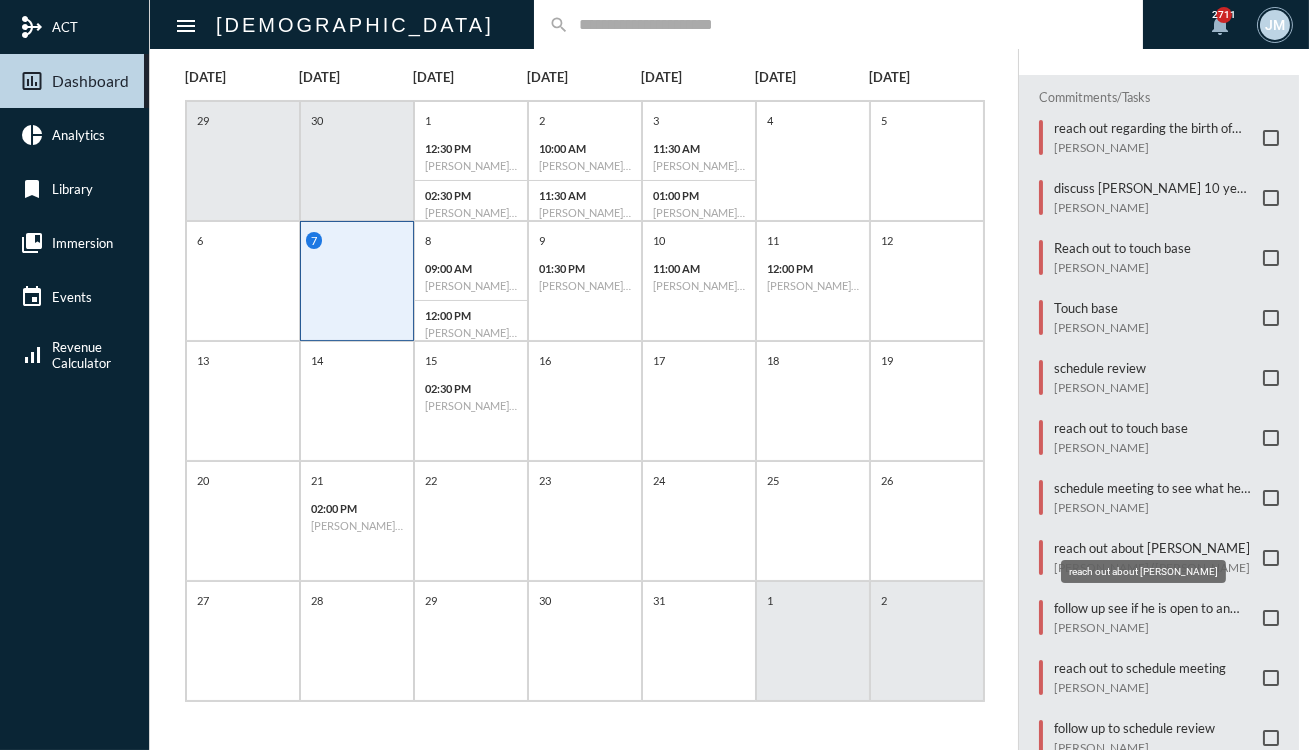click on "reach out about [PERSON_NAME]" 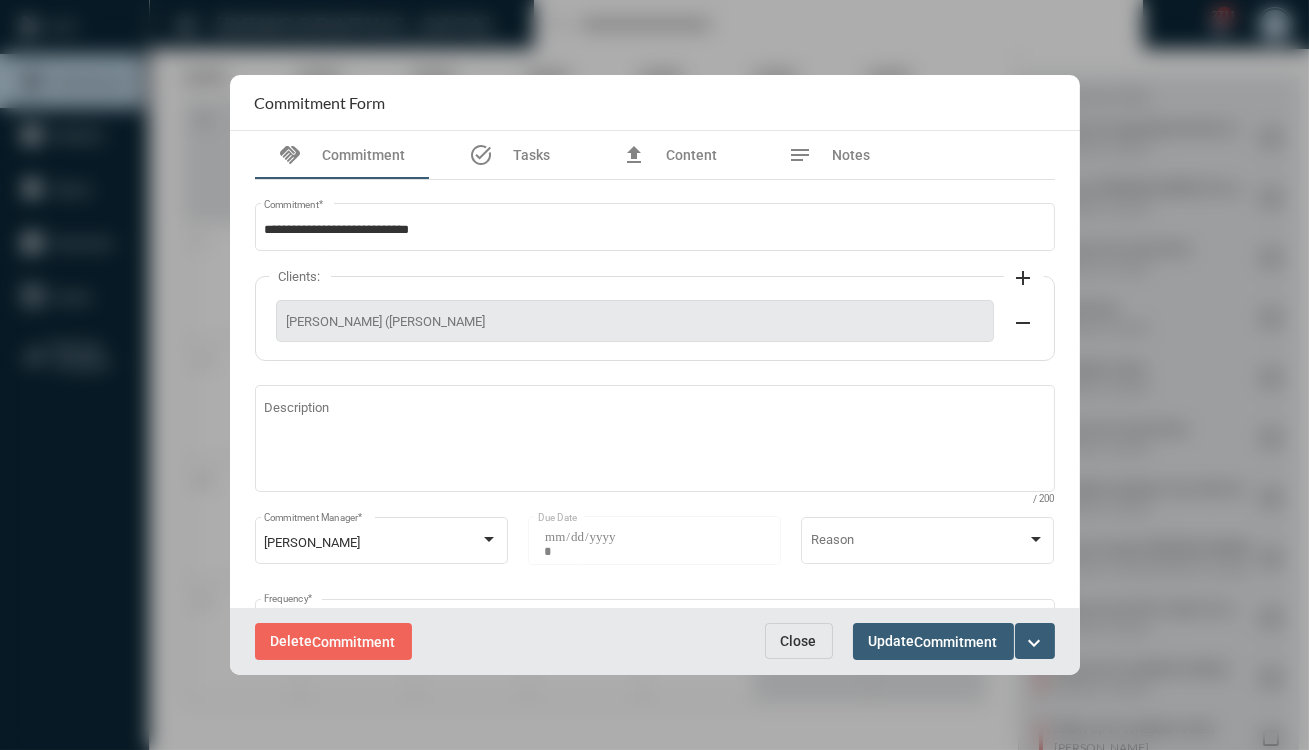click on "expand_more" at bounding box center (1035, 643) 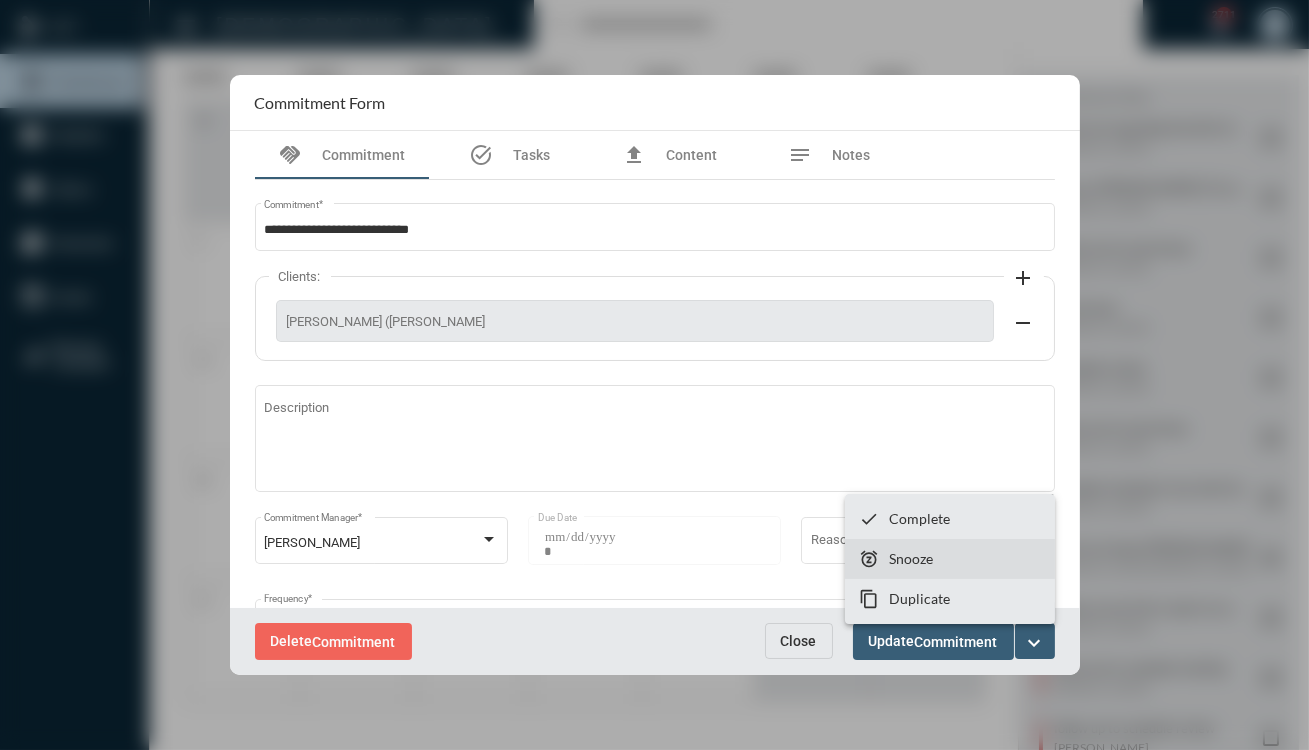 click on "Snooze" at bounding box center [911, 558] 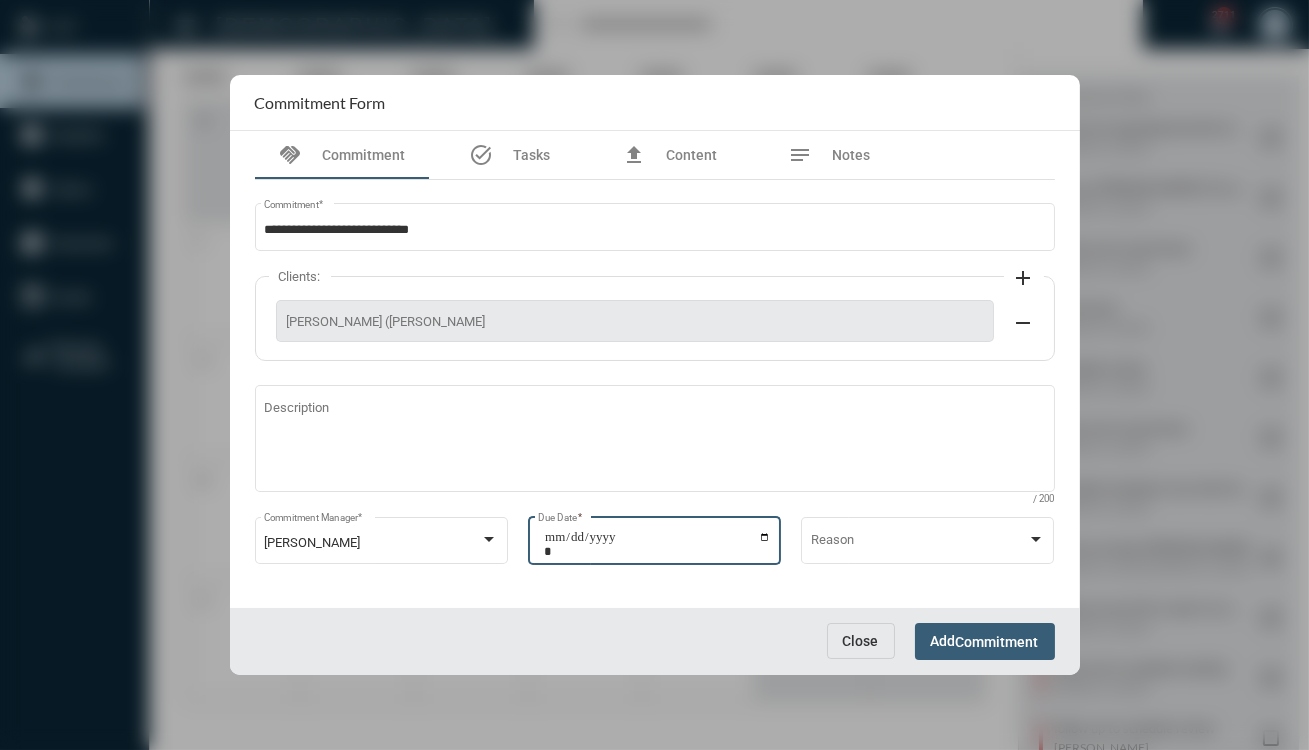 click on "**********" at bounding box center [657, 544] 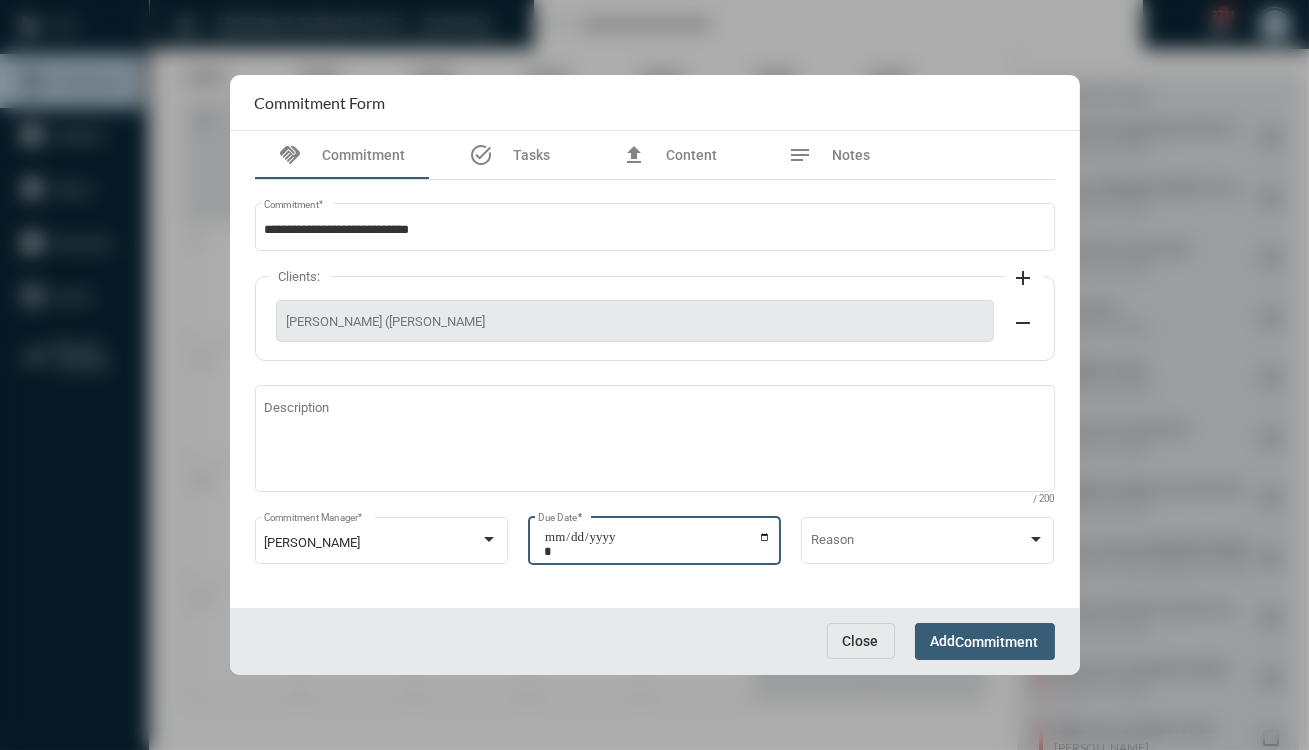 type on "**********" 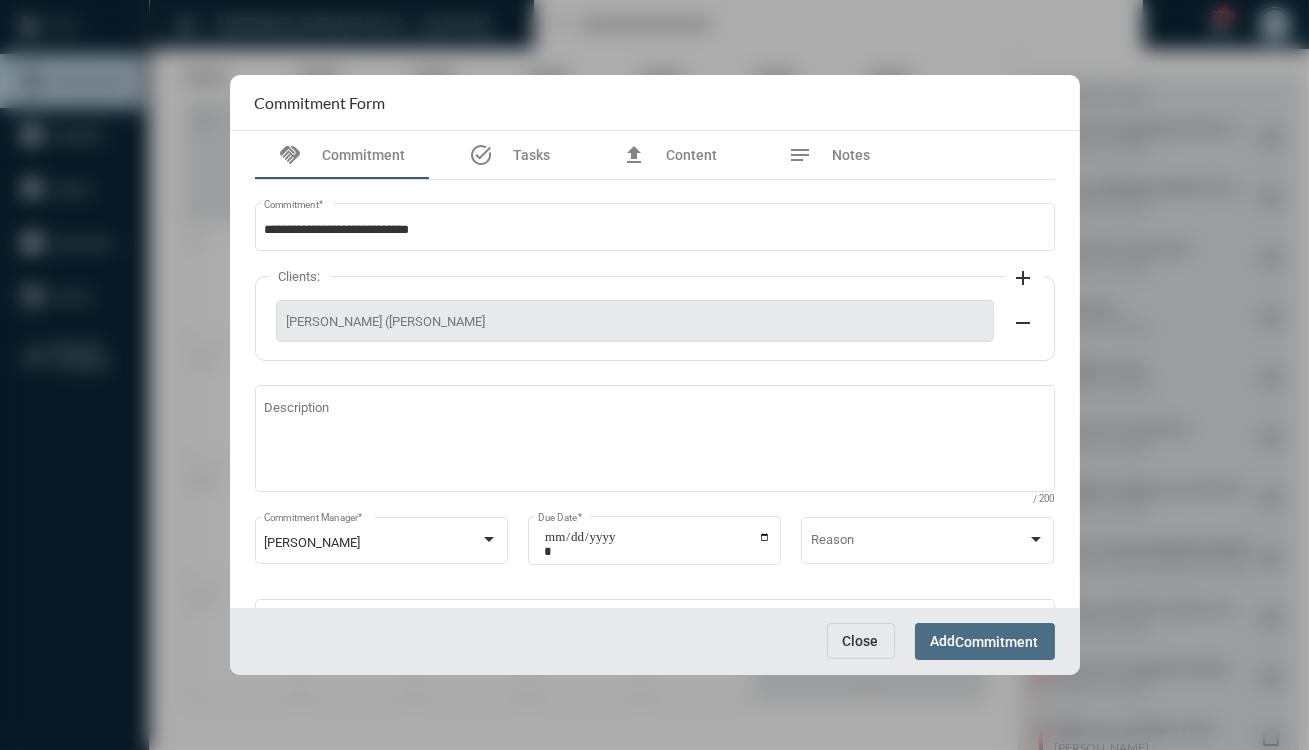 click on "Add   Commitment" at bounding box center (985, 641) 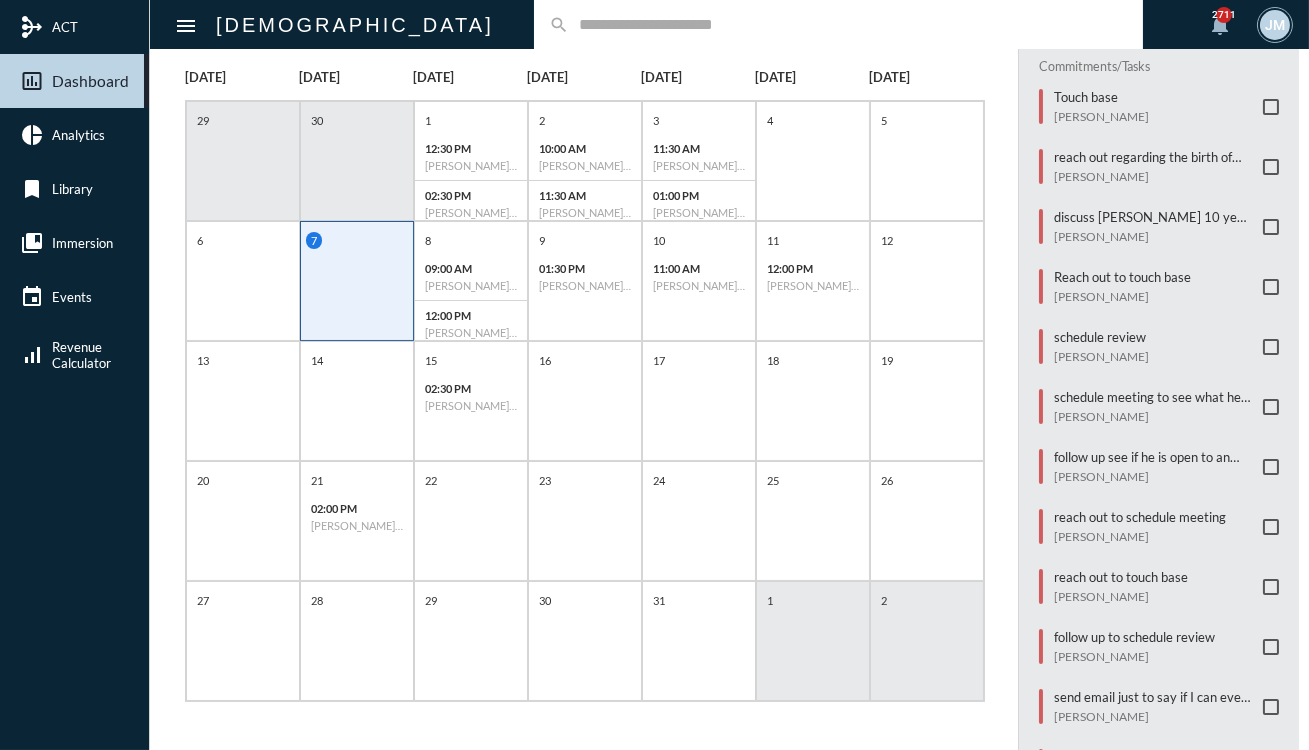 scroll, scrollTop: 0, scrollLeft: 0, axis: both 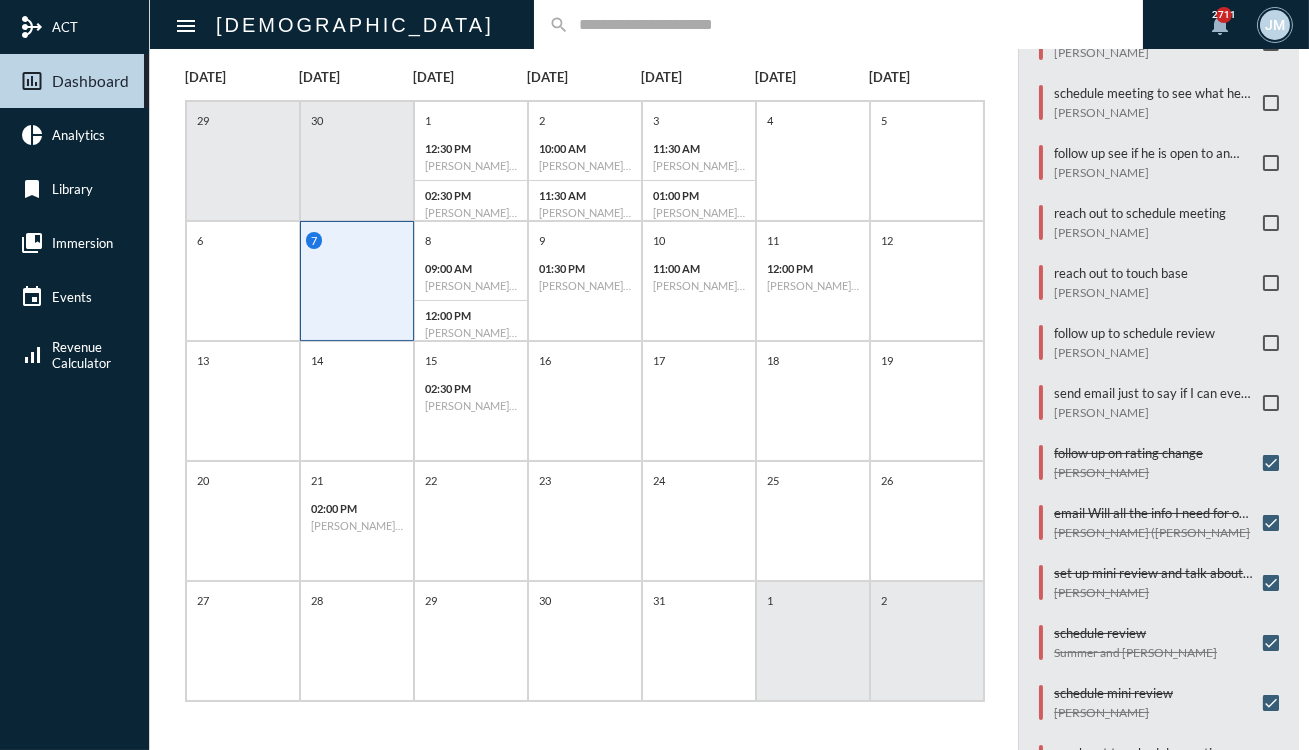 click at bounding box center [1271, 343] 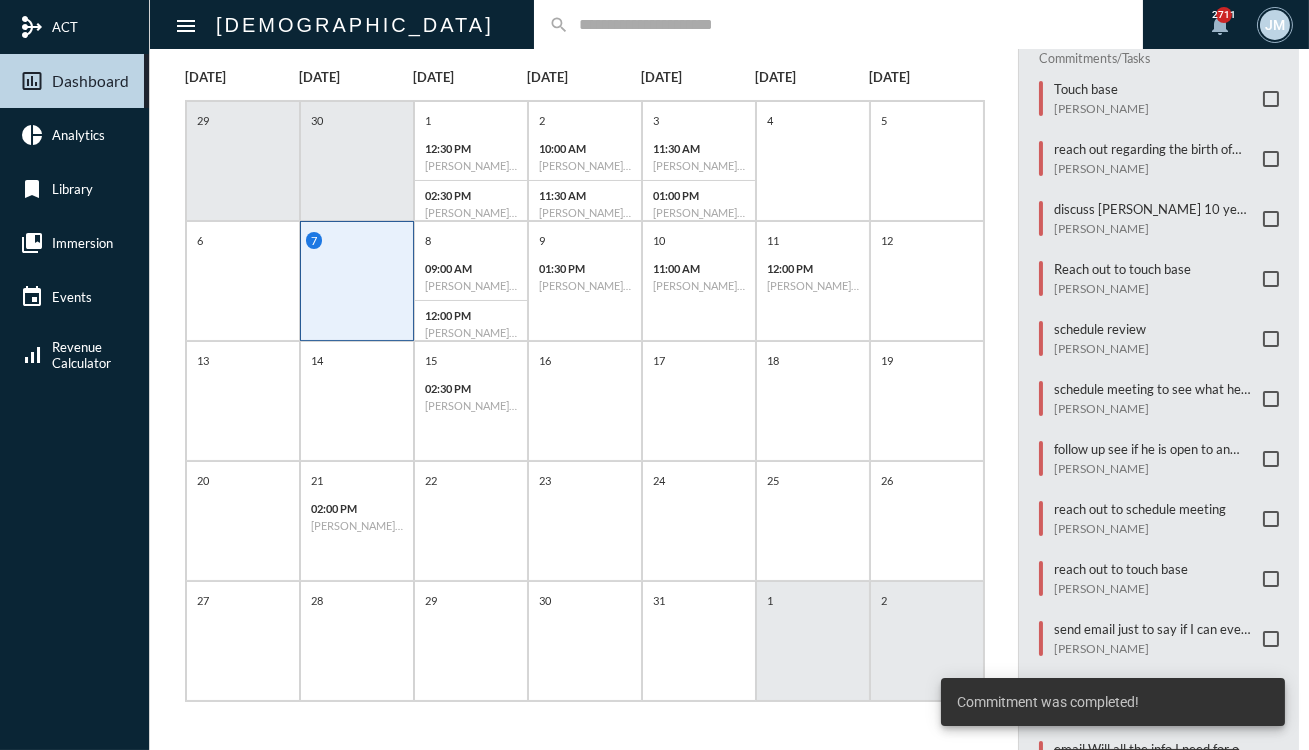 scroll, scrollTop: 90, scrollLeft: 0, axis: vertical 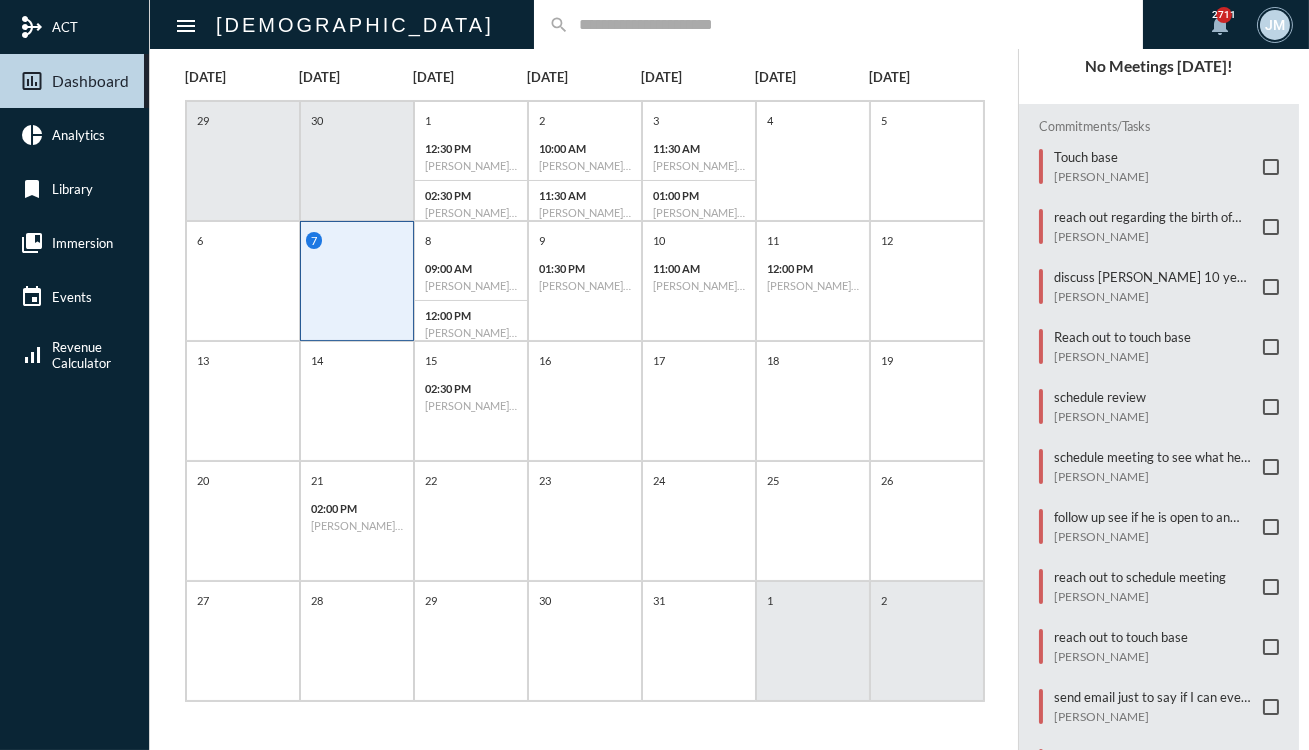 click on "send email just to say if I can ever help to let me know   [PERSON_NAME]" 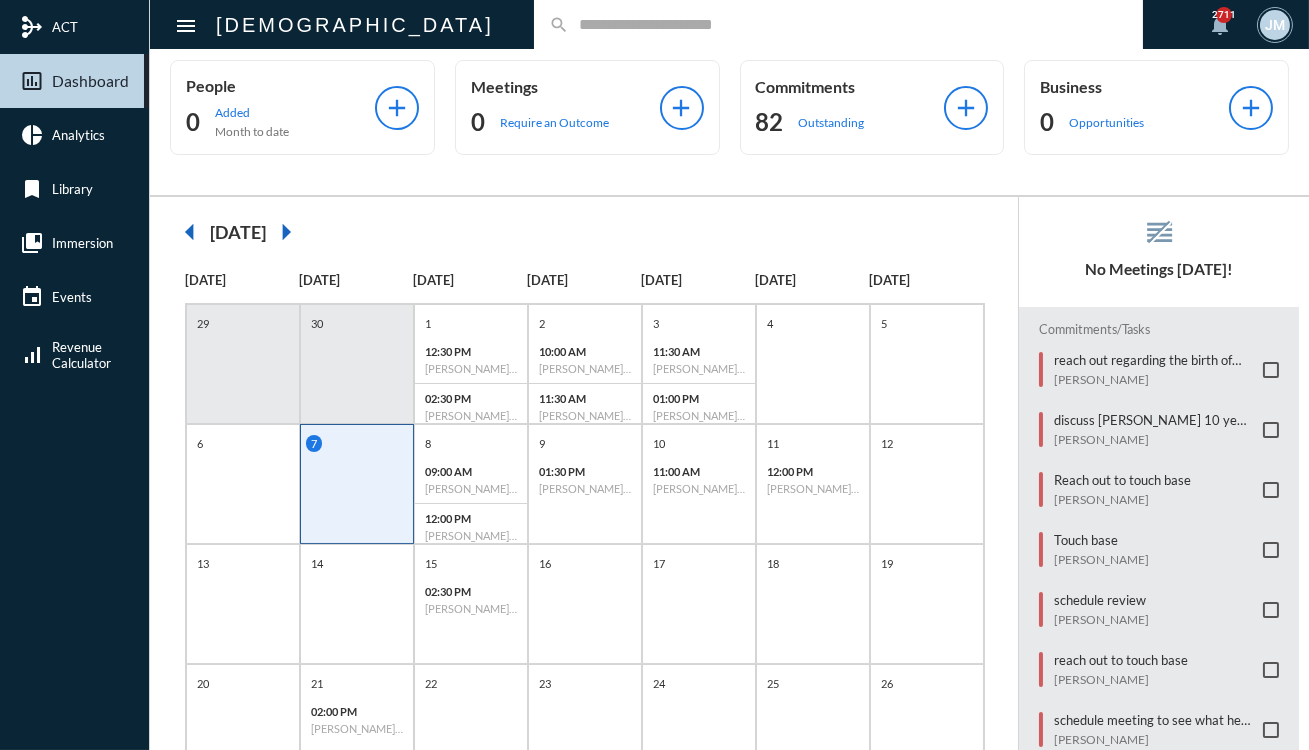 scroll, scrollTop: 0, scrollLeft: 0, axis: both 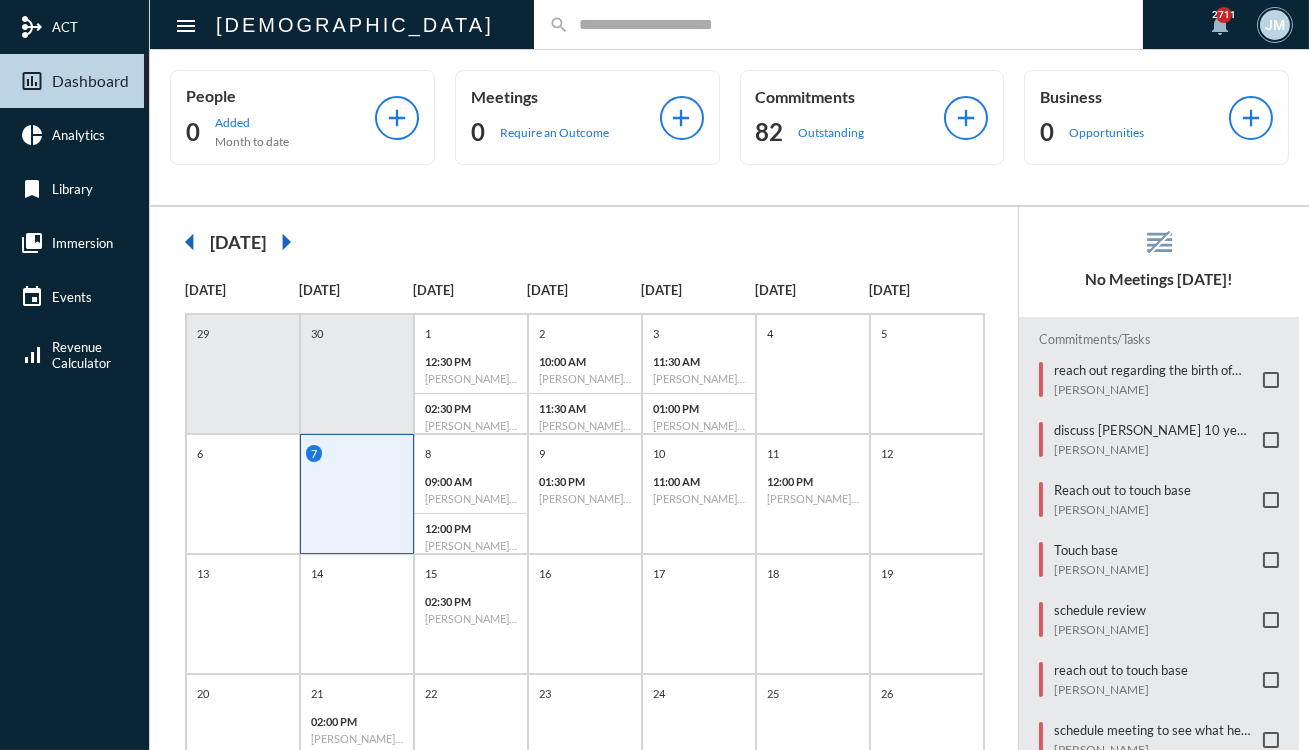 click 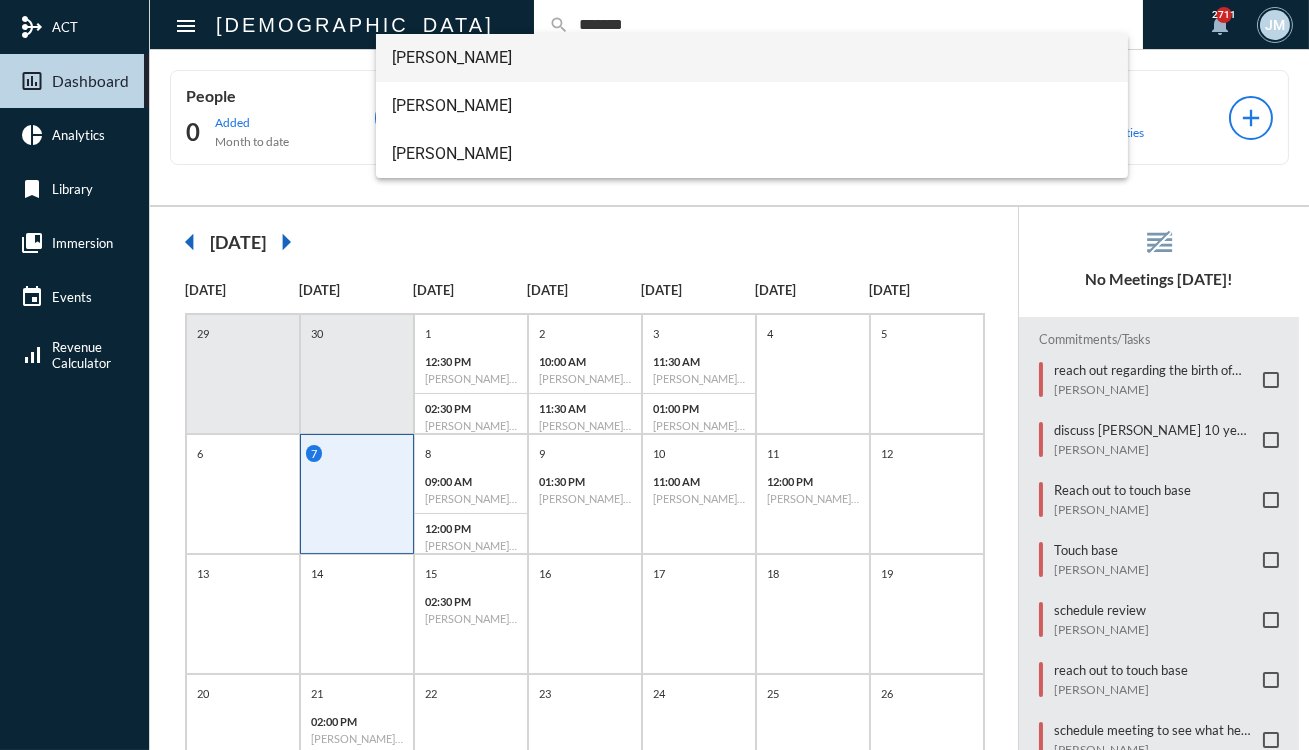 type on "*******" 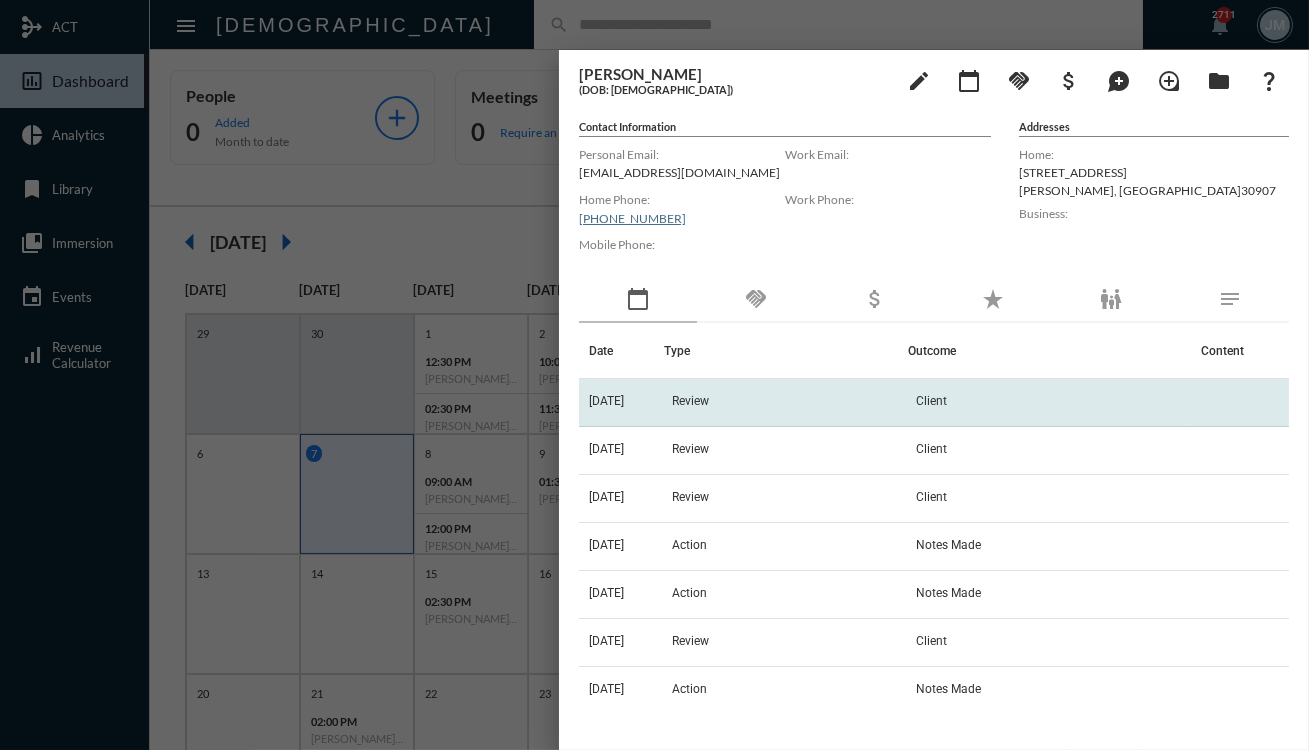 click on "Review" 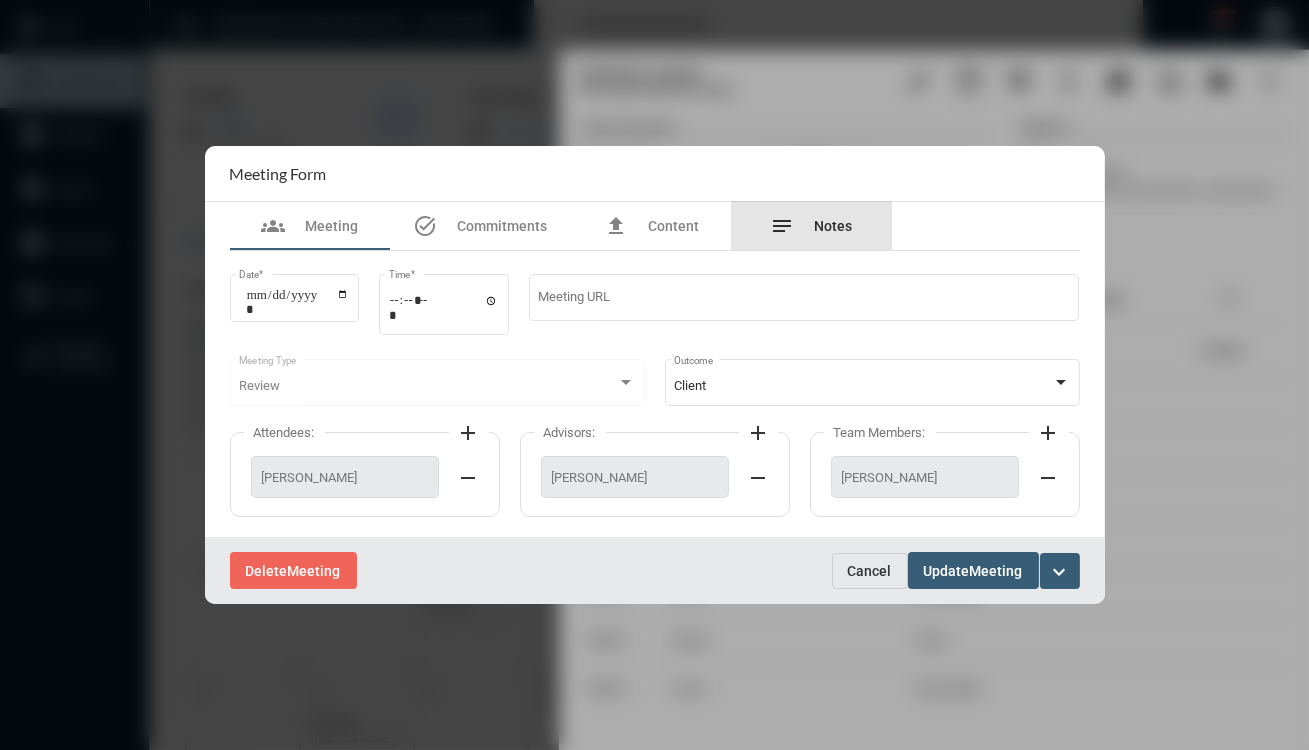 click on "Notes" at bounding box center [834, 226] 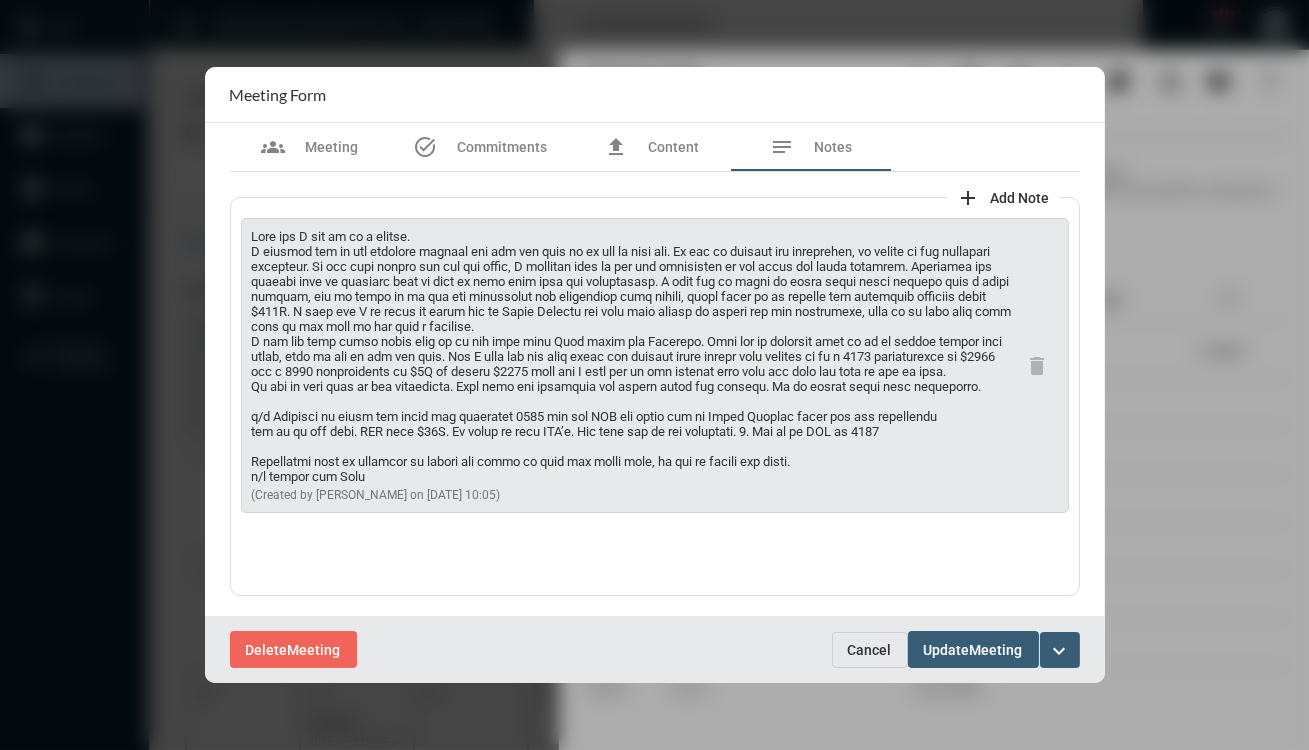click on "Cancel" at bounding box center [870, 650] 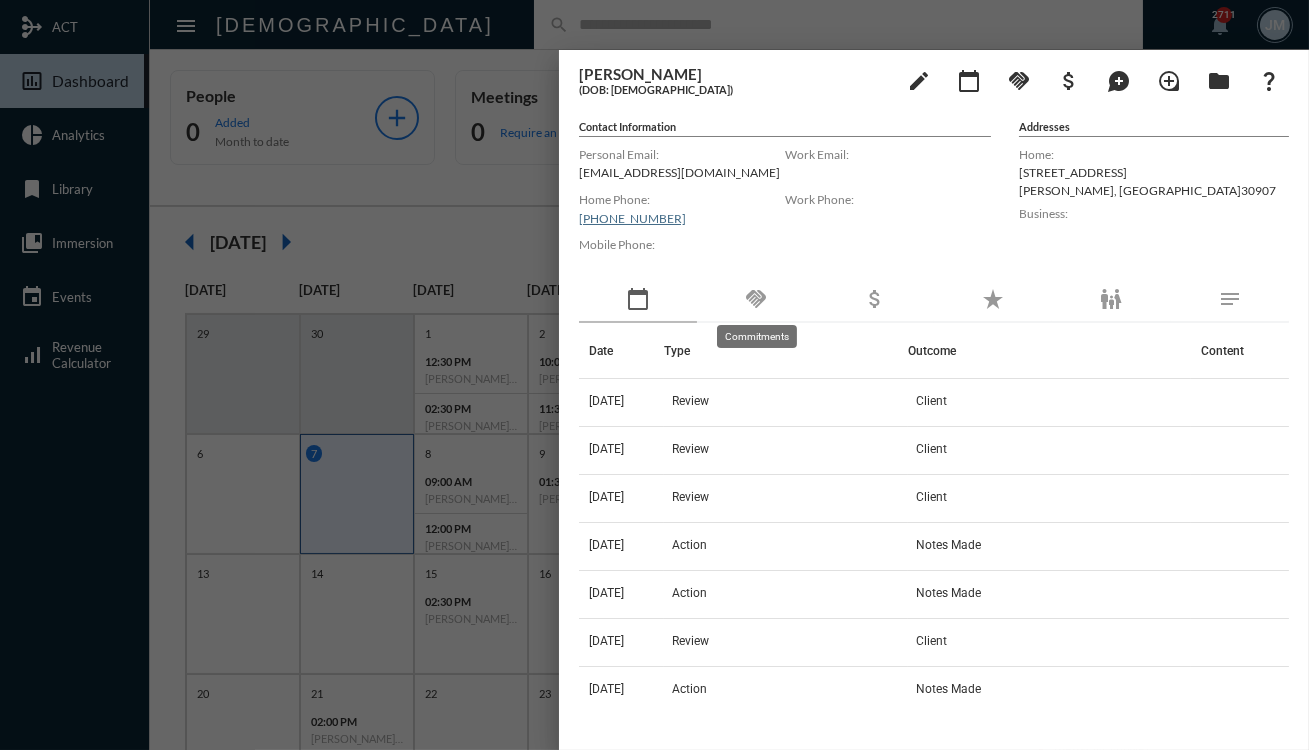 click on "handshake" 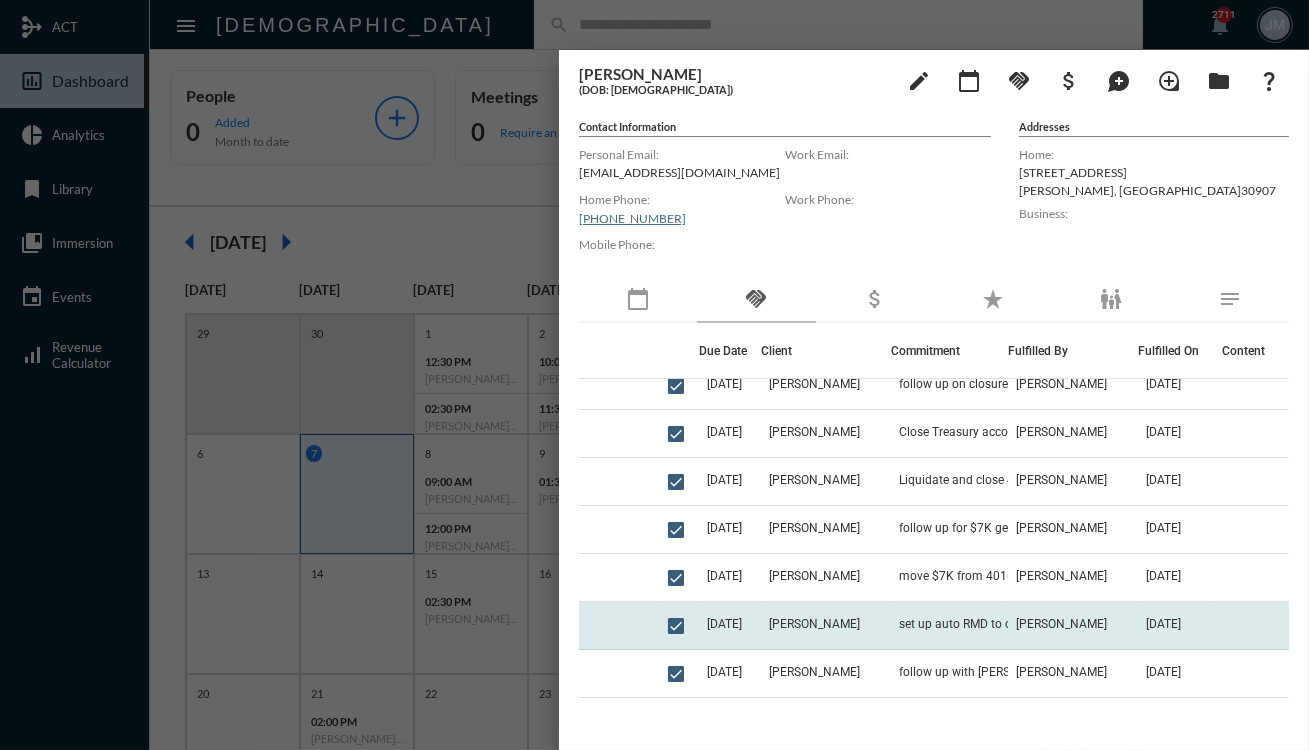 scroll, scrollTop: 636, scrollLeft: 0, axis: vertical 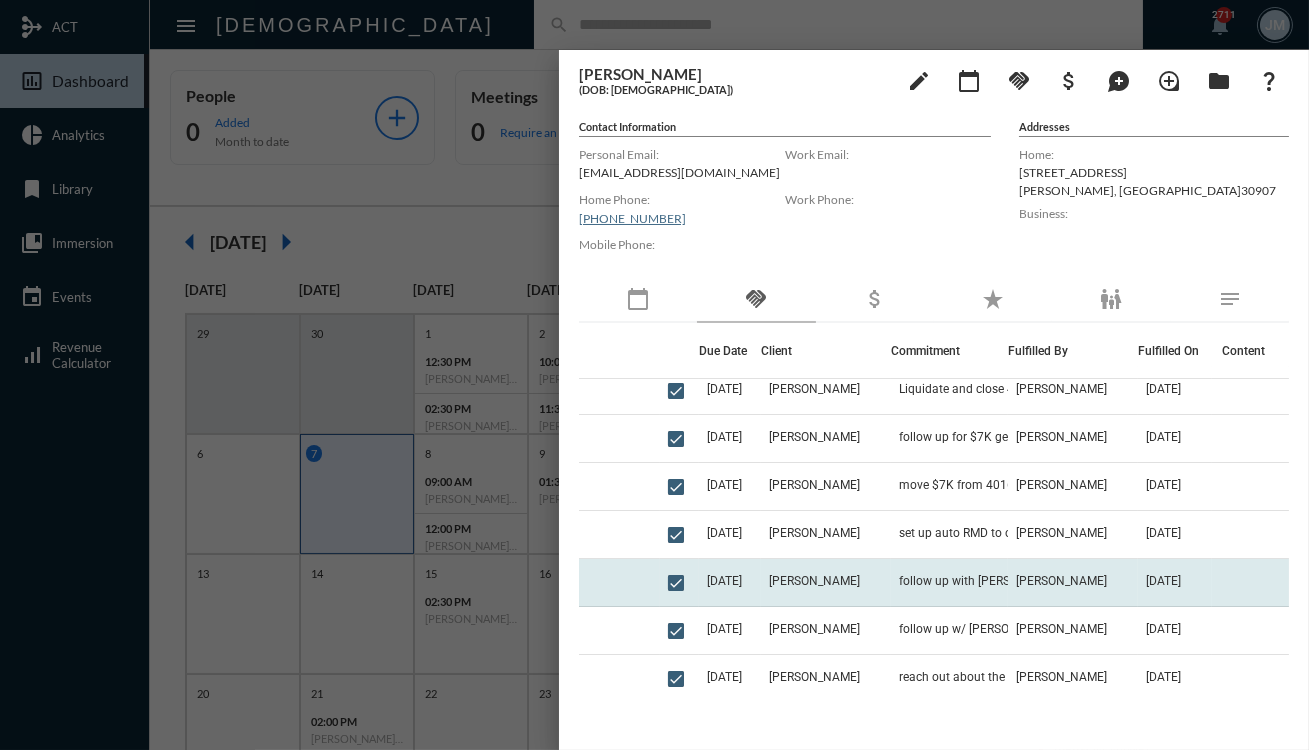 click on "follow up with [PERSON_NAME] on 2023 and 2024 contributions in [PERSON_NAME] IRA's" 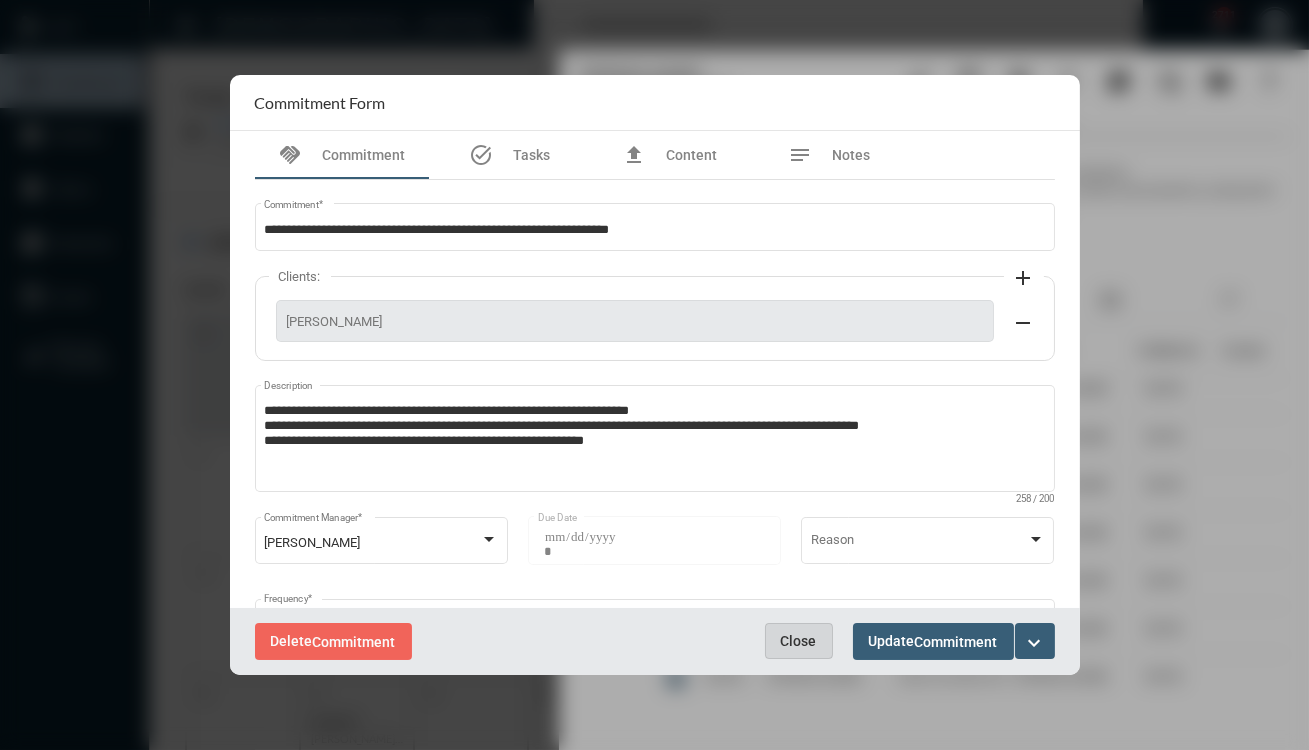 click on "Close" at bounding box center [799, 641] 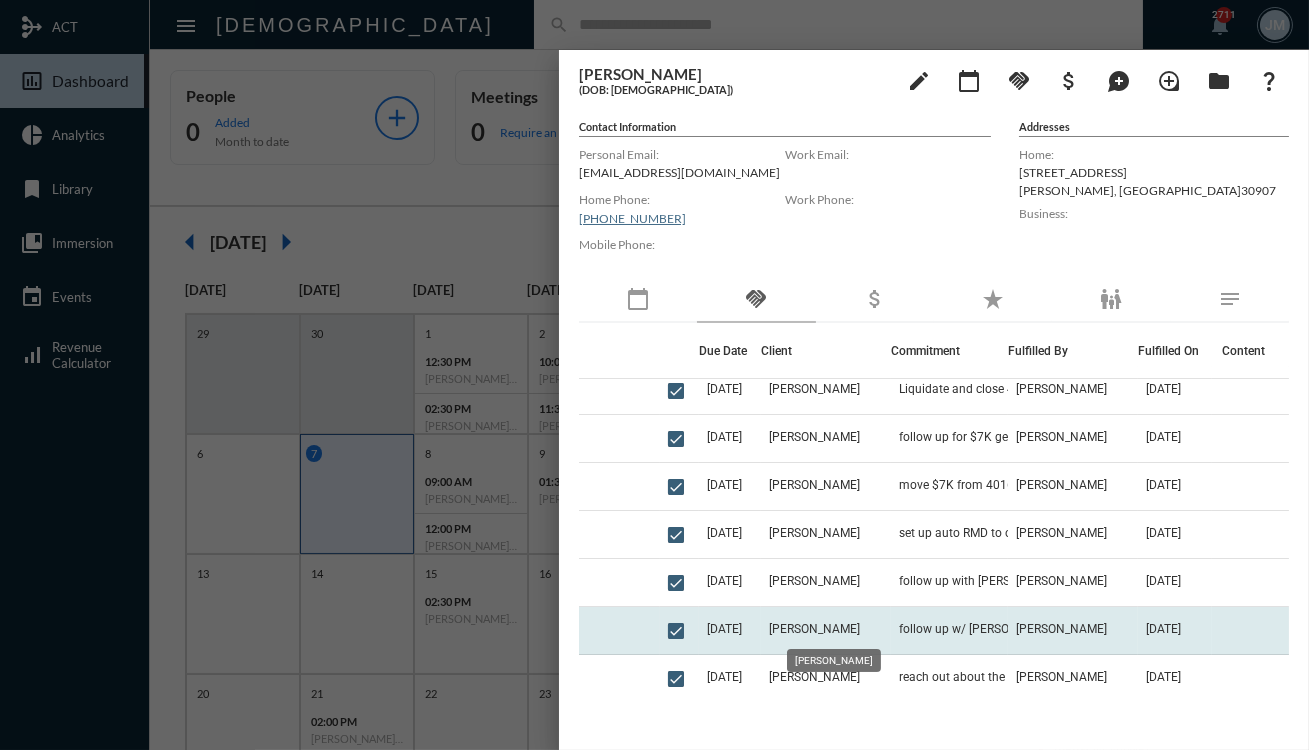 scroll, scrollTop: 727, scrollLeft: 0, axis: vertical 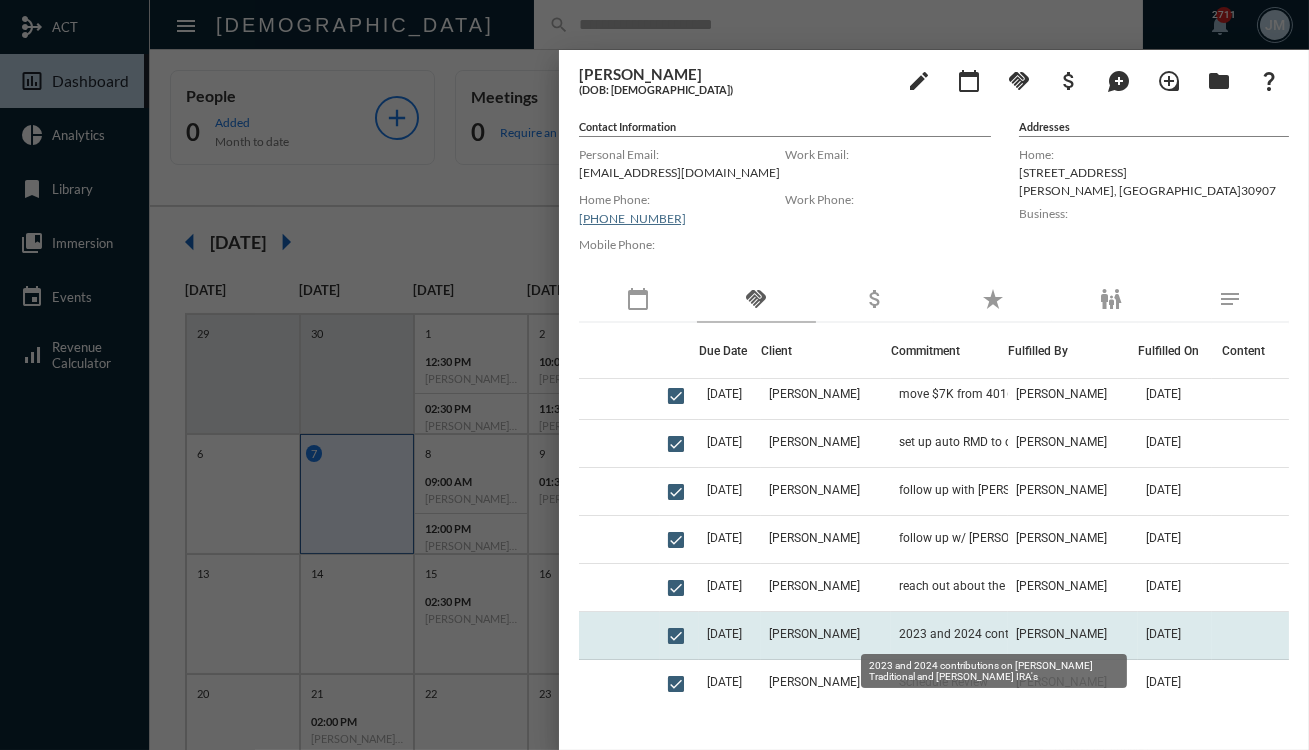 click on "2023 and 2024 contributions on [PERSON_NAME] Traditional and [PERSON_NAME] IRA's" 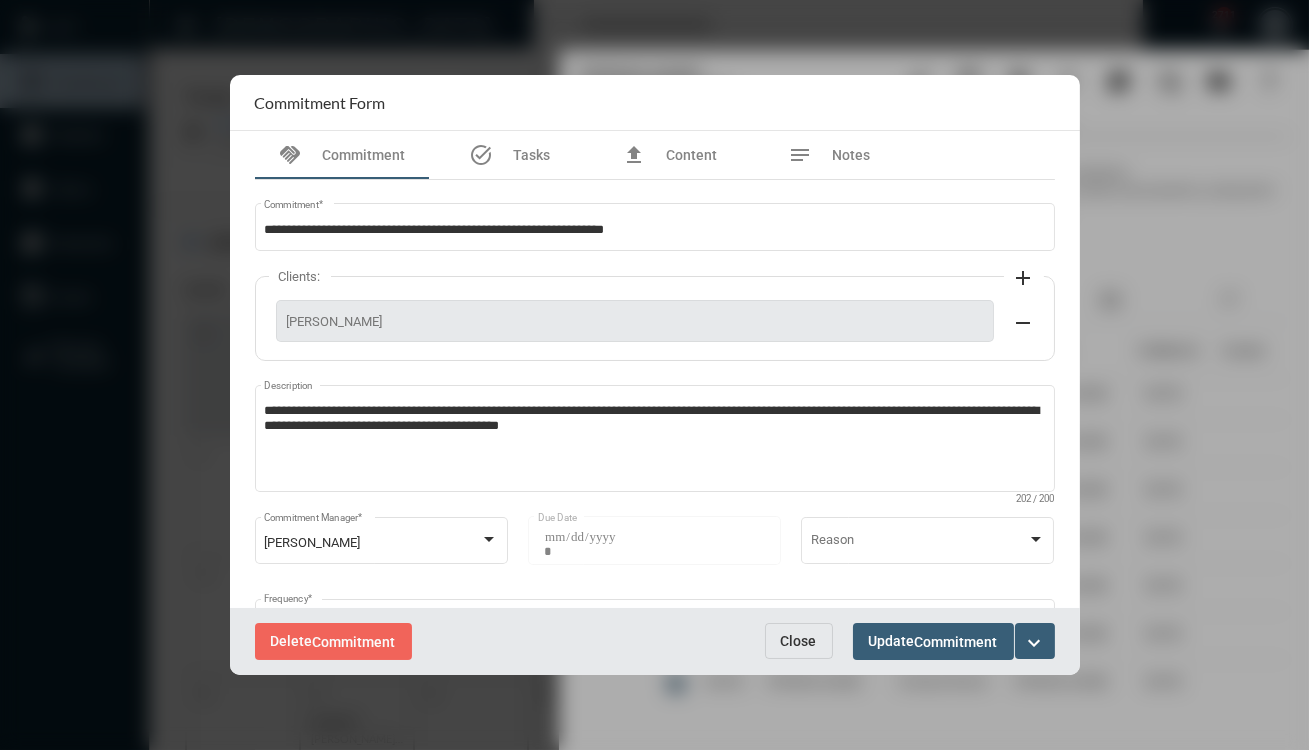 click on "Close" at bounding box center [799, 641] 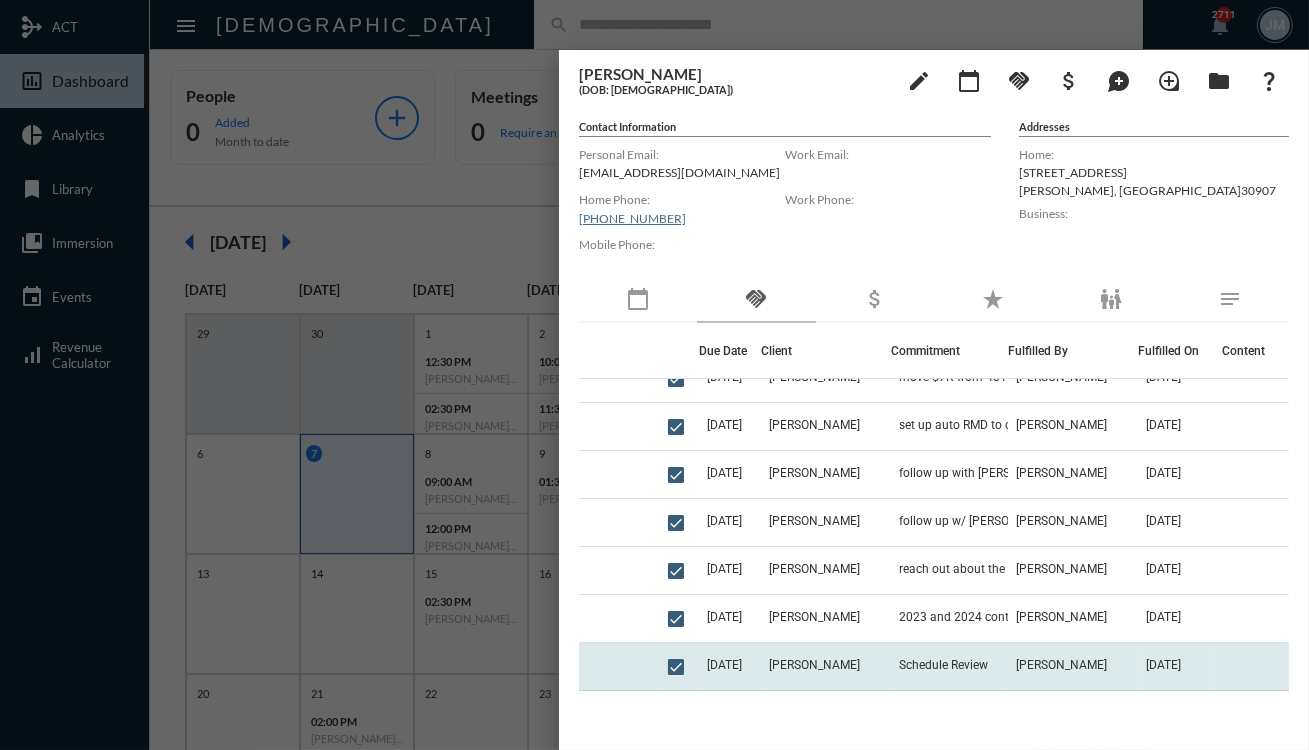 scroll, scrollTop: 727, scrollLeft: 0, axis: vertical 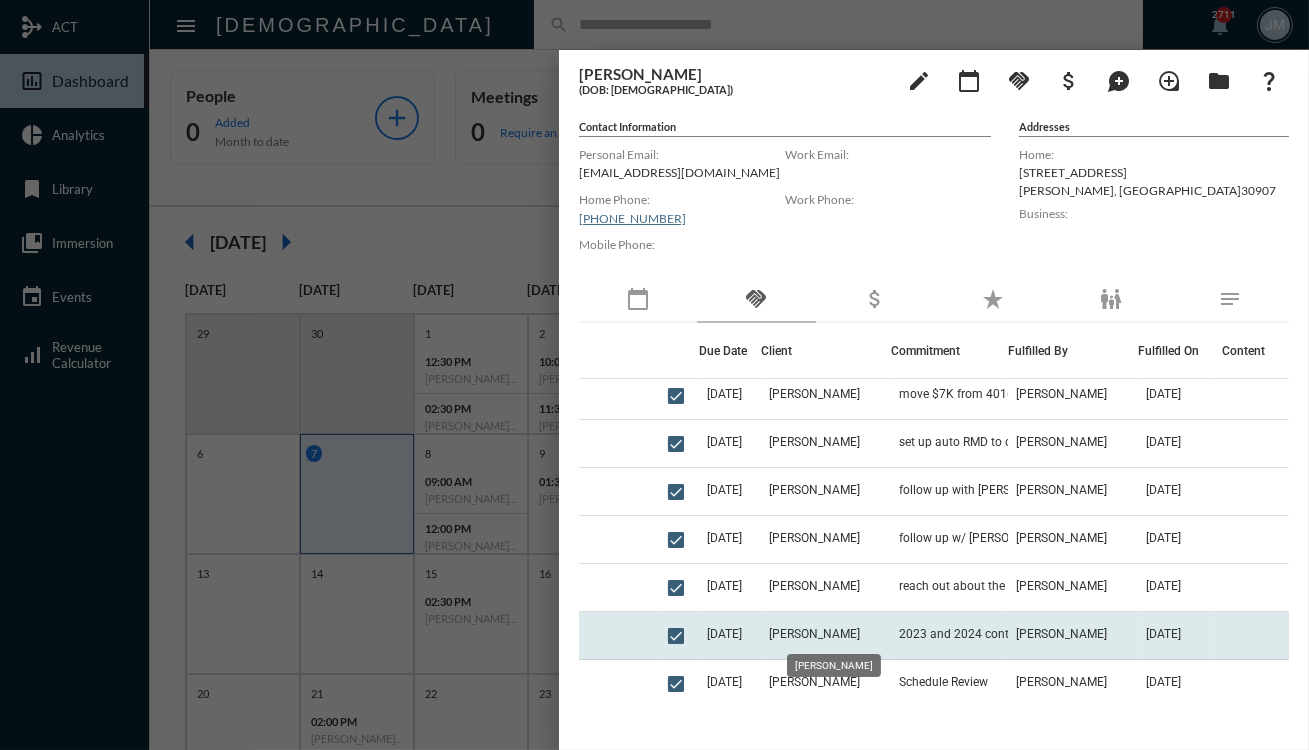 click on "[PERSON_NAME]" 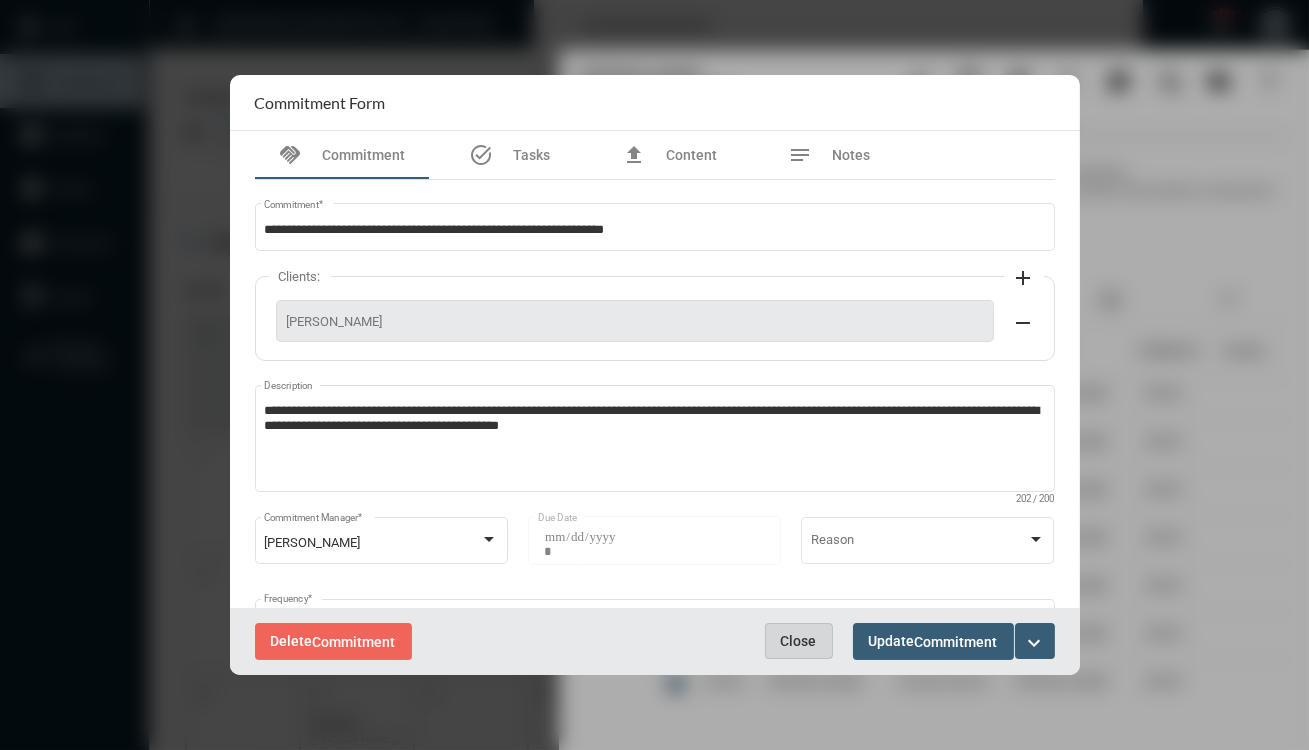 click on "Close" at bounding box center [799, 641] 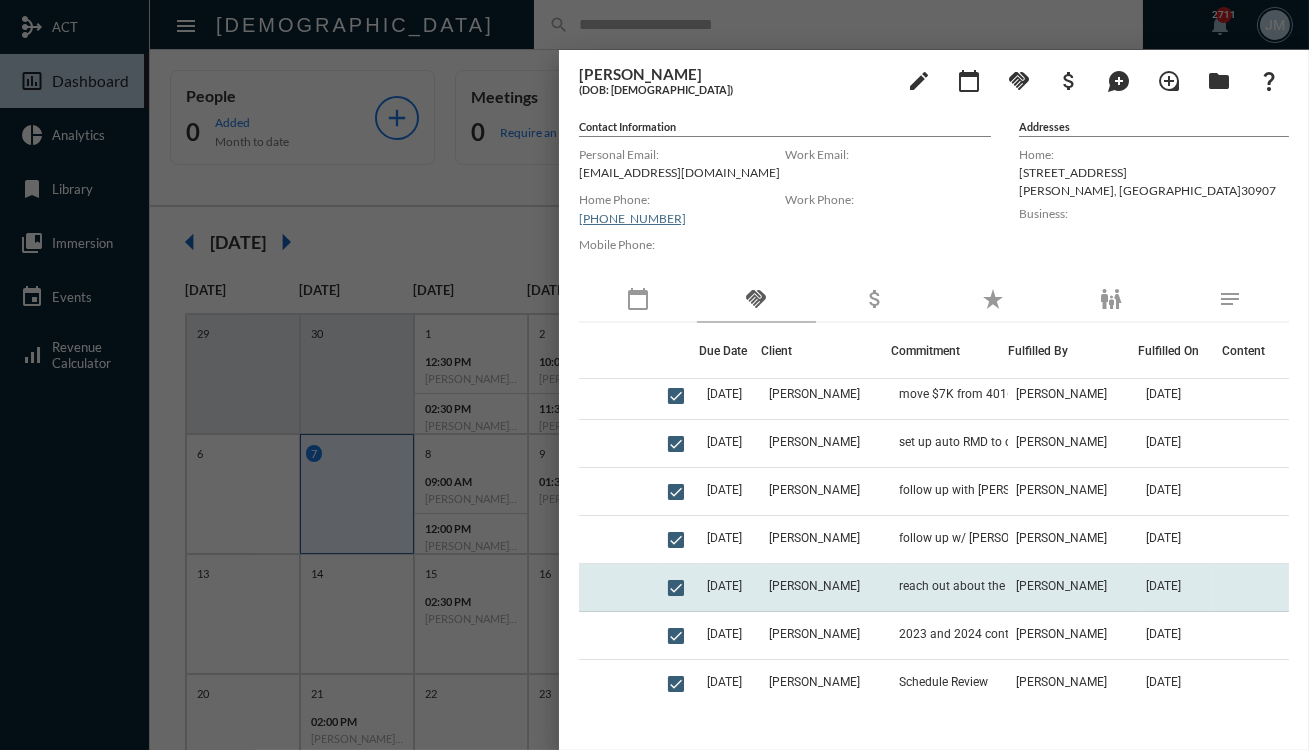 click on "[PERSON_NAME]" 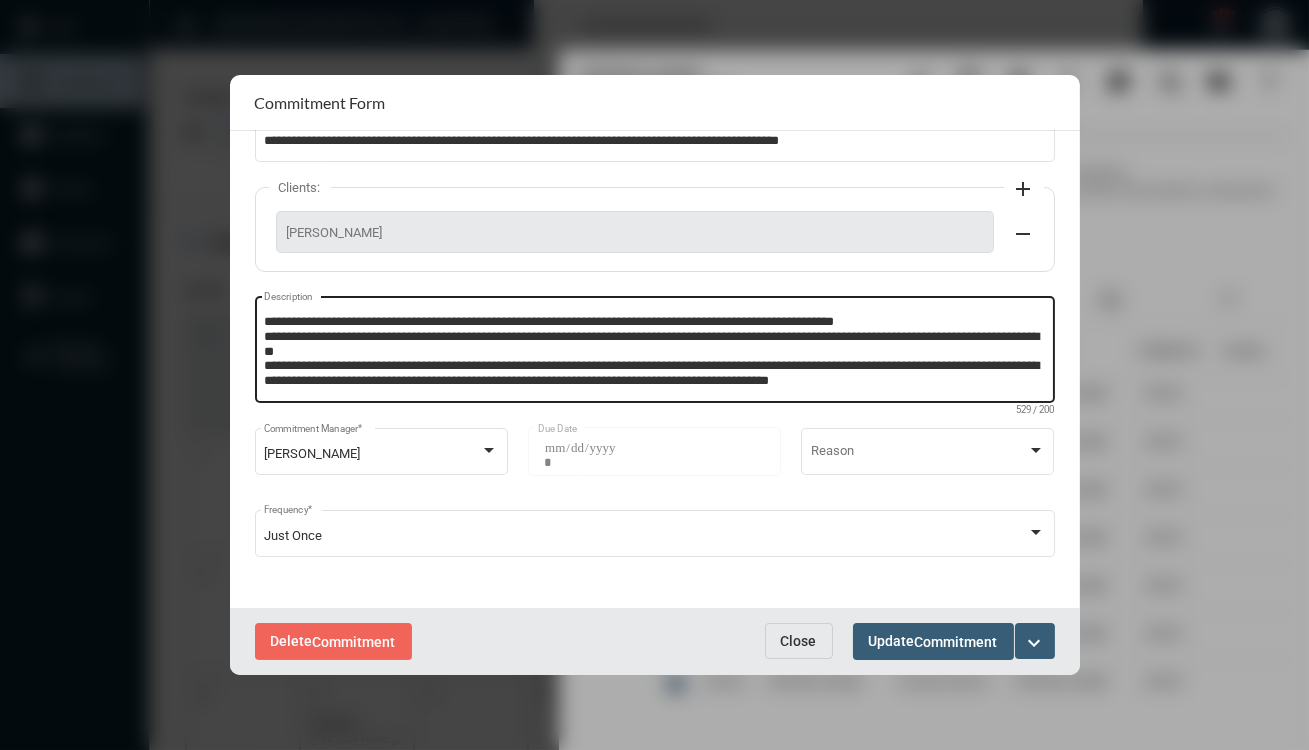scroll, scrollTop: 92, scrollLeft: 0, axis: vertical 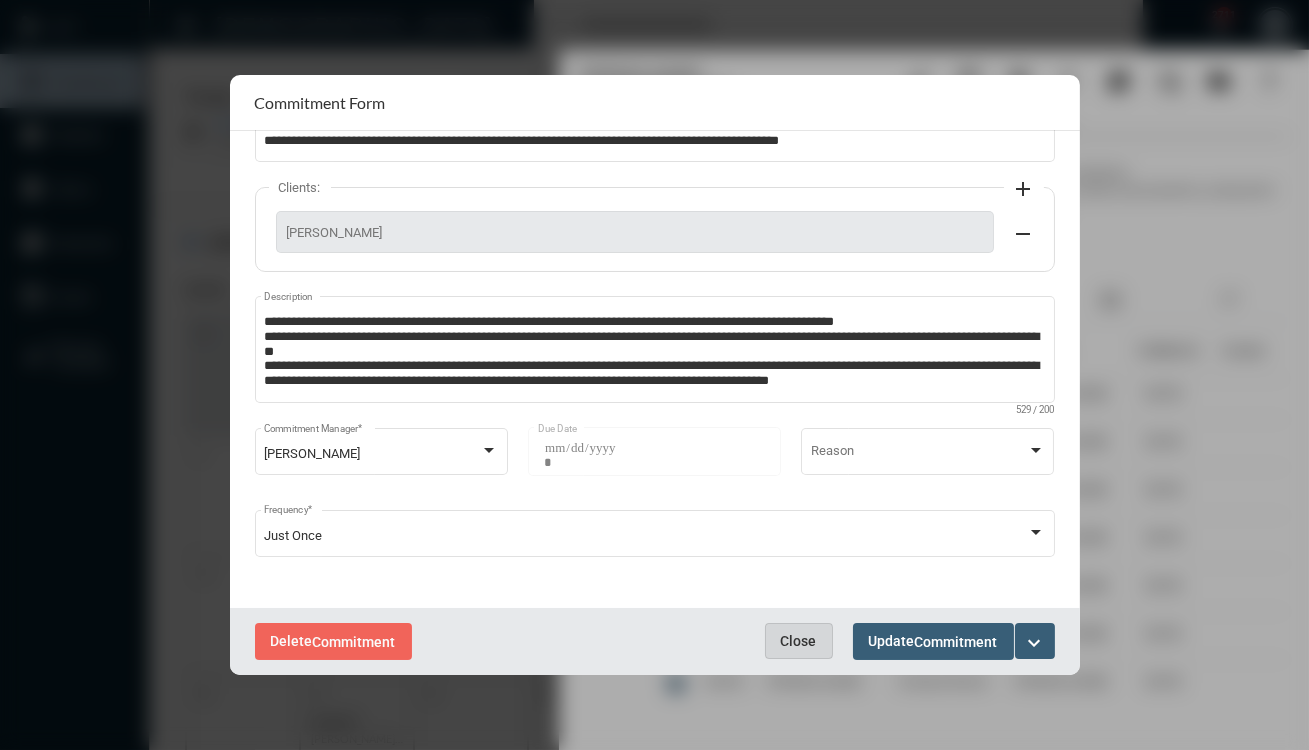 click on "Close" at bounding box center [799, 641] 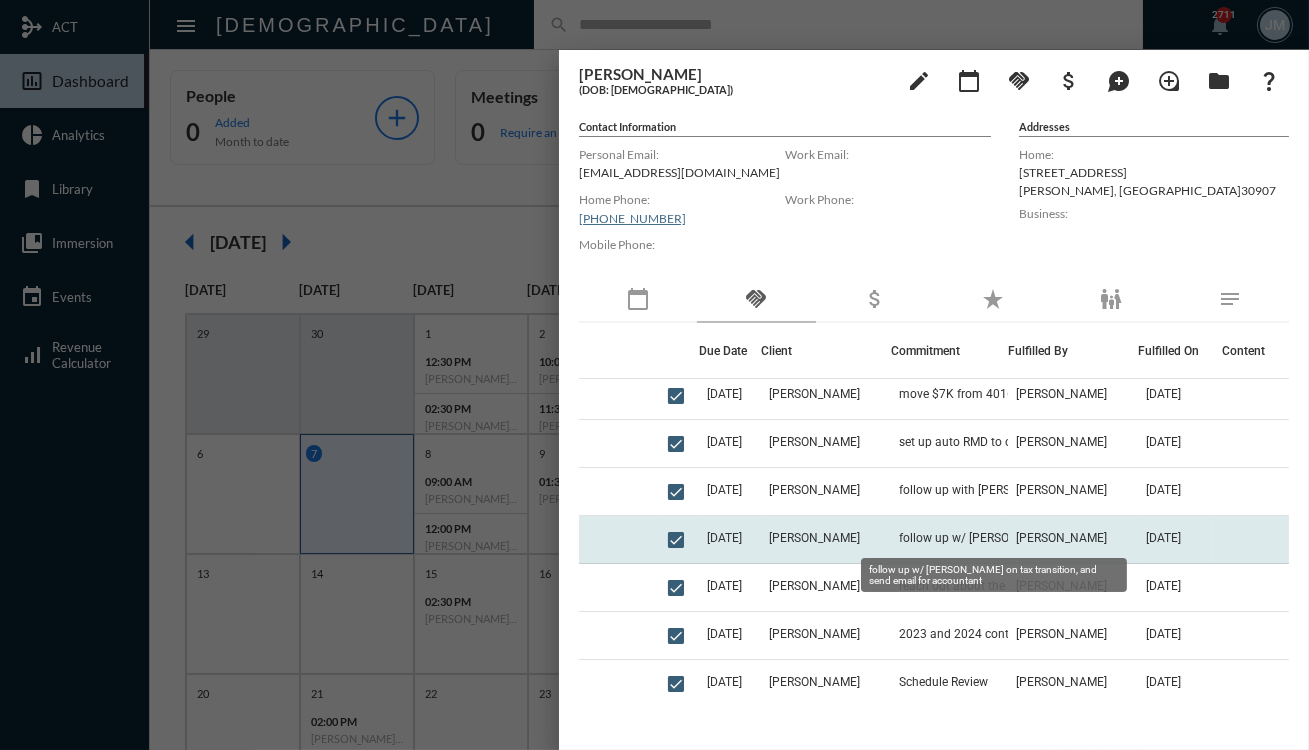 click on "follow up w/ [PERSON_NAME] on tax transition, and send email for accountant" 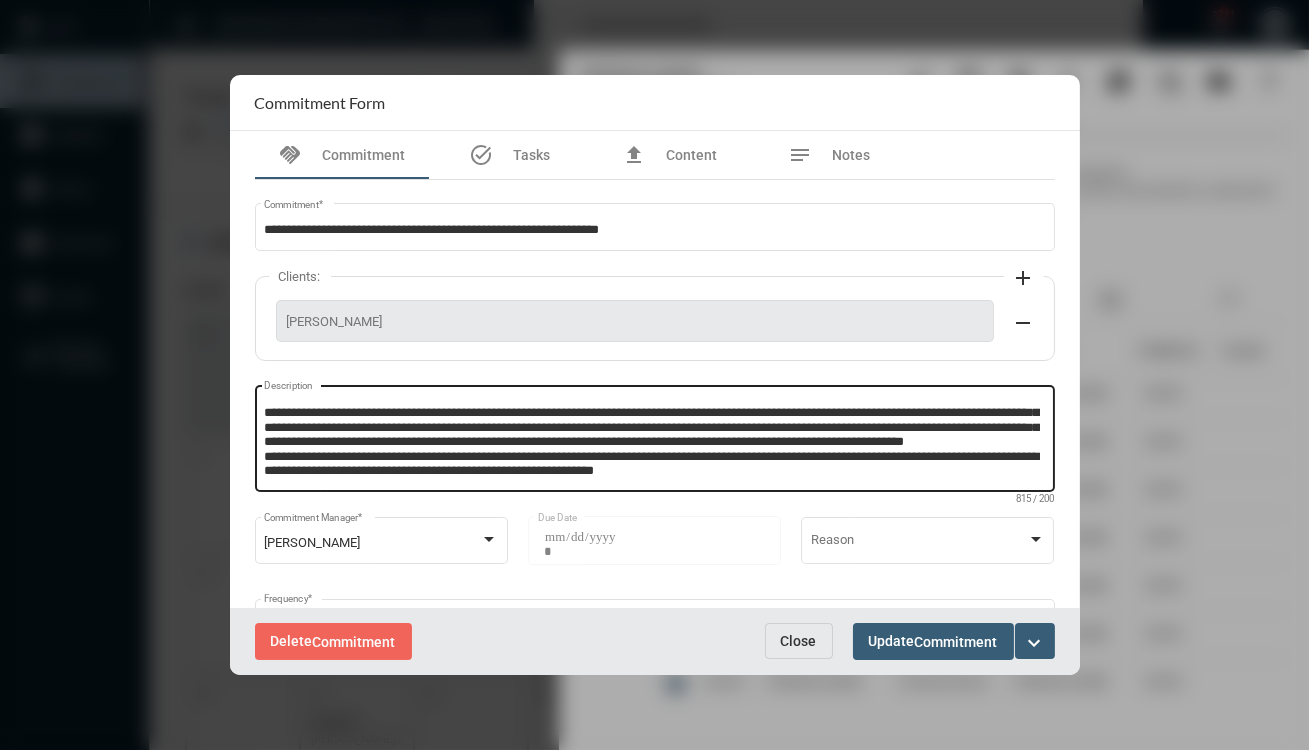 scroll, scrollTop: 27, scrollLeft: 0, axis: vertical 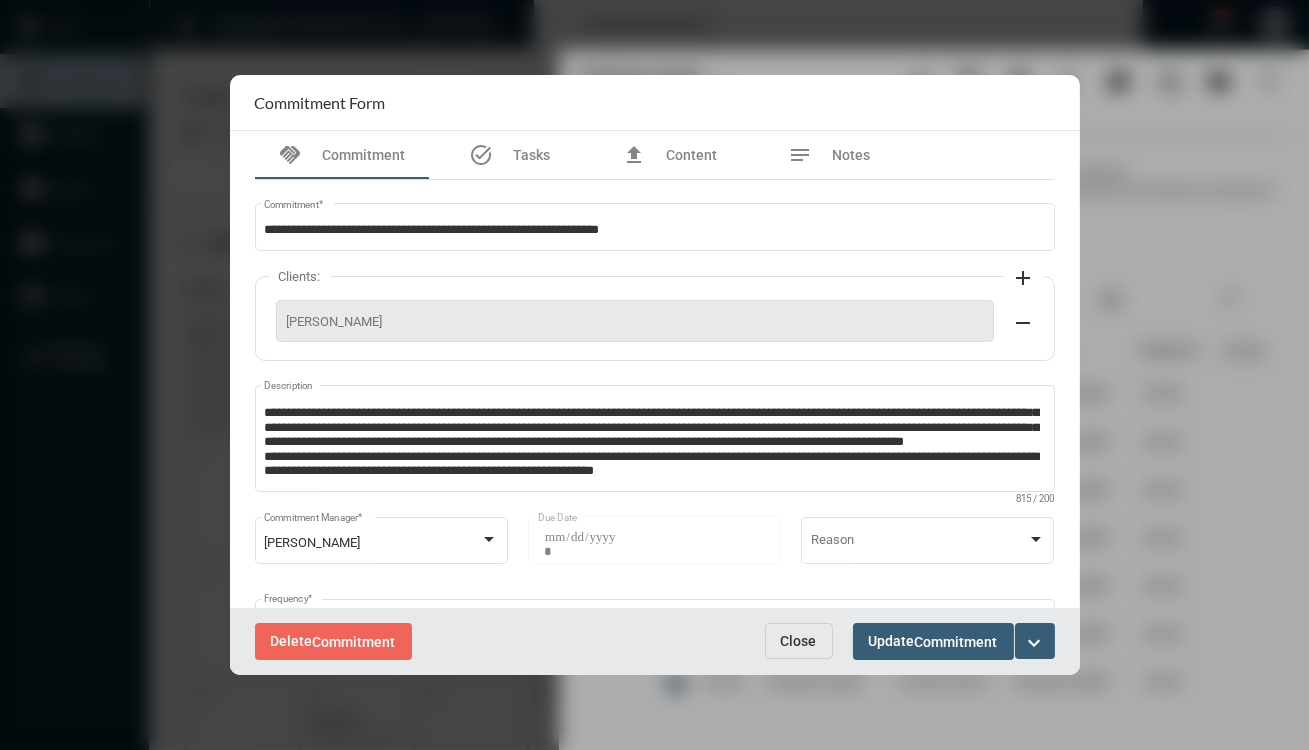 drag, startPoint x: 788, startPoint y: 645, endPoint x: 788, endPoint y: 625, distance: 20 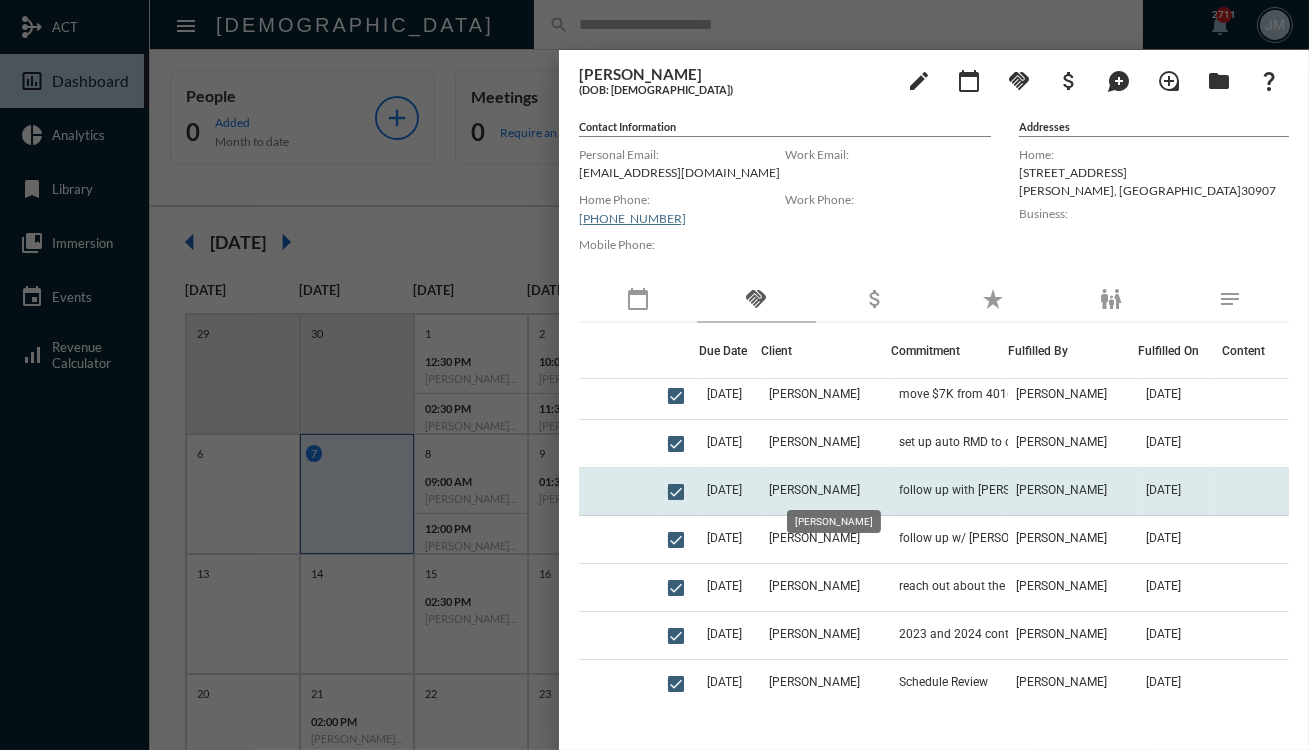 click on "[PERSON_NAME]" 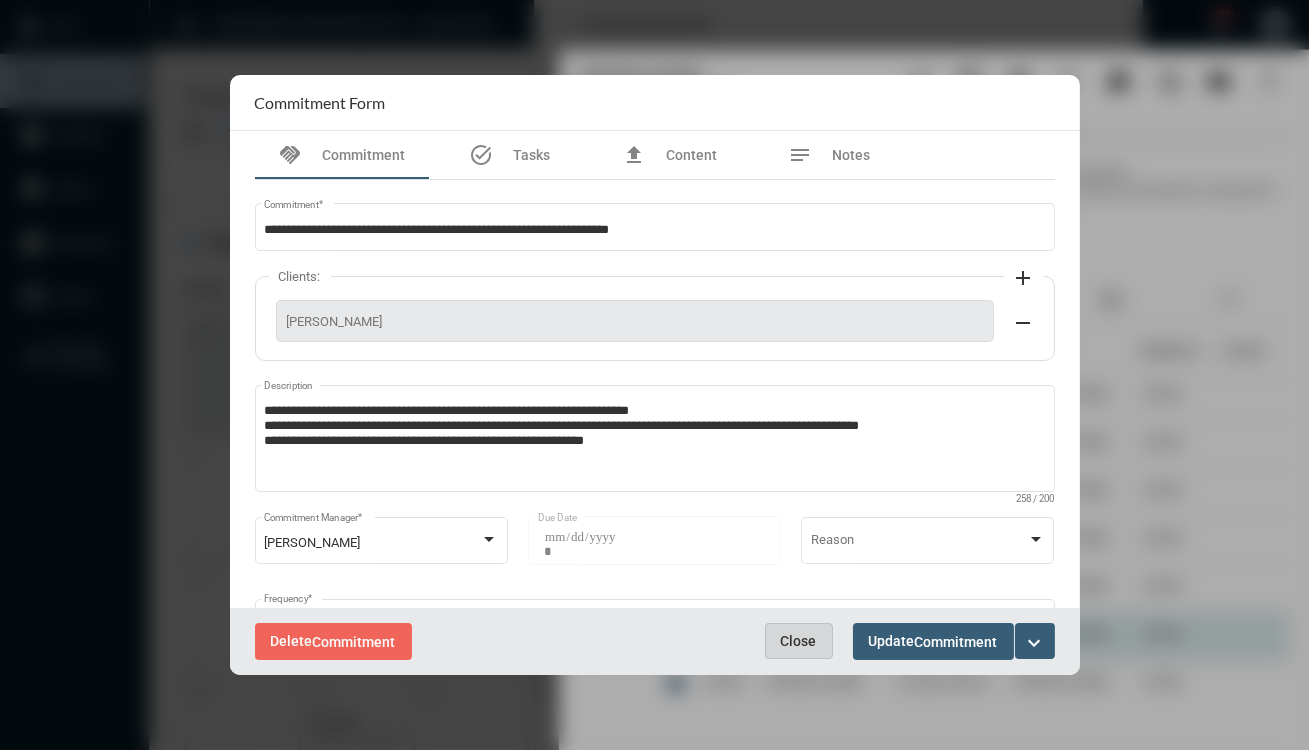 click on "Close" at bounding box center [799, 641] 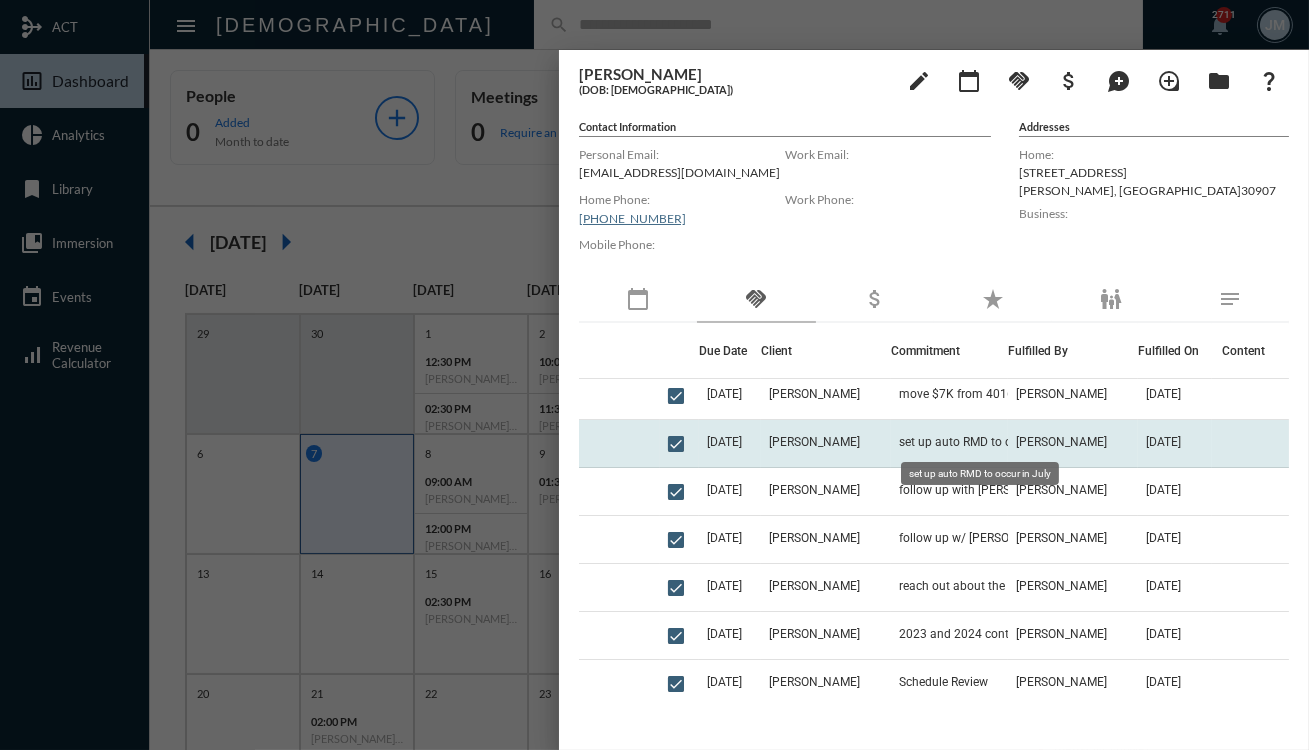 click on "set up auto RMD to occur in July" 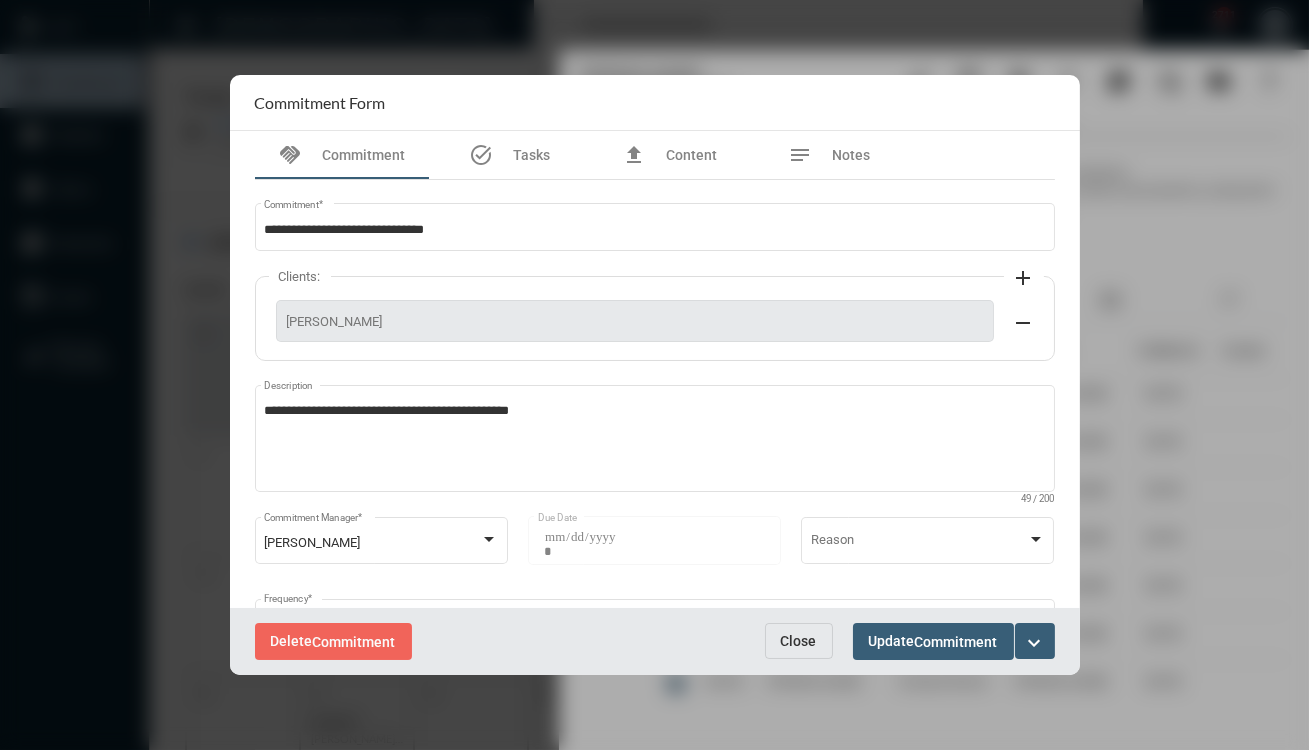 click on "Close" at bounding box center (799, 641) 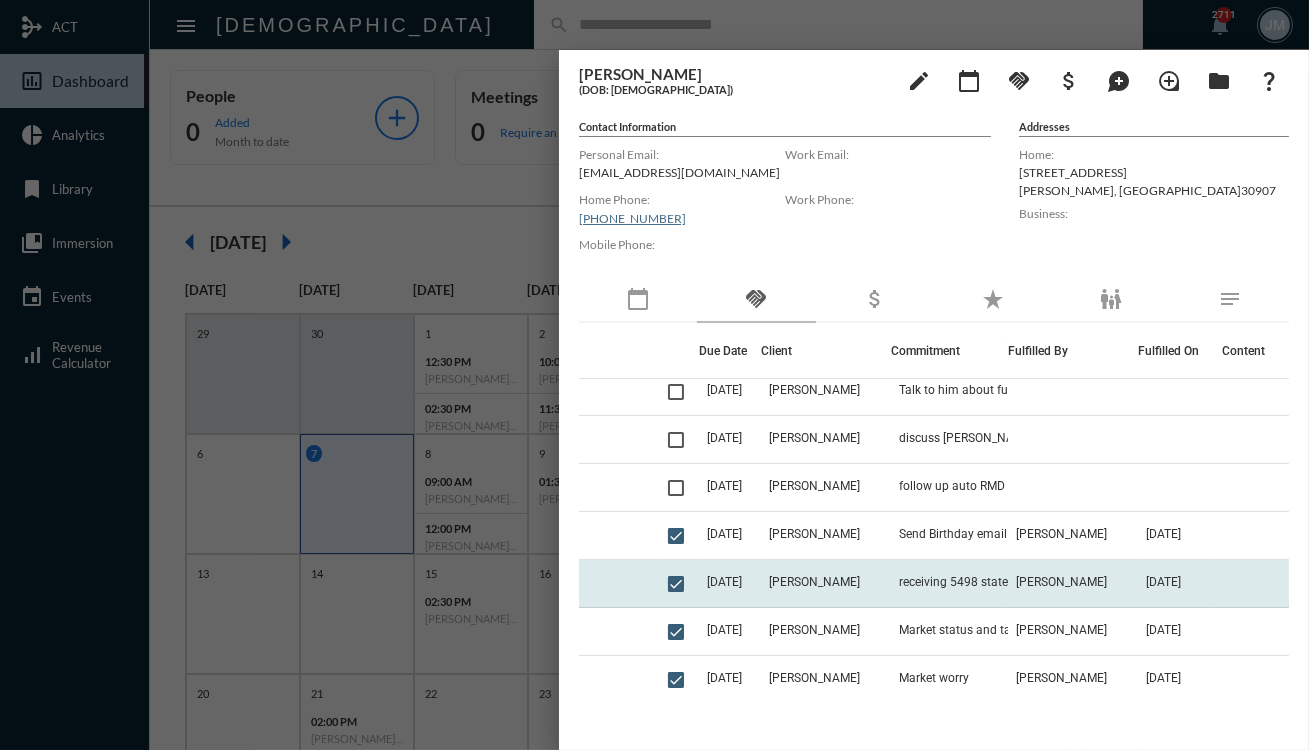 scroll, scrollTop: 90, scrollLeft: 0, axis: vertical 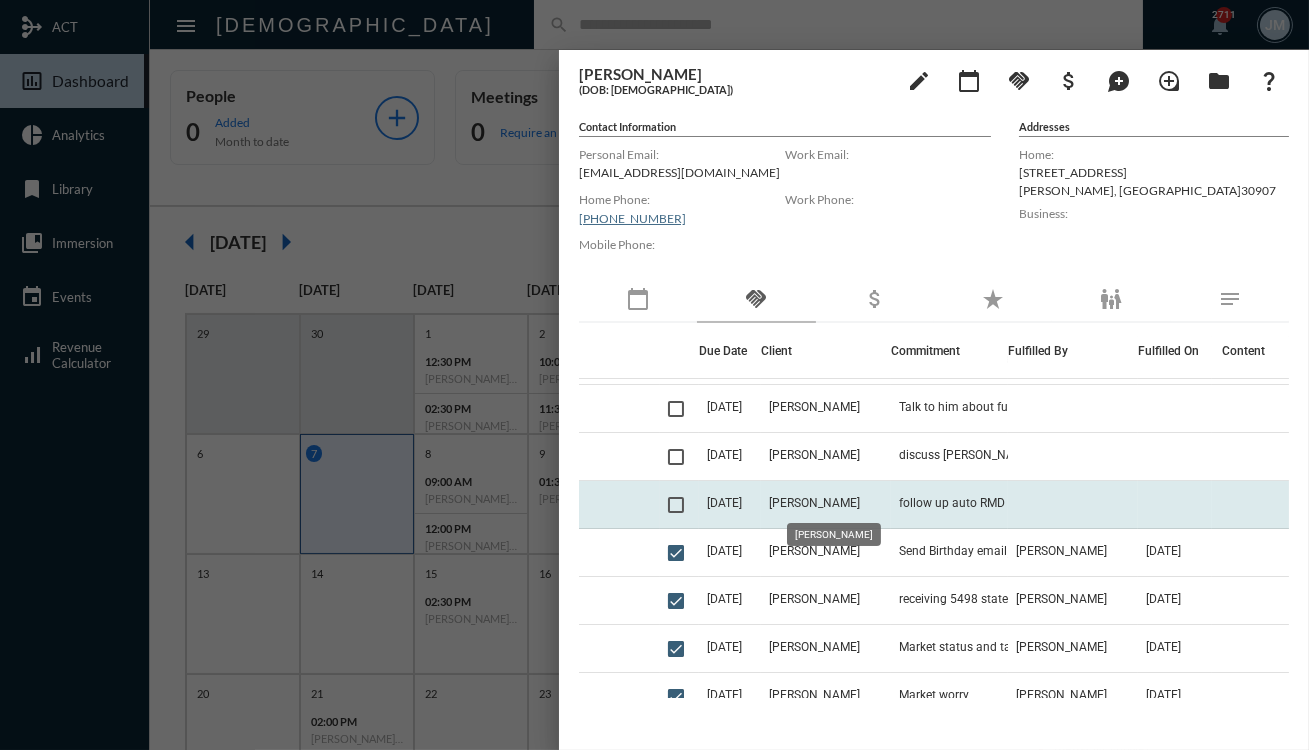 click on "[PERSON_NAME]" 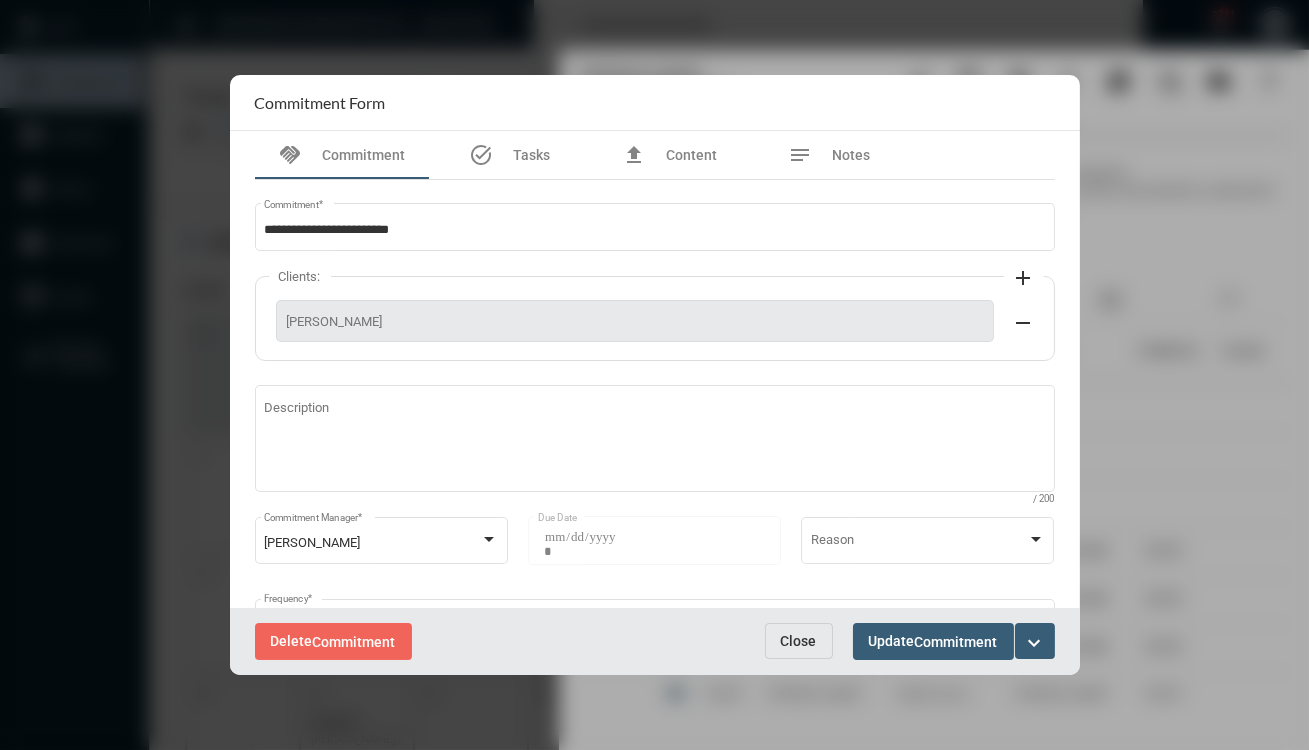click on "Close" at bounding box center (799, 641) 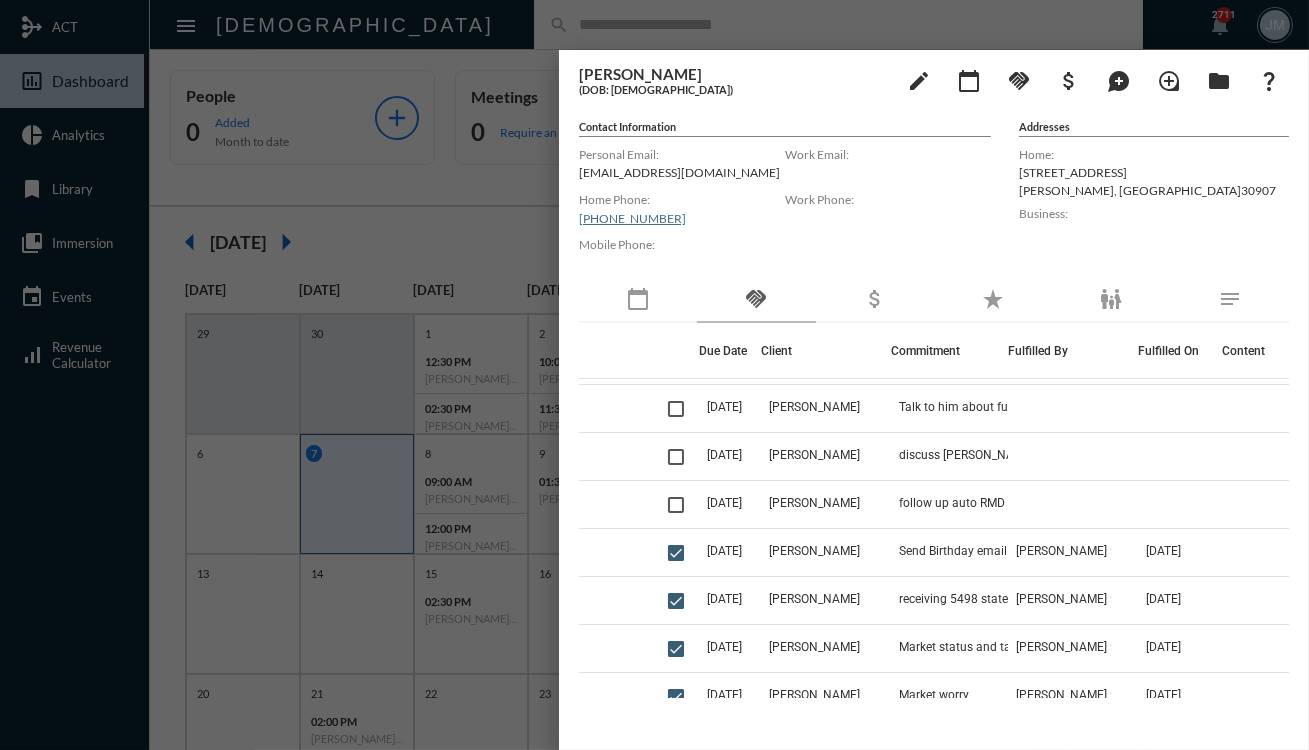 click at bounding box center [654, 375] 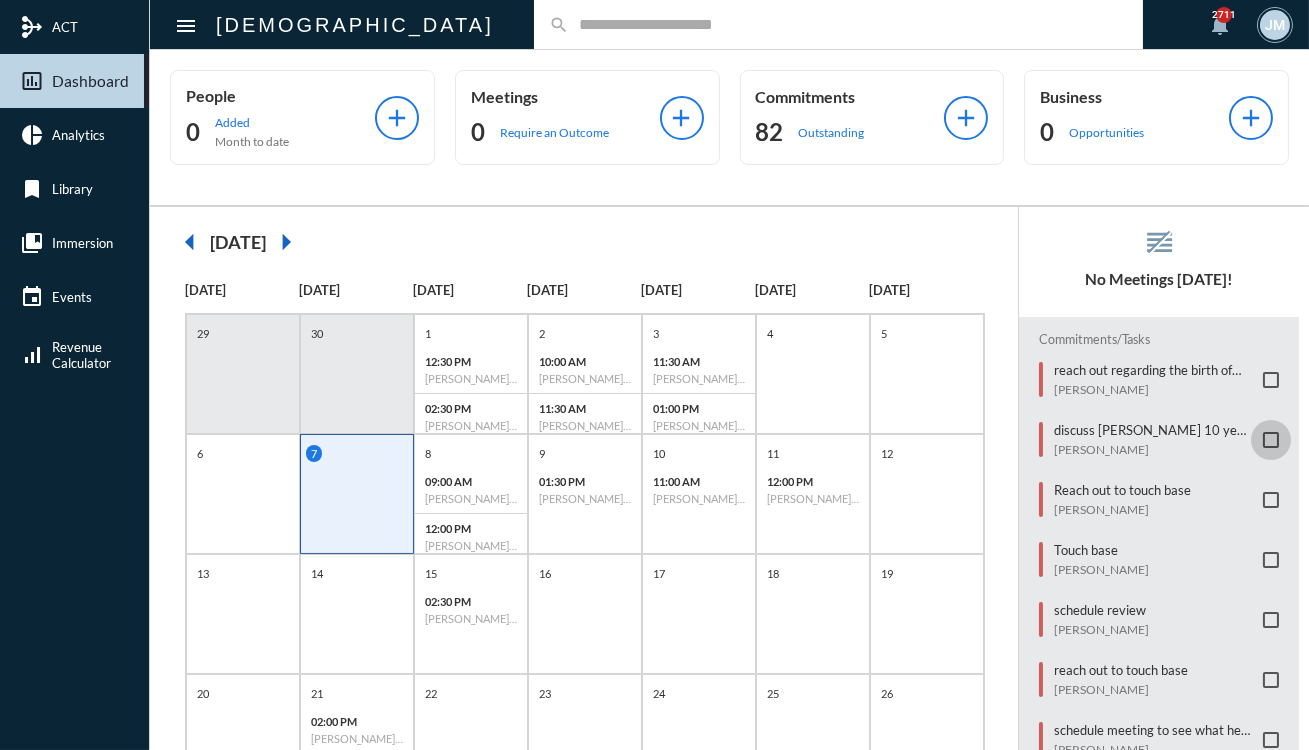 click at bounding box center [1271, 440] 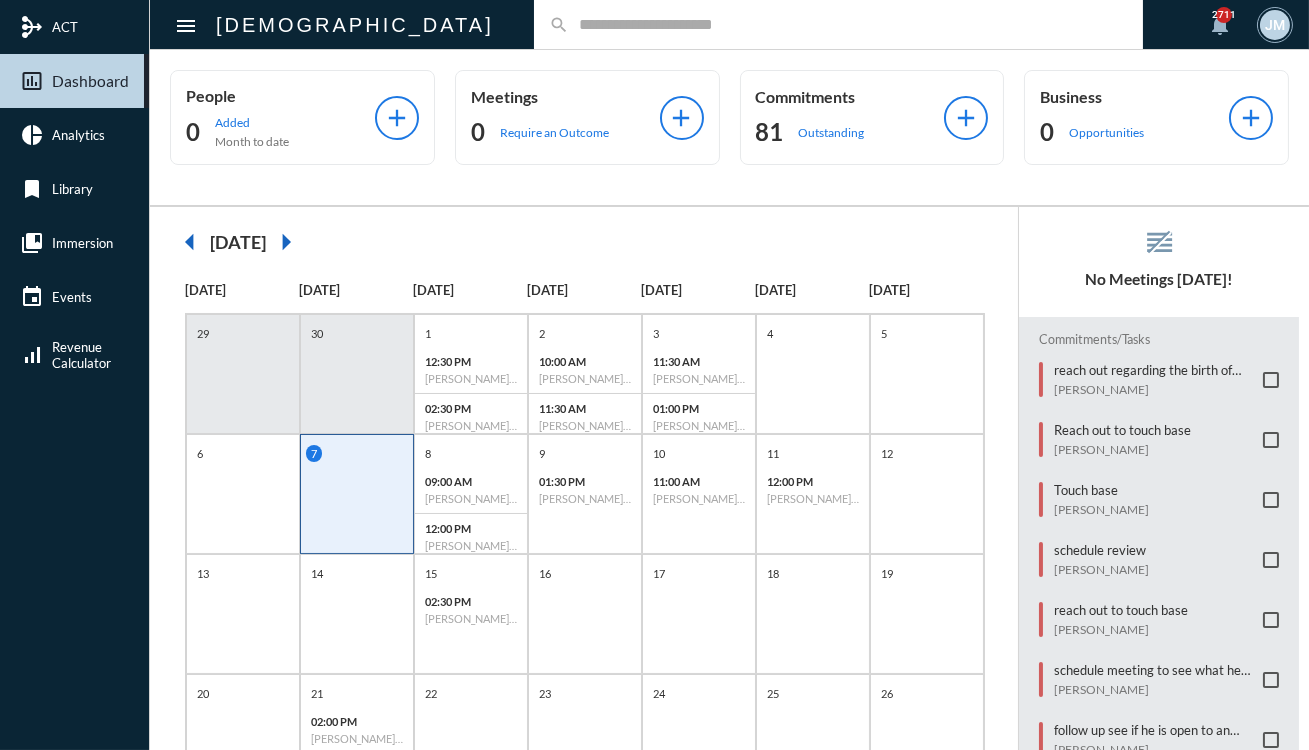 click 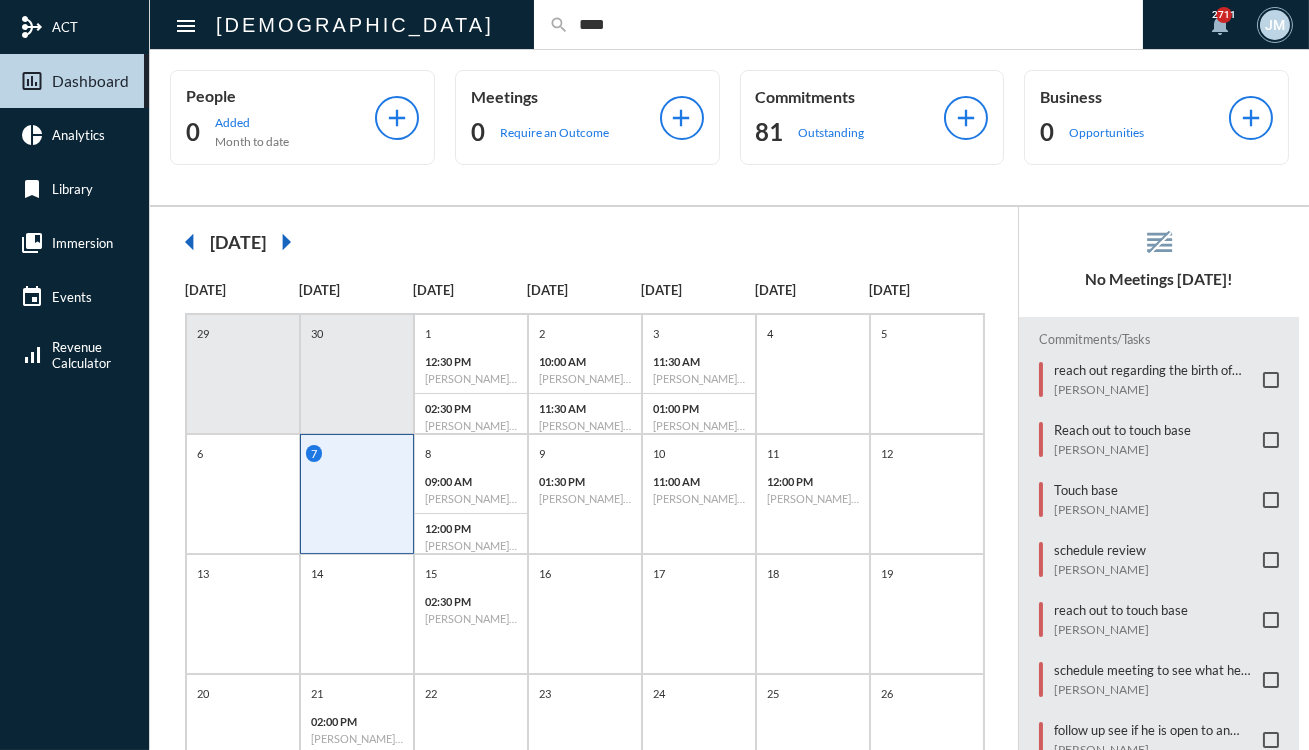 type on "****" 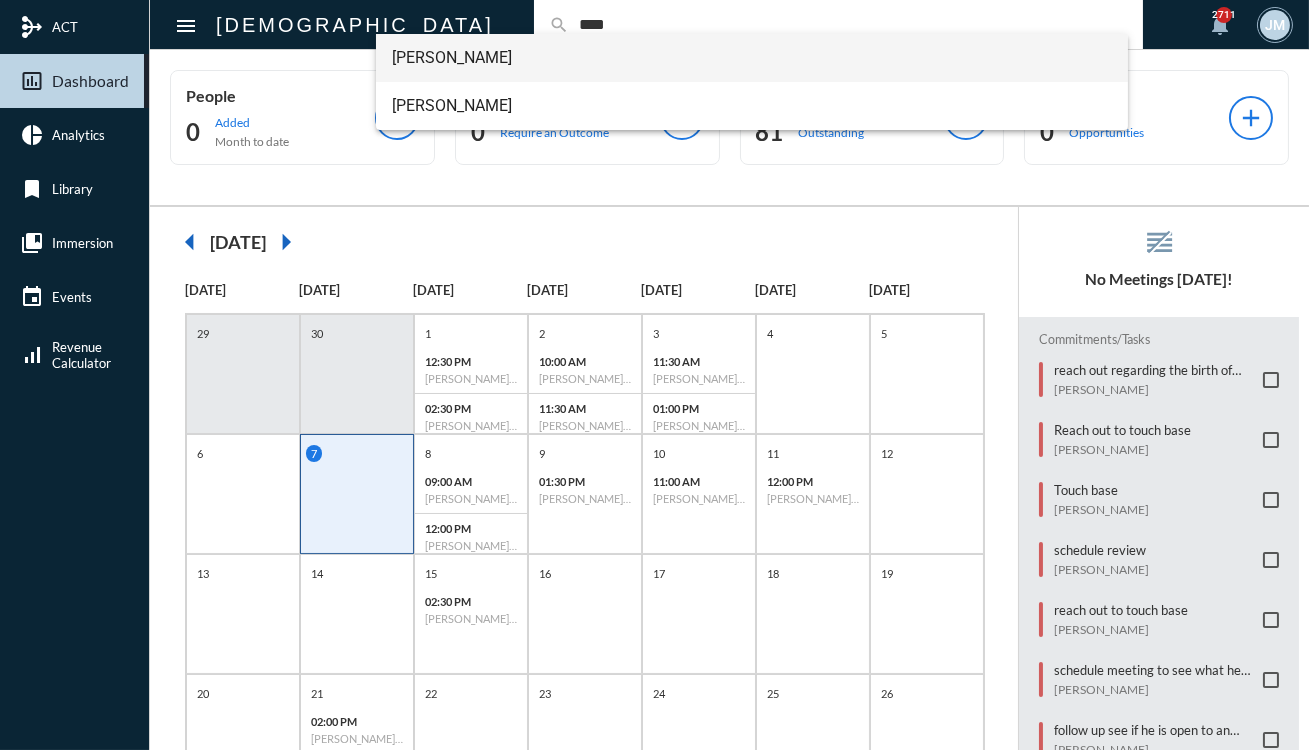 click on "[PERSON_NAME]" at bounding box center [752, 58] 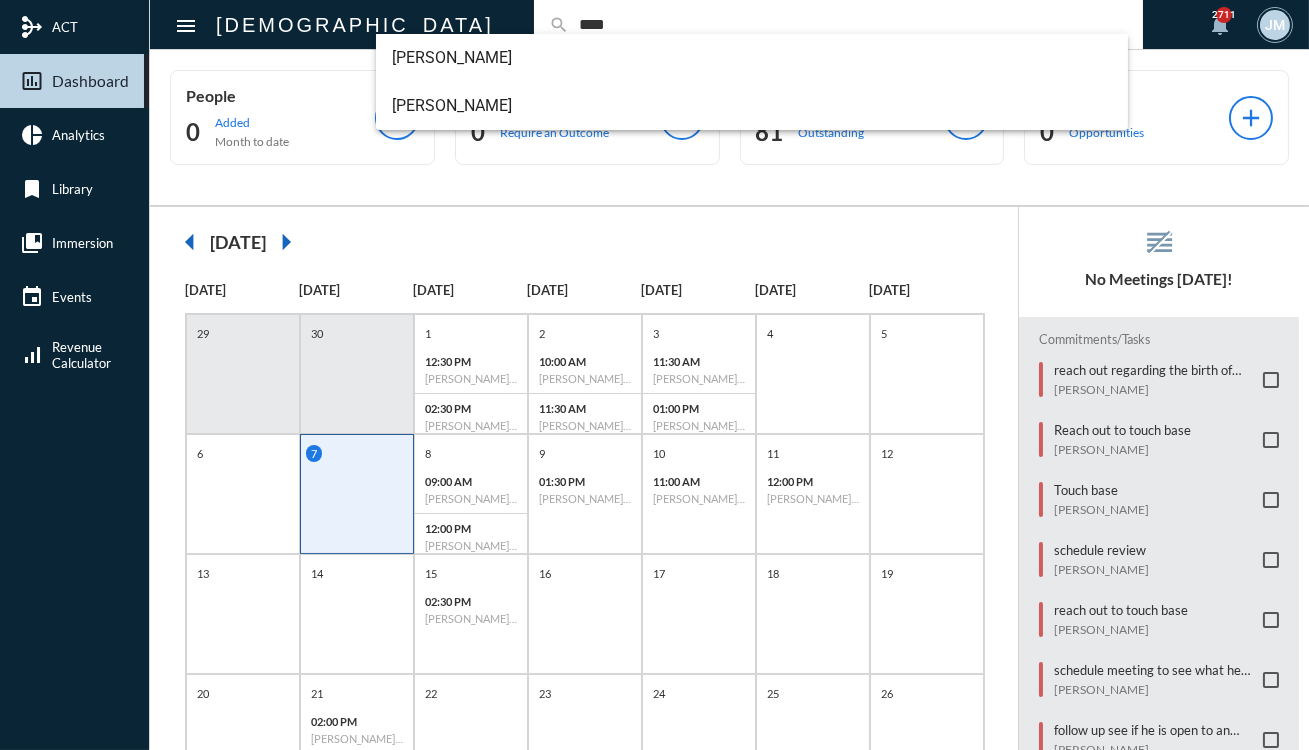 type 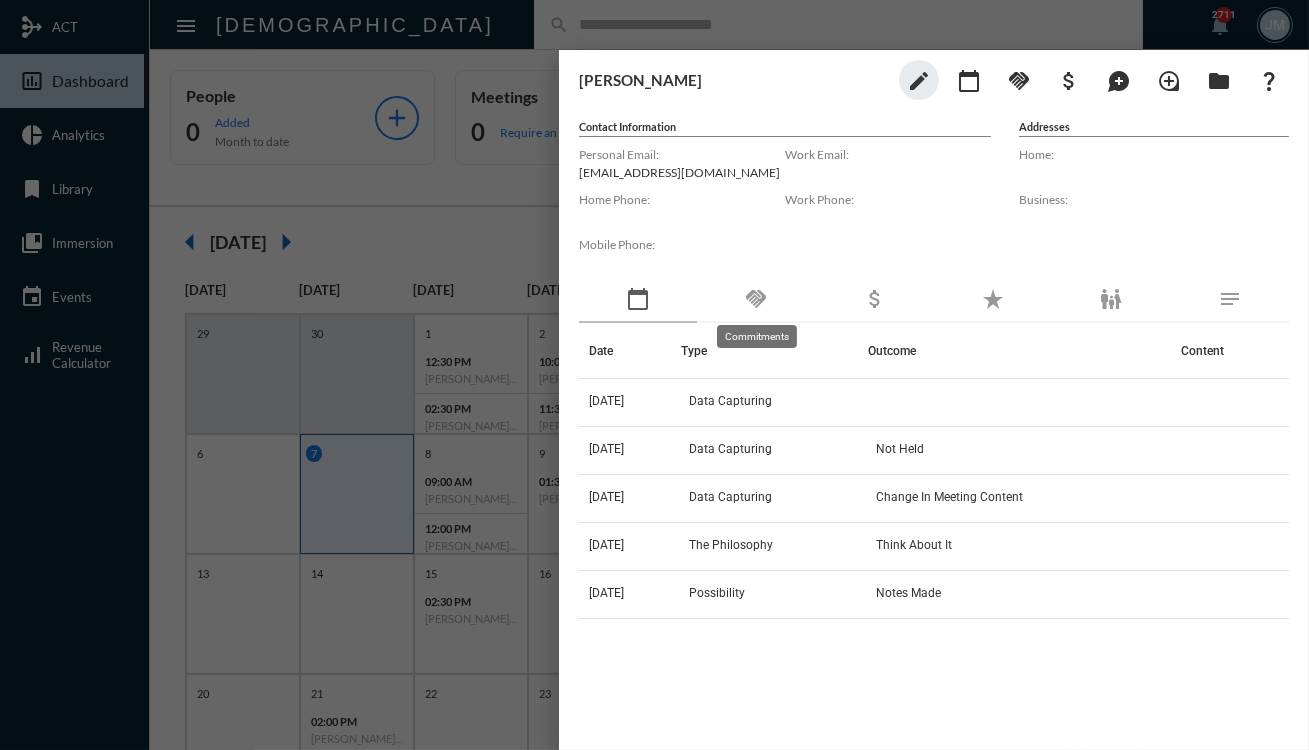 click on "handshake" 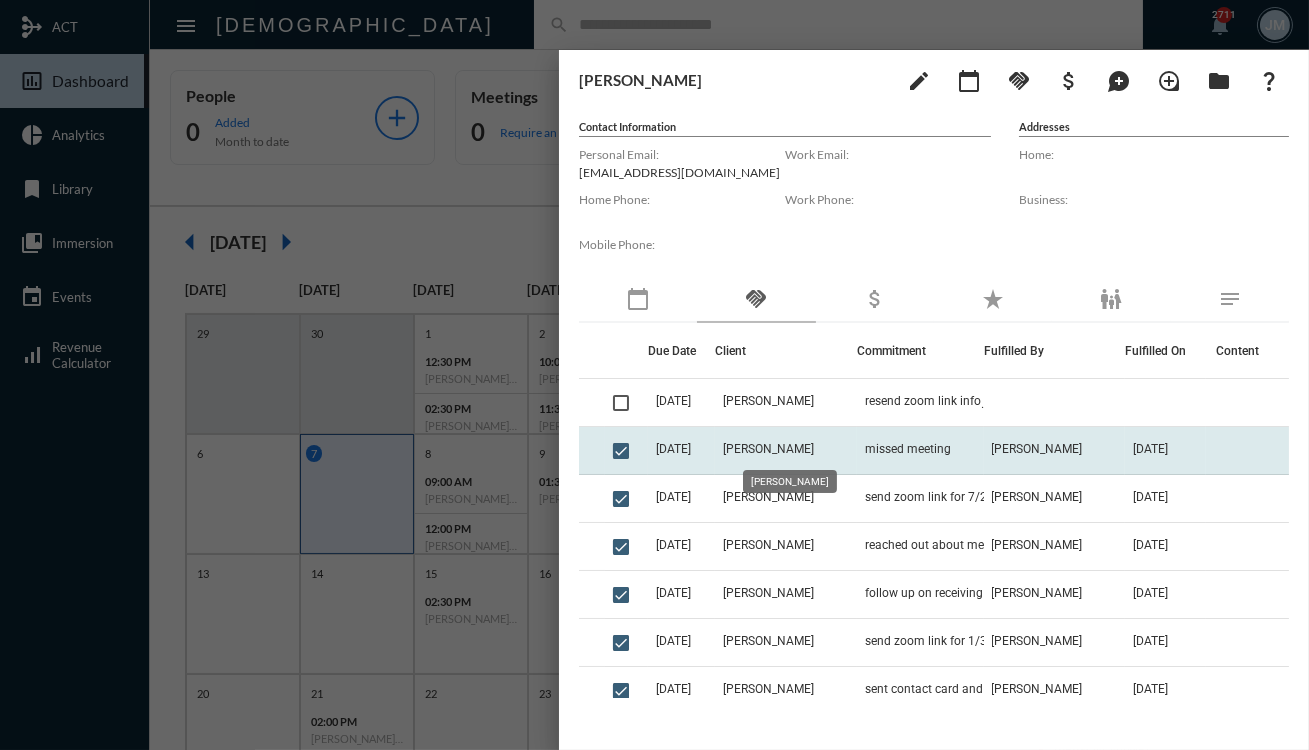 click on "[PERSON_NAME]" 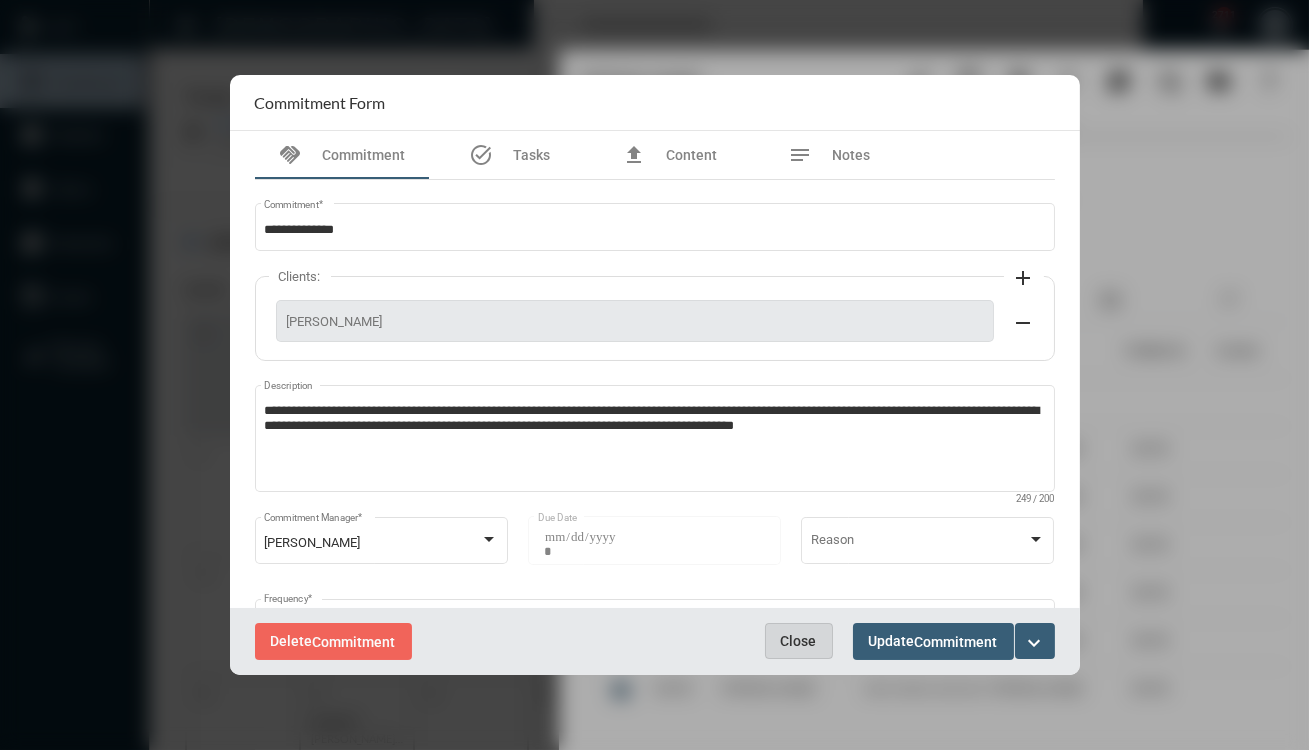 click on "Close" at bounding box center [799, 641] 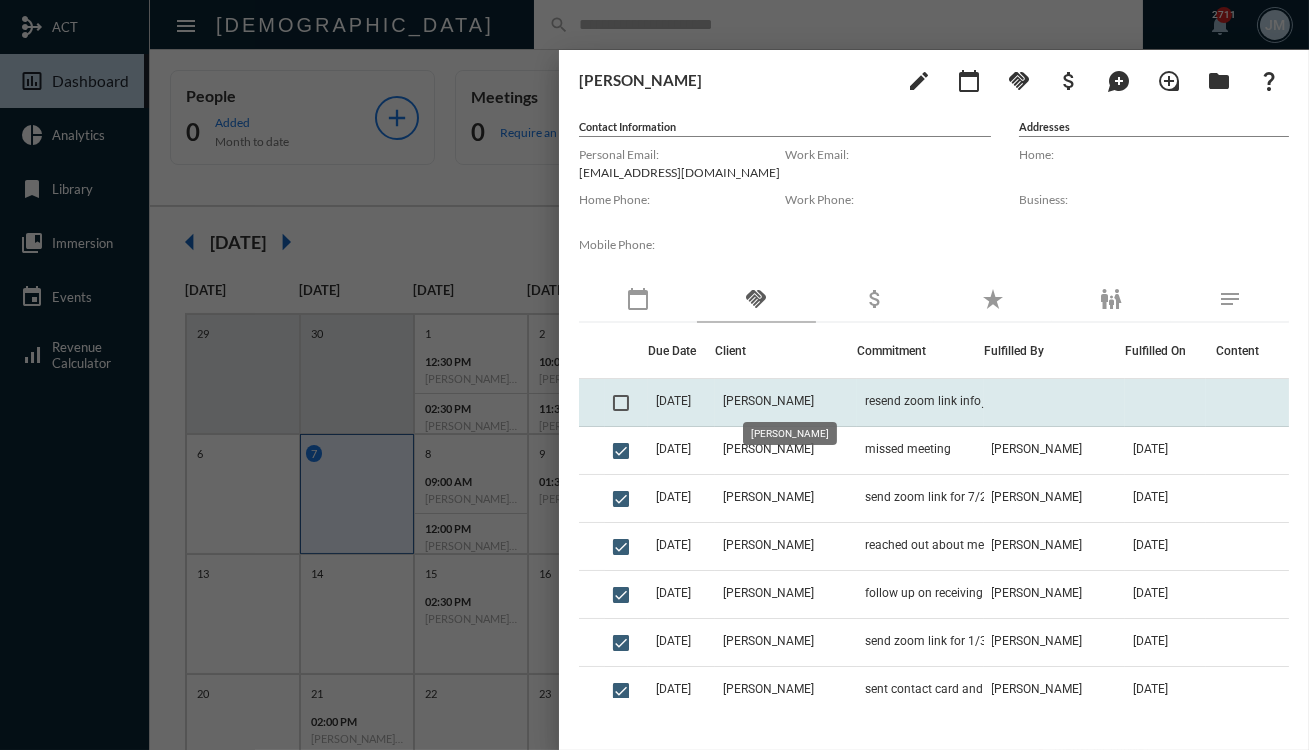 click on "[PERSON_NAME]" 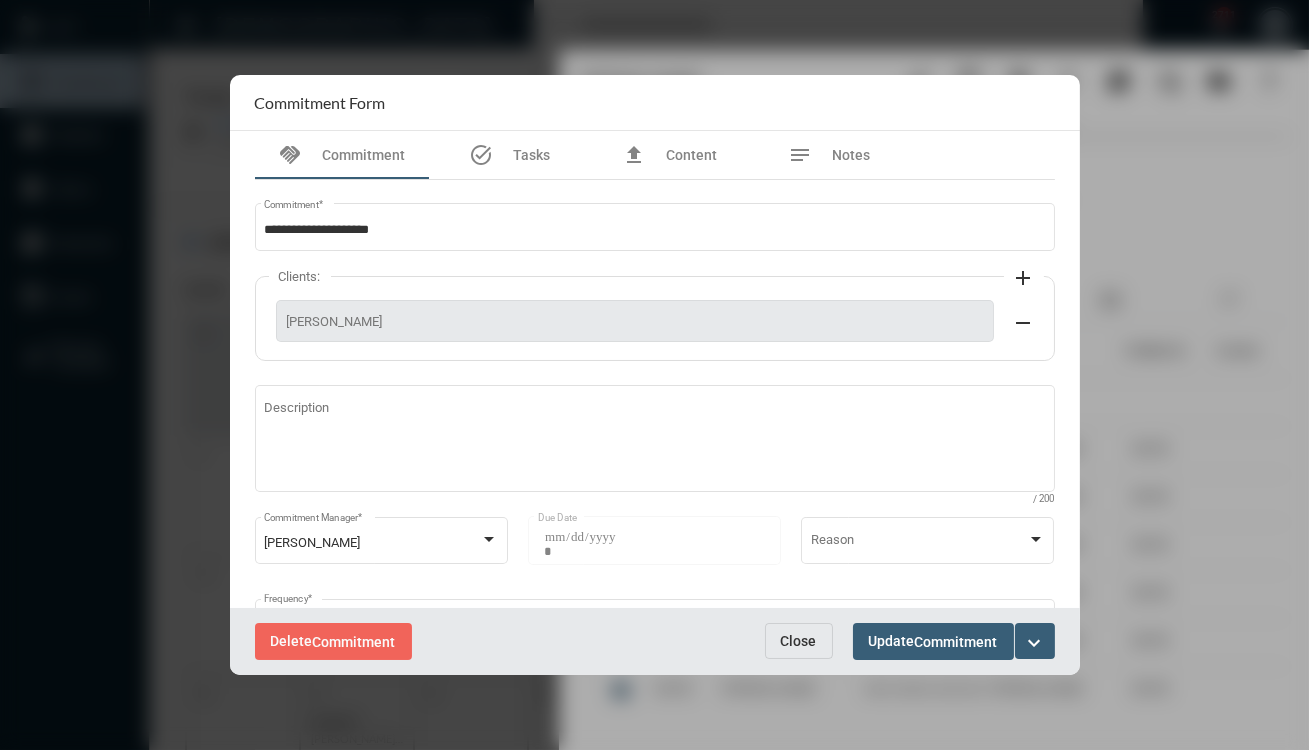 click on "Close" at bounding box center [799, 641] 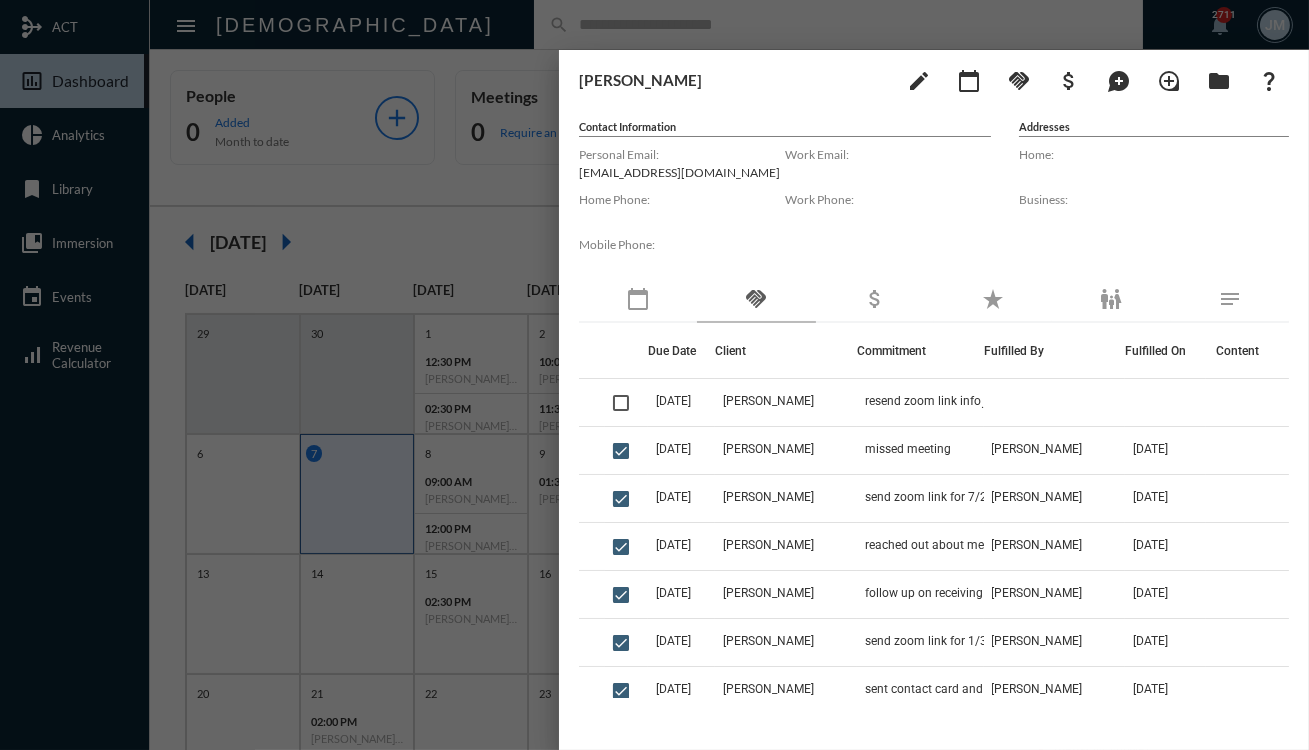 click at bounding box center [654, 375] 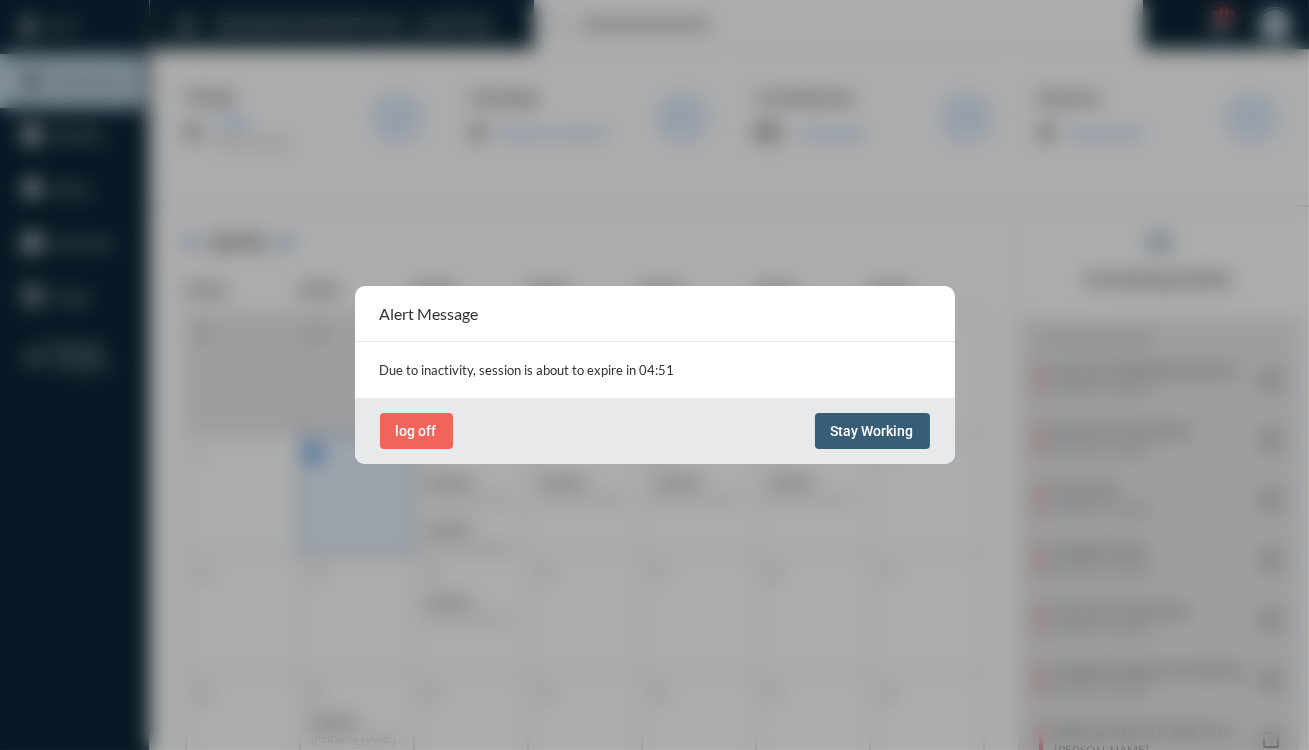 click on "Stay Working" at bounding box center [872, 431] 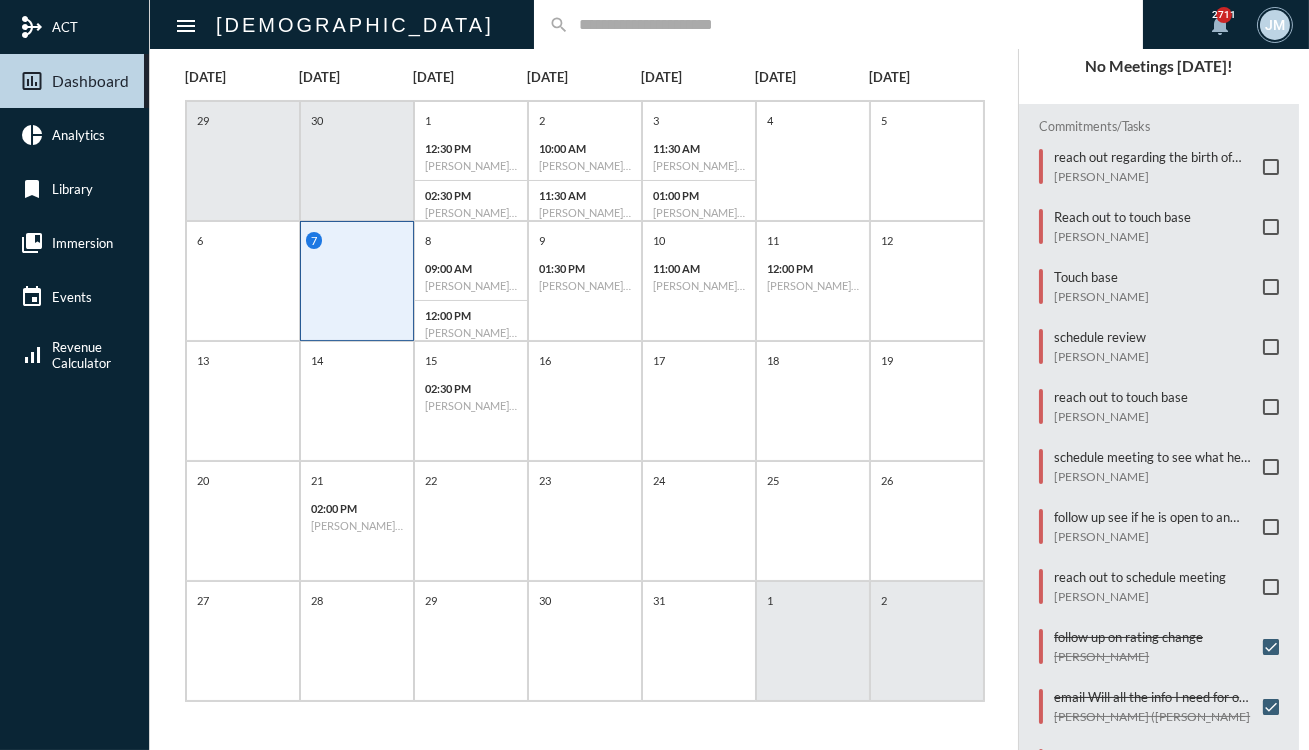 scroll, scrollTop: 0, scrollLeft: 0, axis: both 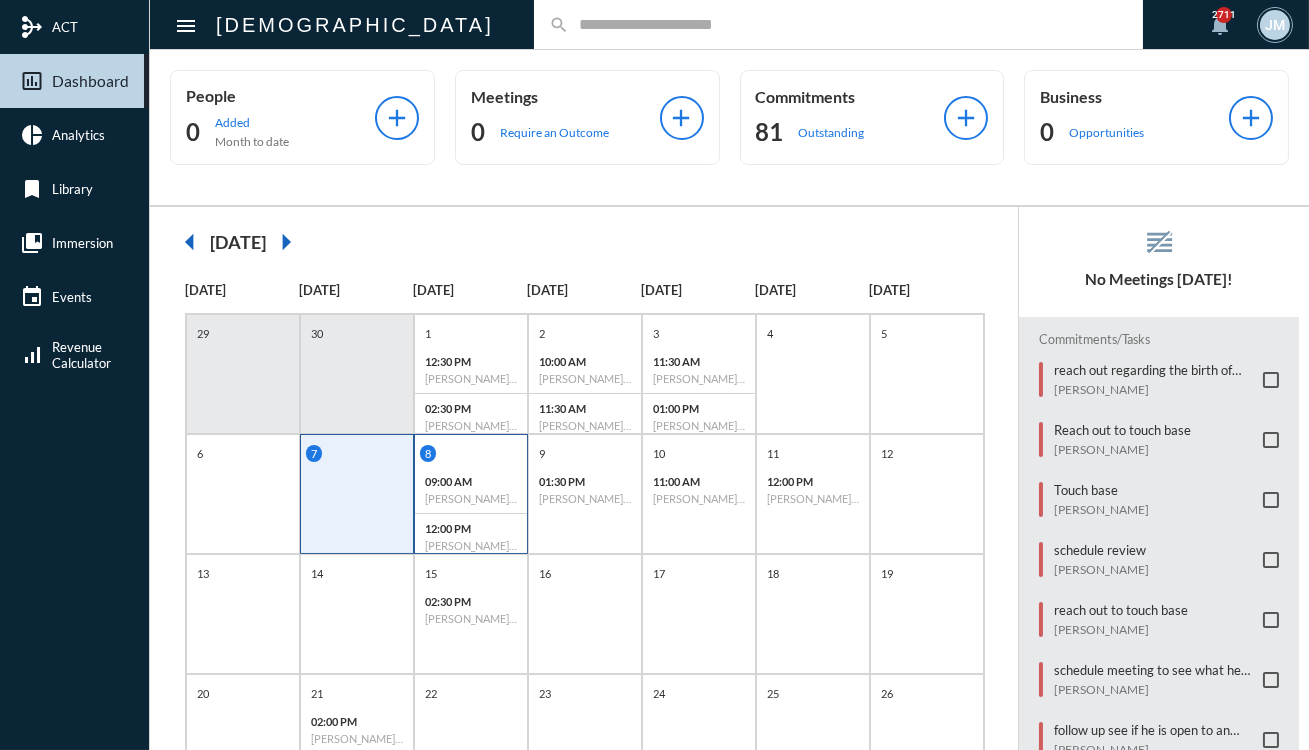 click on "8 09:00 AM [PERSON_NAME] - Data Capturing 12:00 PM [PERSON_NAME] - Review" 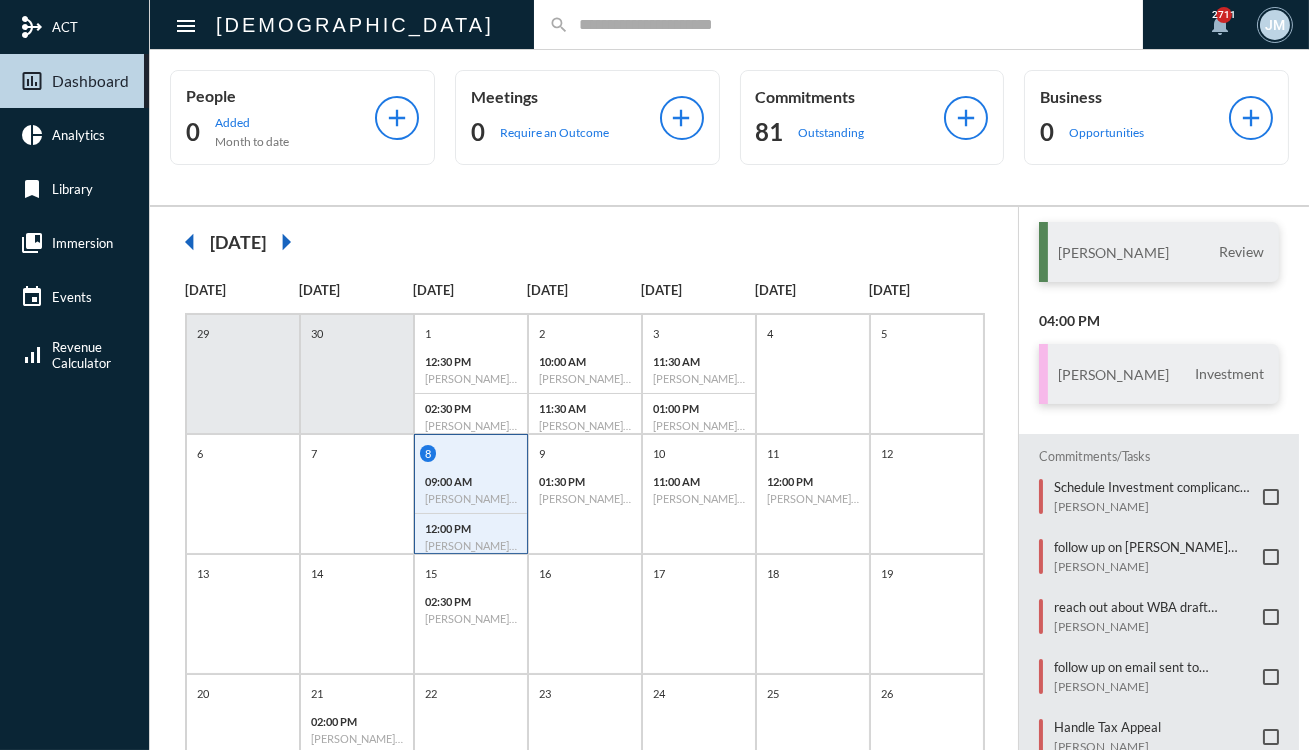 scroll, scrollTop: 249, scrollLeft: 0, axis: vertical 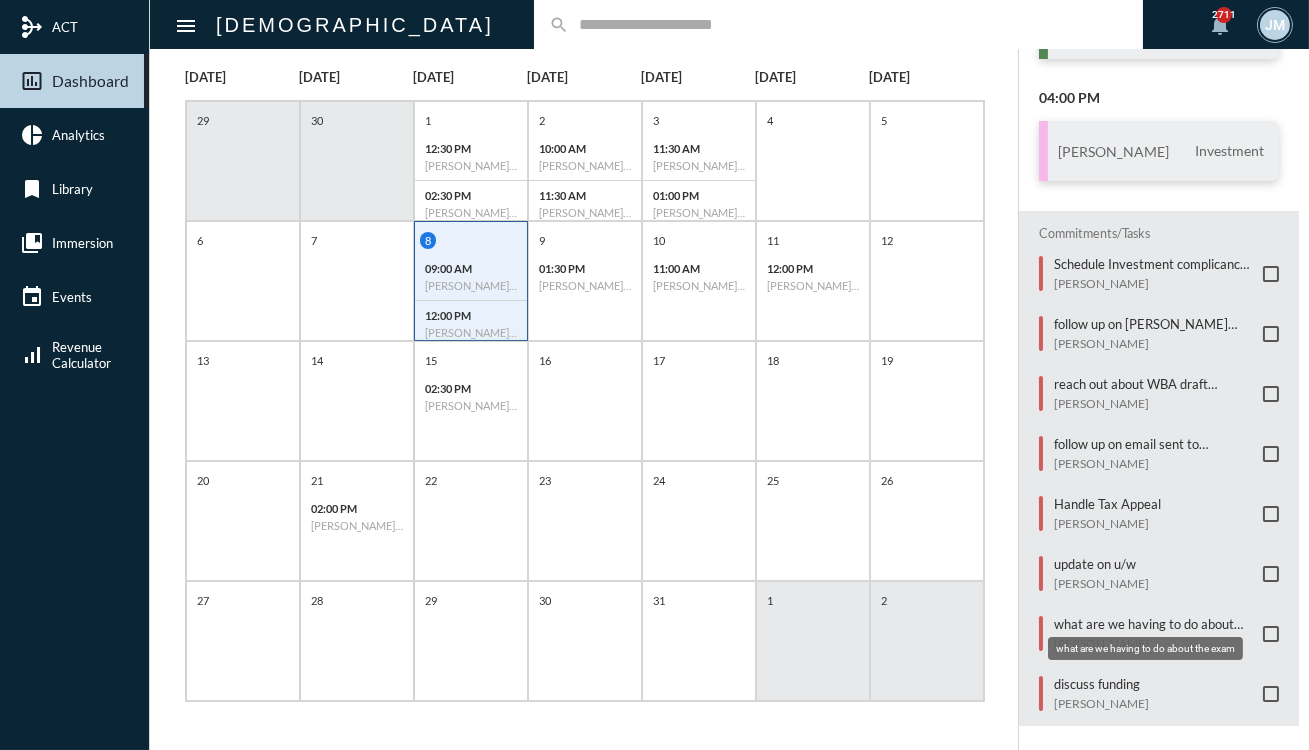 click on "what are we having to do about the exam" 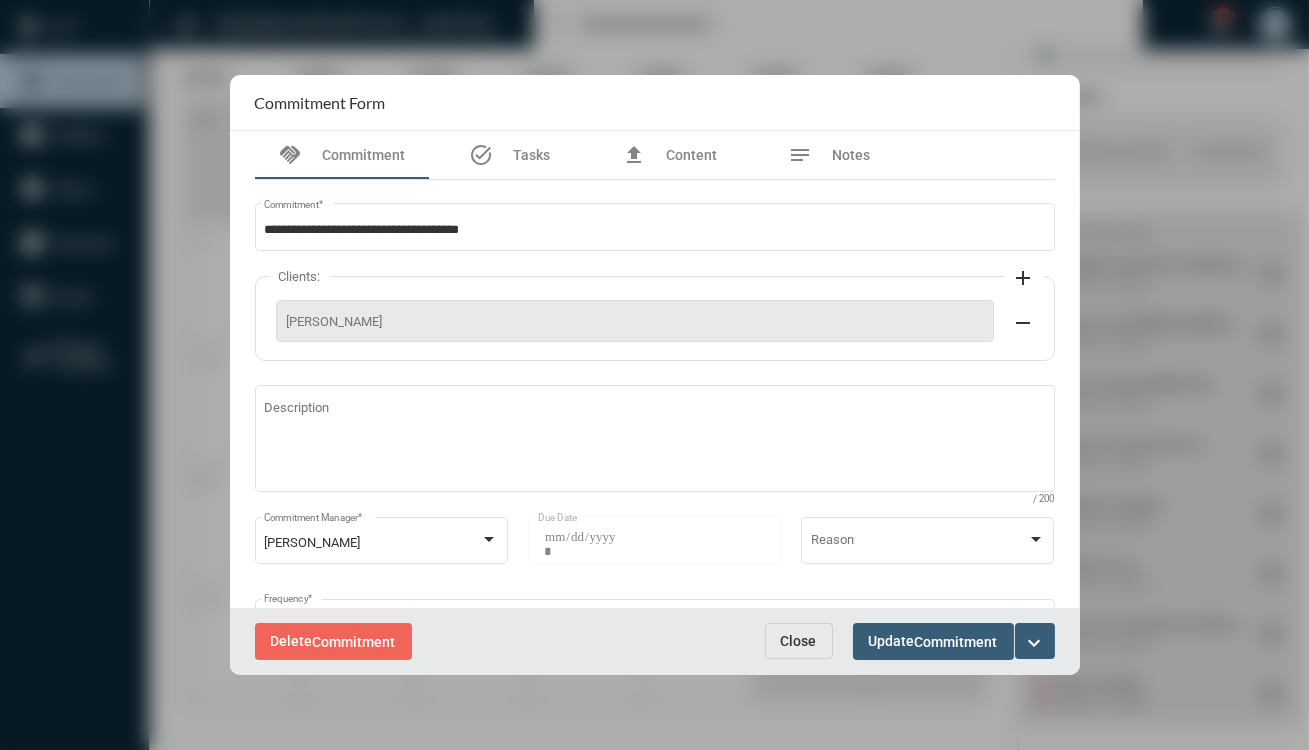 click on "Close" at bounding box center [799, 641] 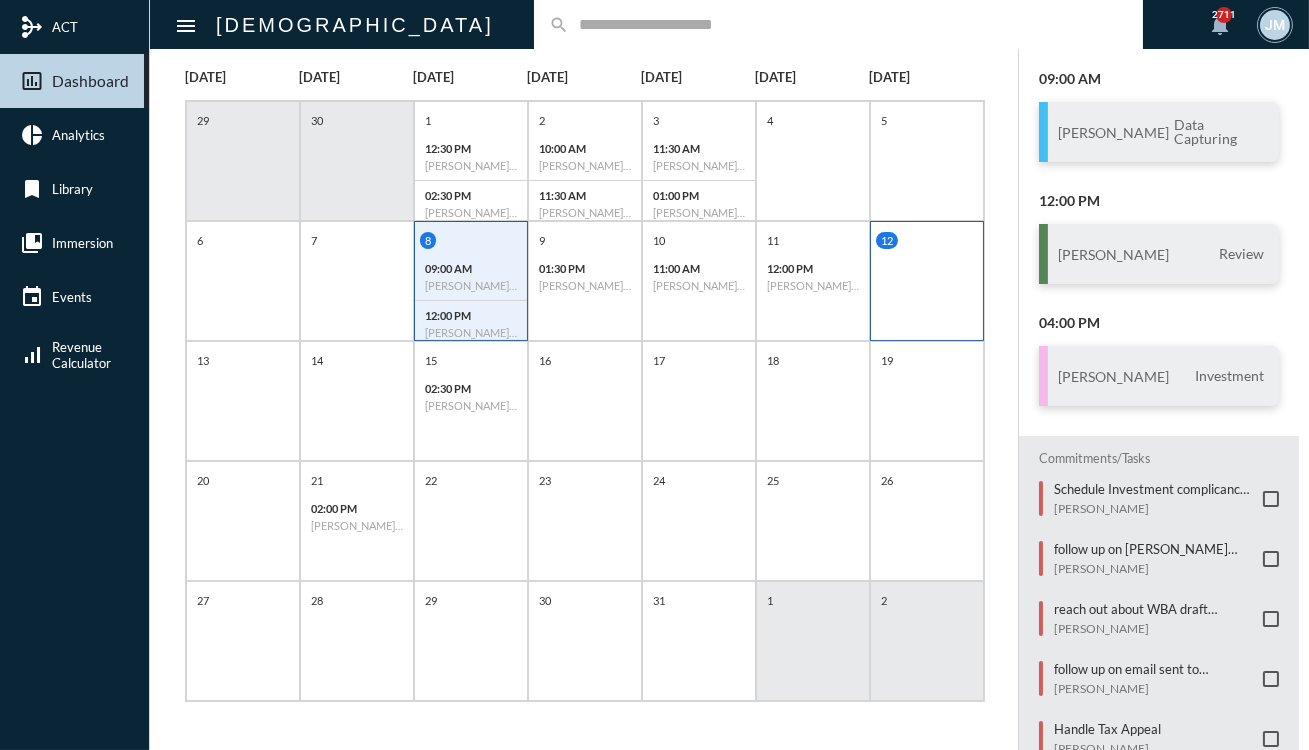 scroll, scrollTop: 0, scrollLeft: 0, axis: both 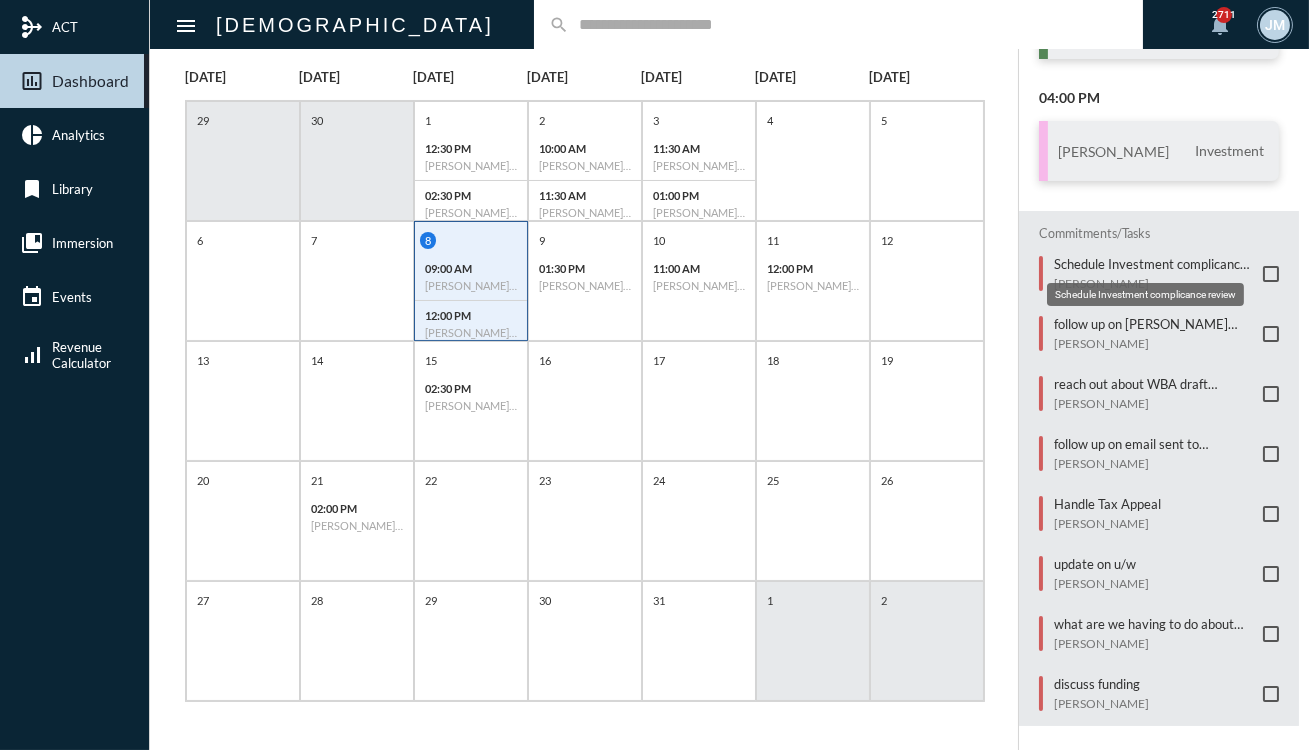 click on "Schedule Investment complicance review" 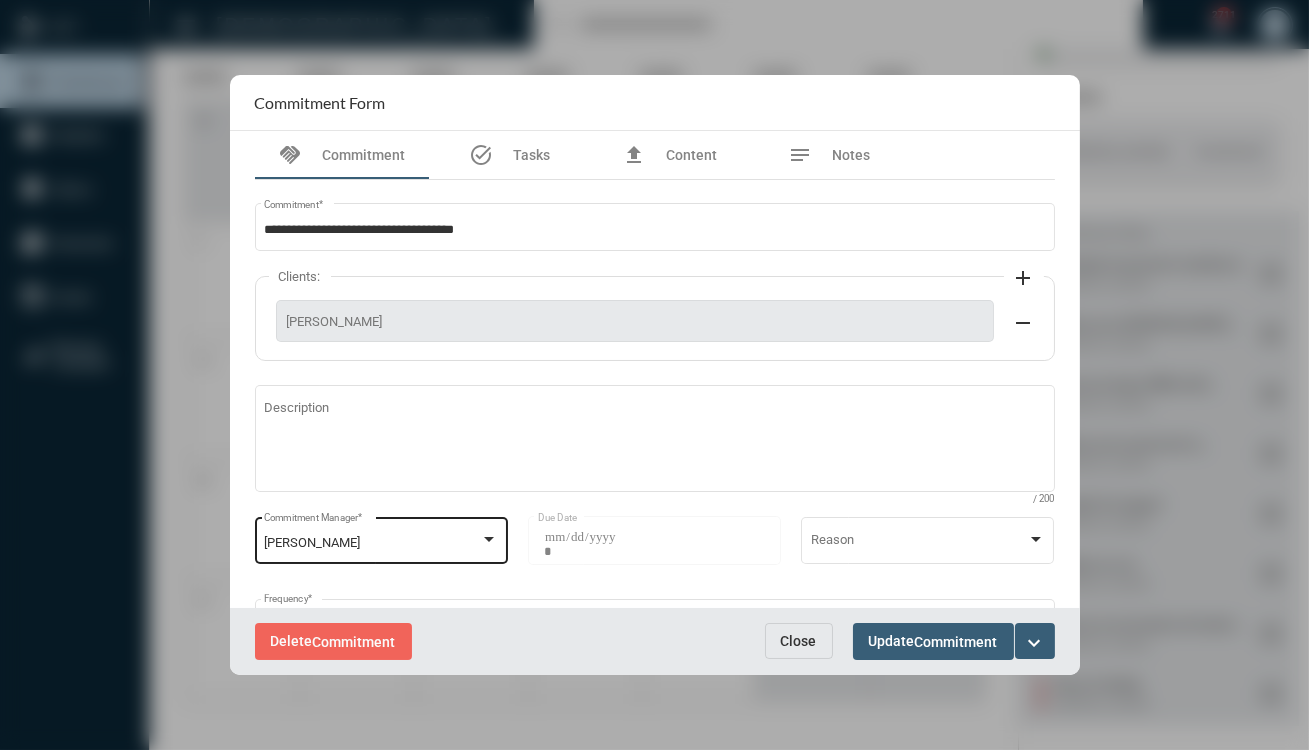 click on "[PERSON_NAME] Commitment Manager  *" at bounding box center (381, 538) 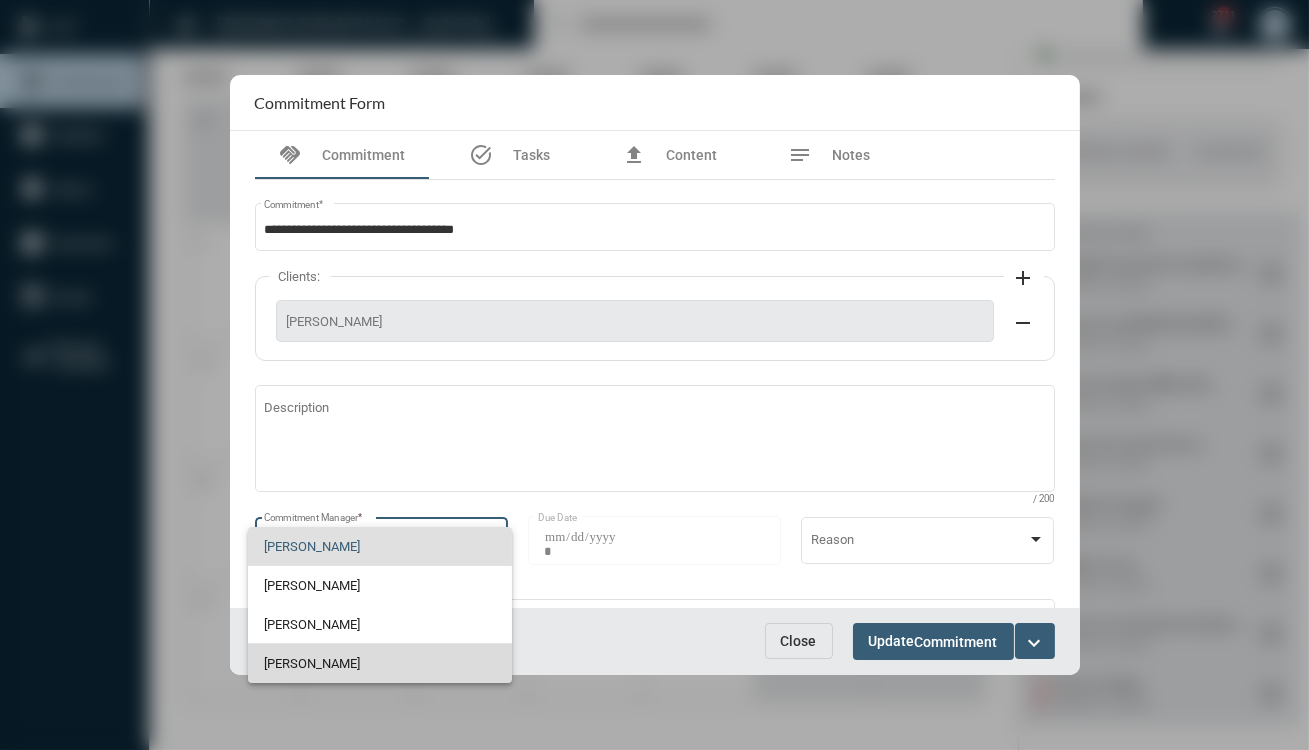 click on "[PERSON_NAME]" at bounding box center (380, 663) 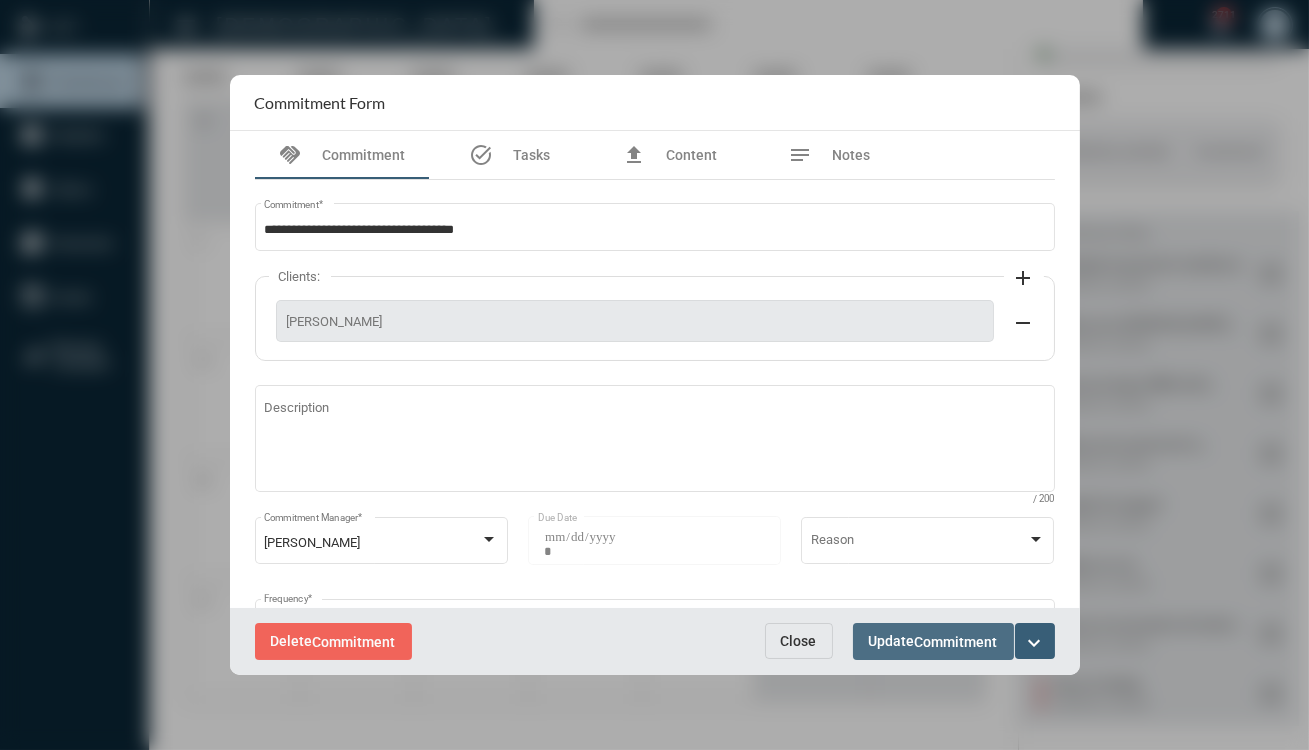 click on "Commitment" at bounding box center (956, 642) 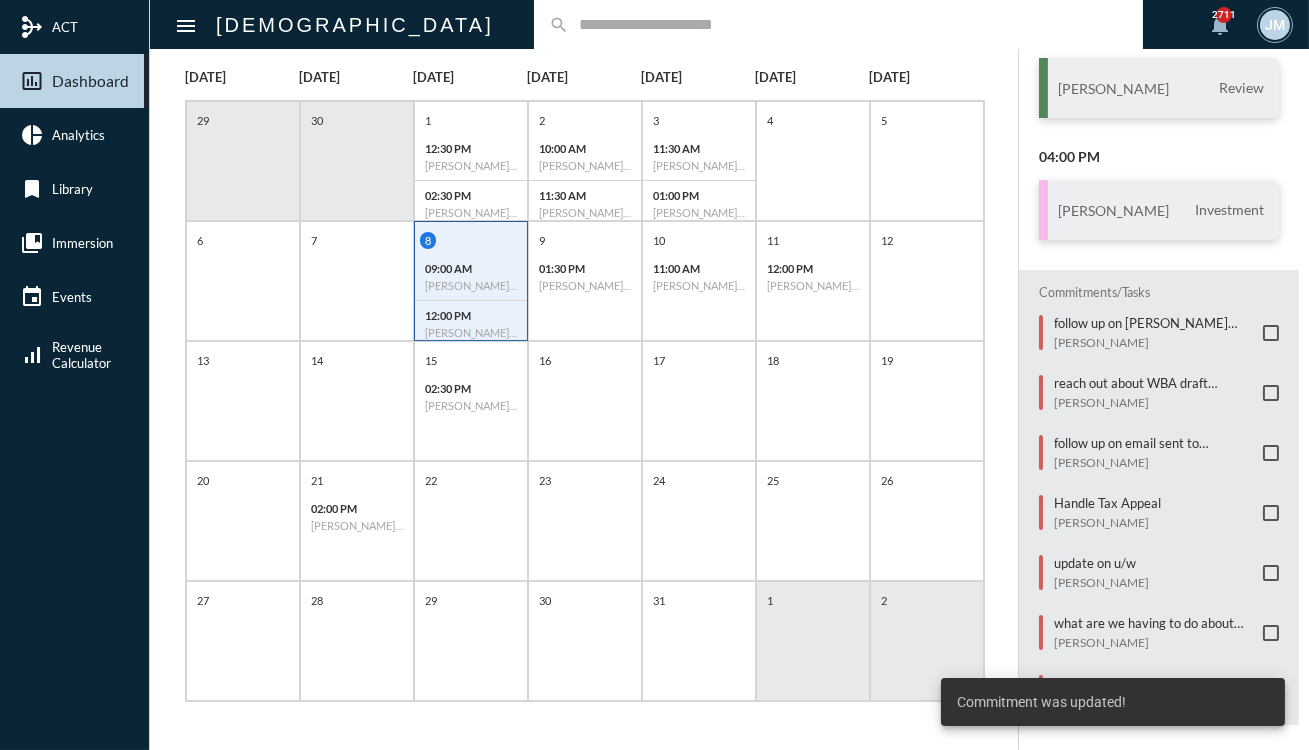 scroll, scrollTop: 190, scrollLeft: 0, axis: vertical 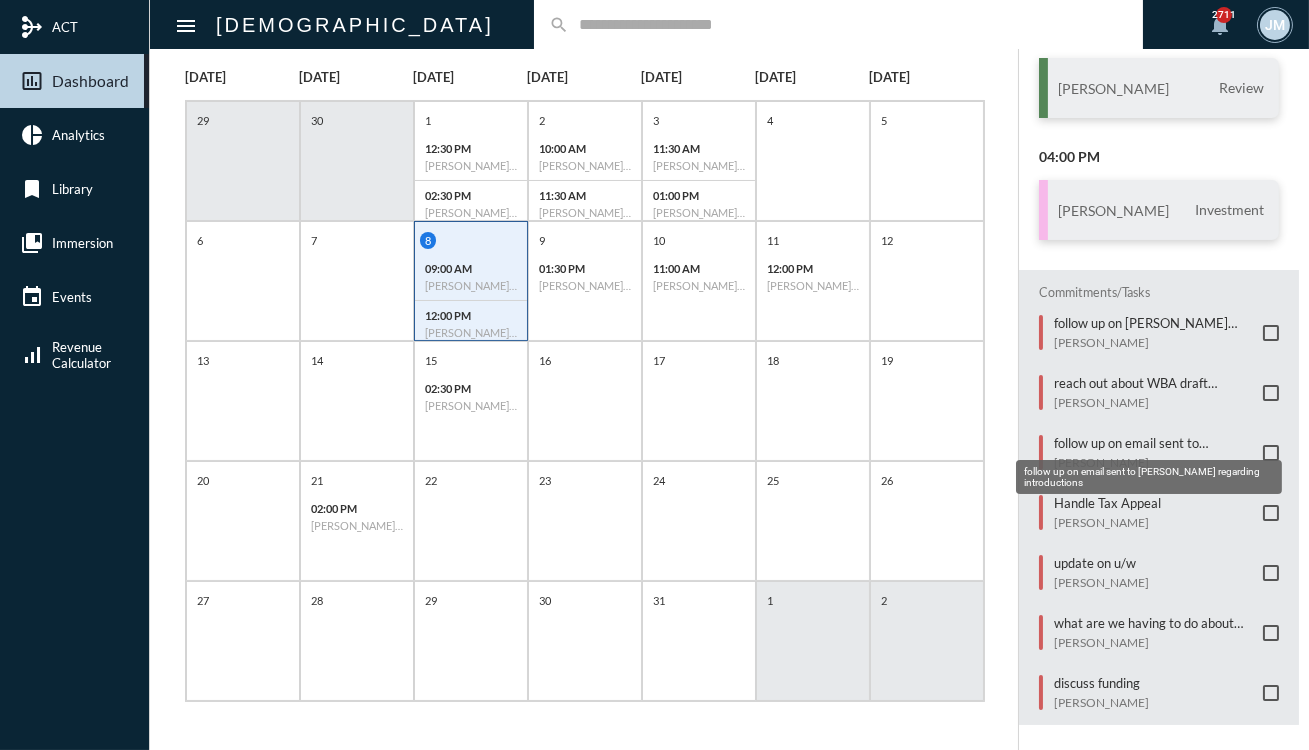 click on "follow up on email sent to [PERSON_NAME] regarding introductions" 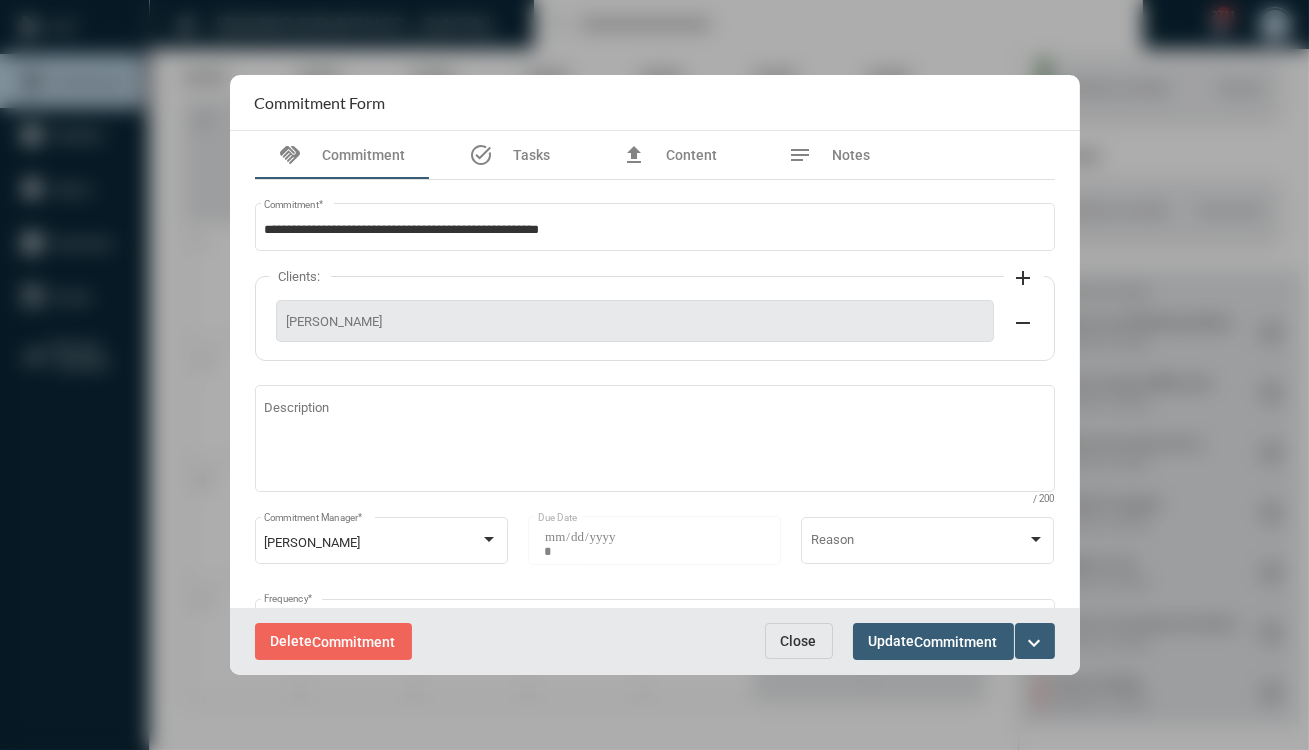 click on "expand_more" at bounding box center (1035, 641) 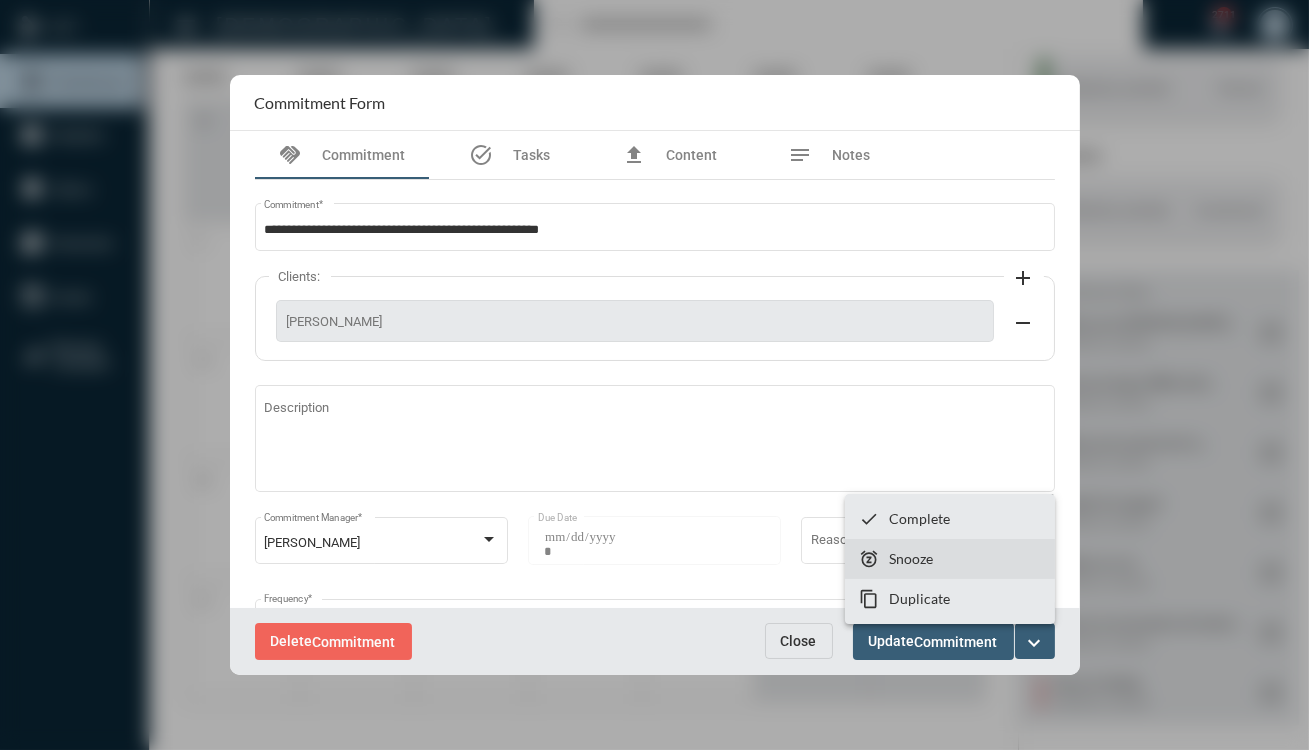 click on "Snooze" at bounding box center [911, 558] 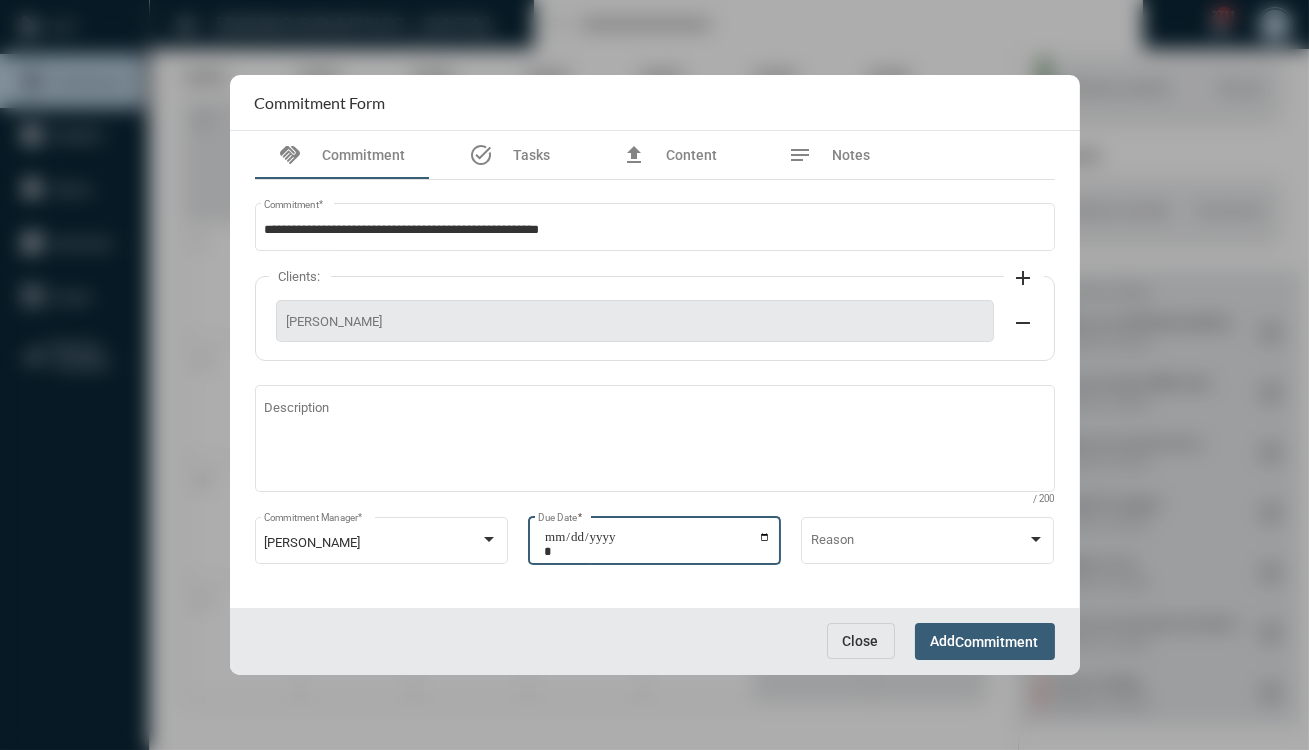 click on "**********" at bounding box center [657, 544] 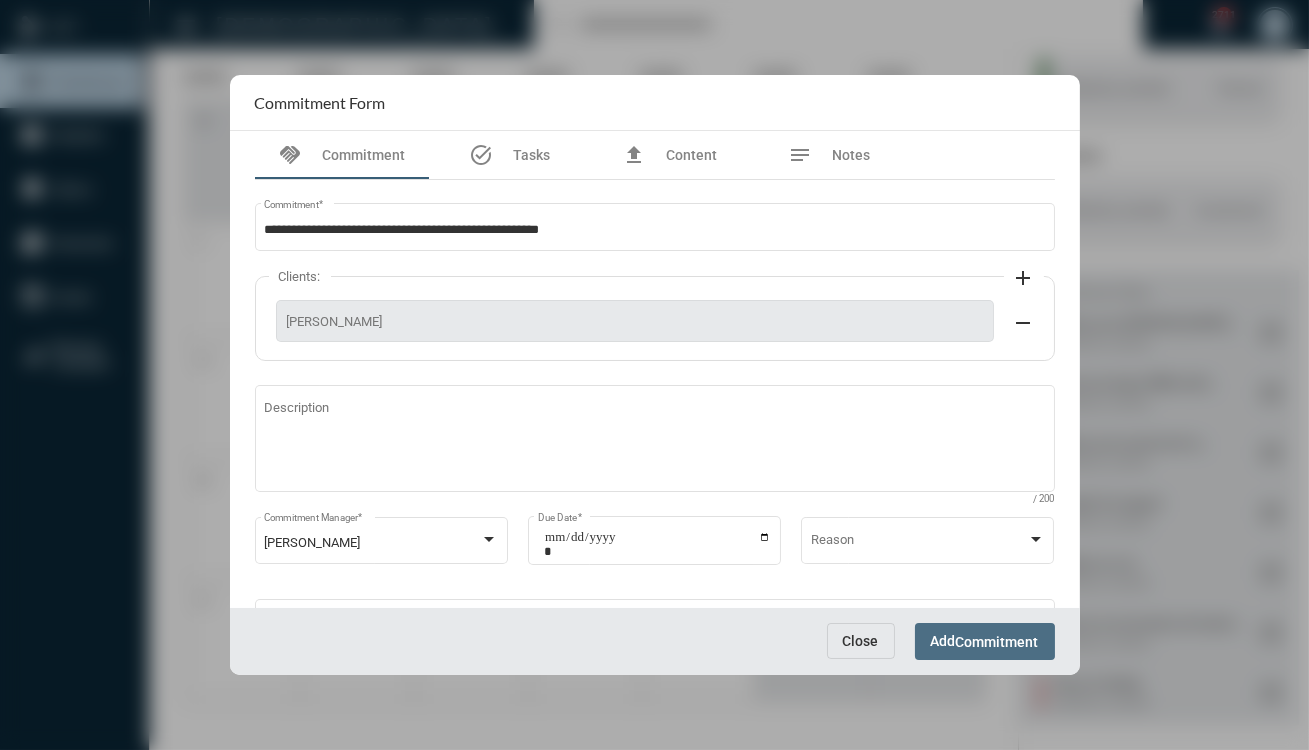 click on "Commitment" at bounding box center (997, 642) 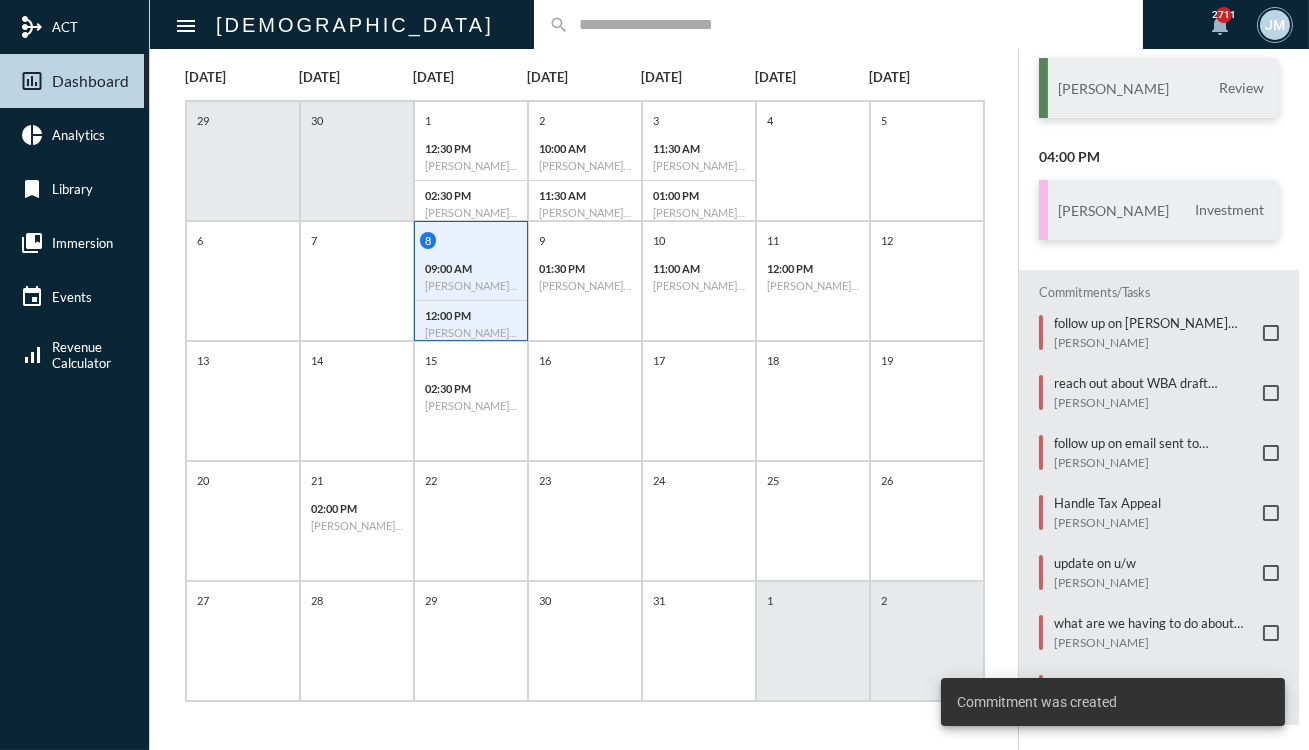 scroll, scrollTop: 131, scrollLeft: 0, axis: vertical 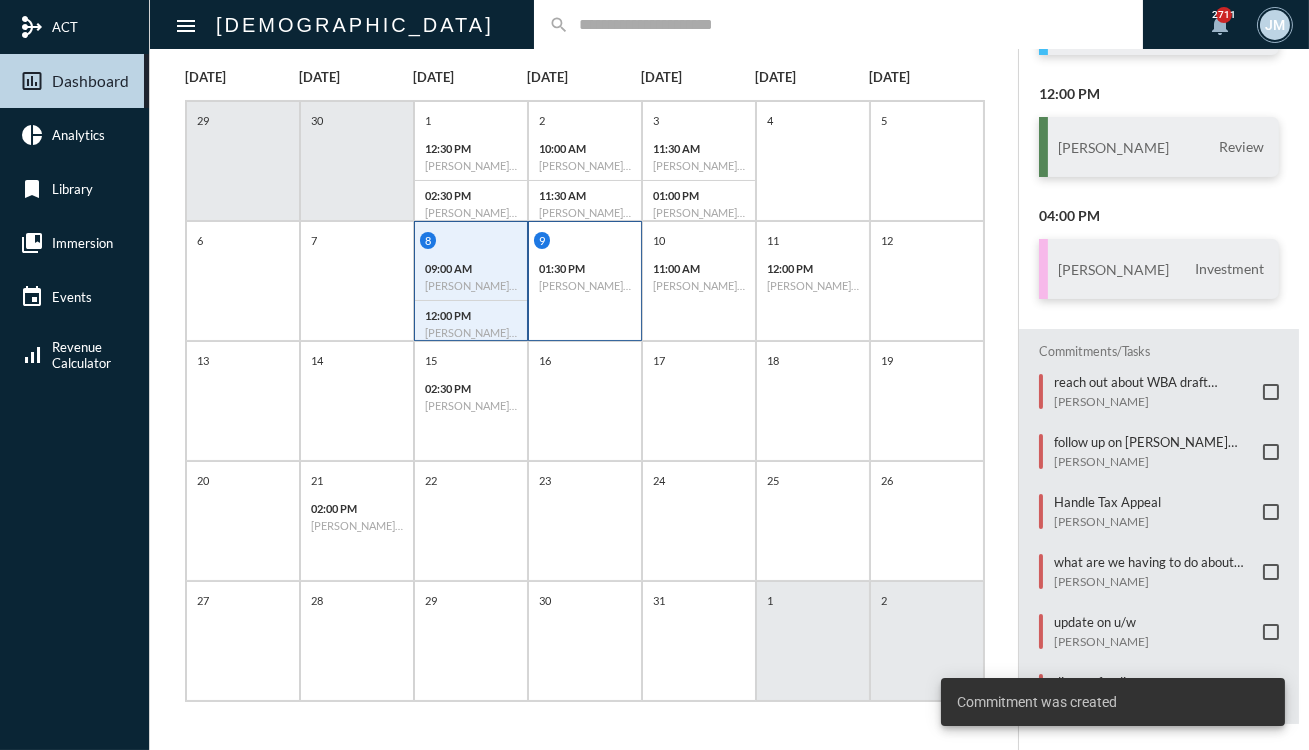 click on "[PERSON_NAME] - Action" 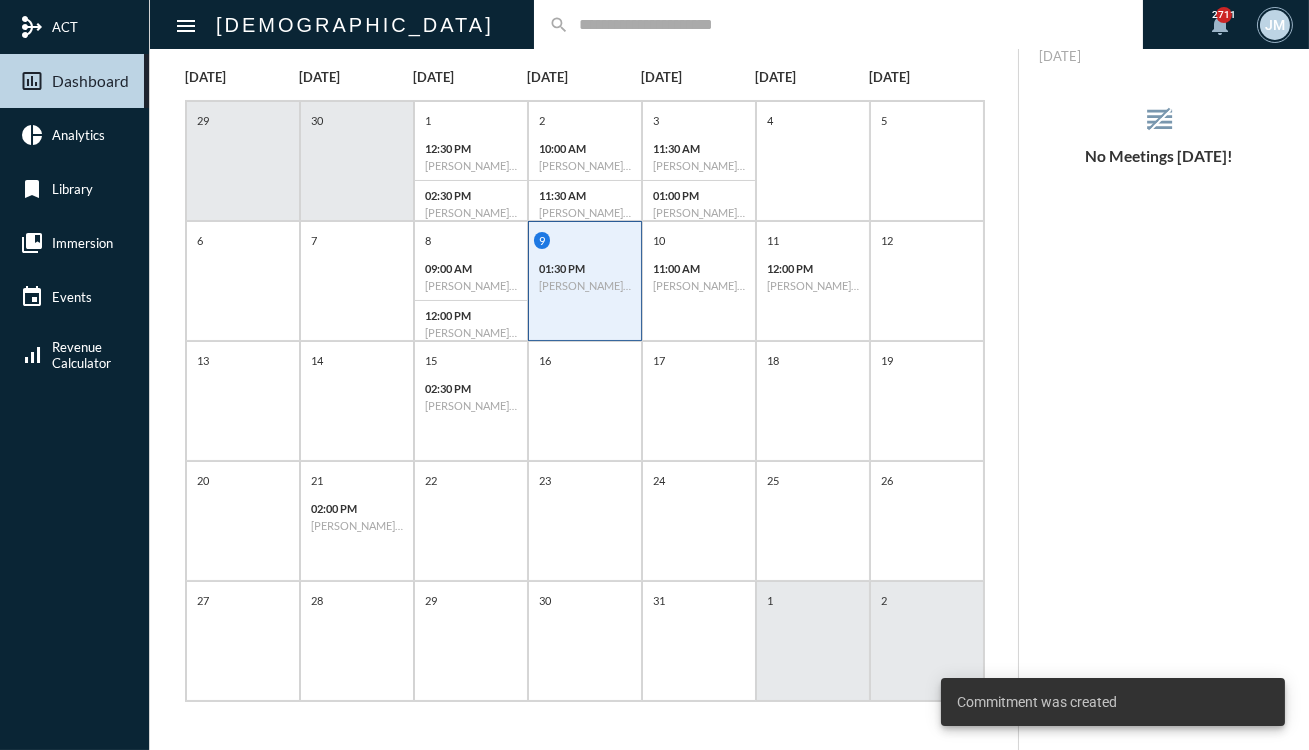 scroll, scrollTop: 0, scrollLeft: 0, axis: both 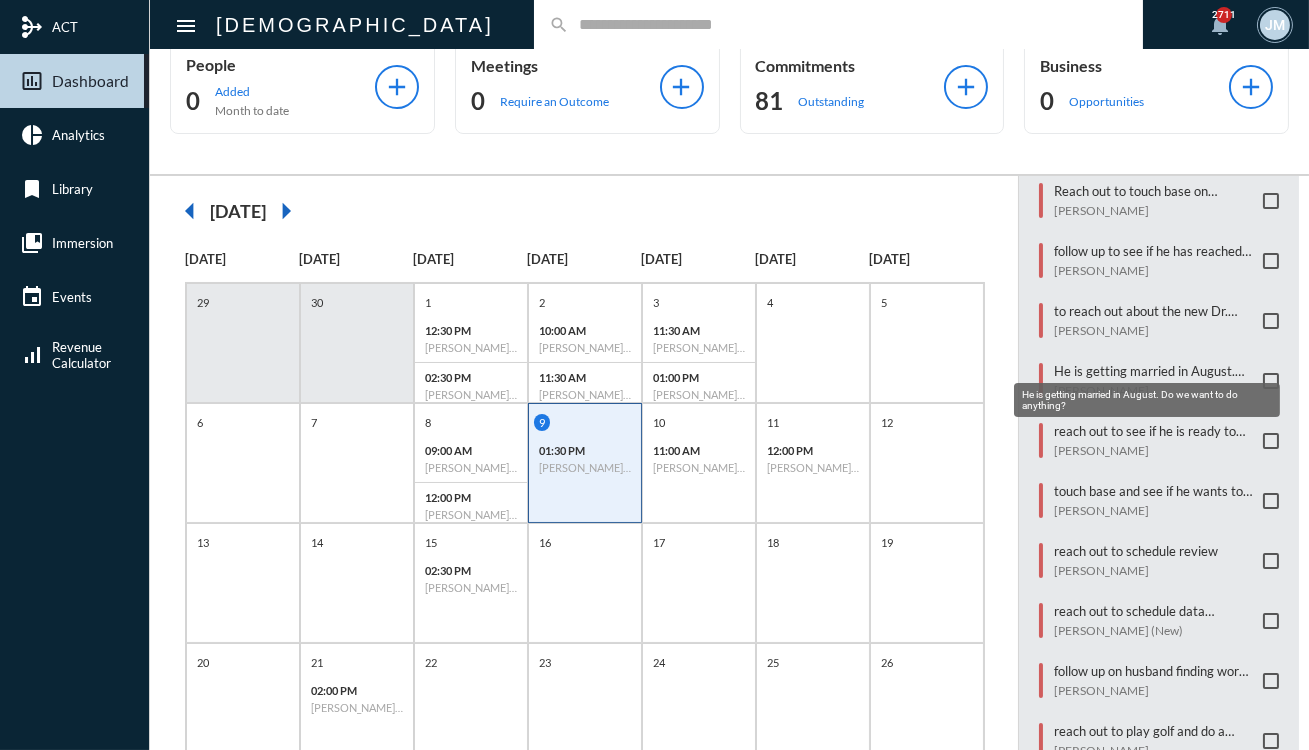 click on "He is getting married in August. Do we want to do anything?" 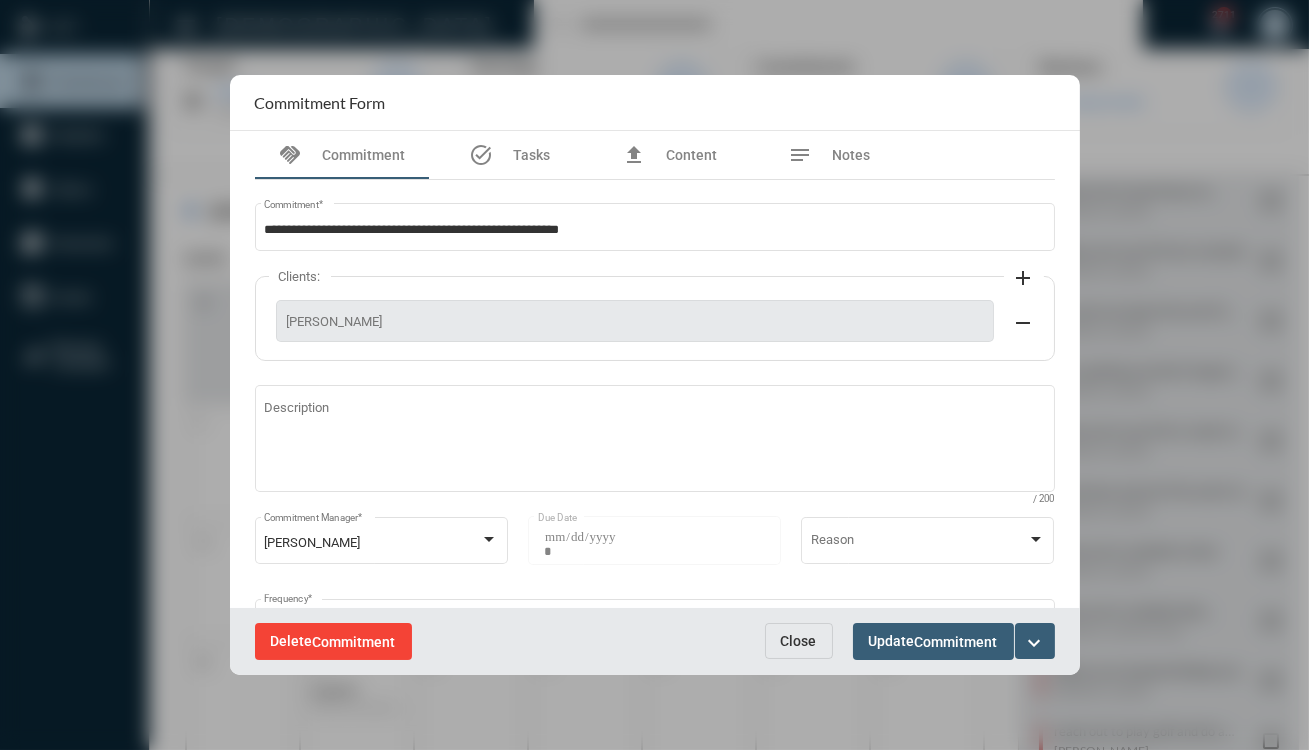 click on "Delete  Commitment" at bounding box center (333, 641) 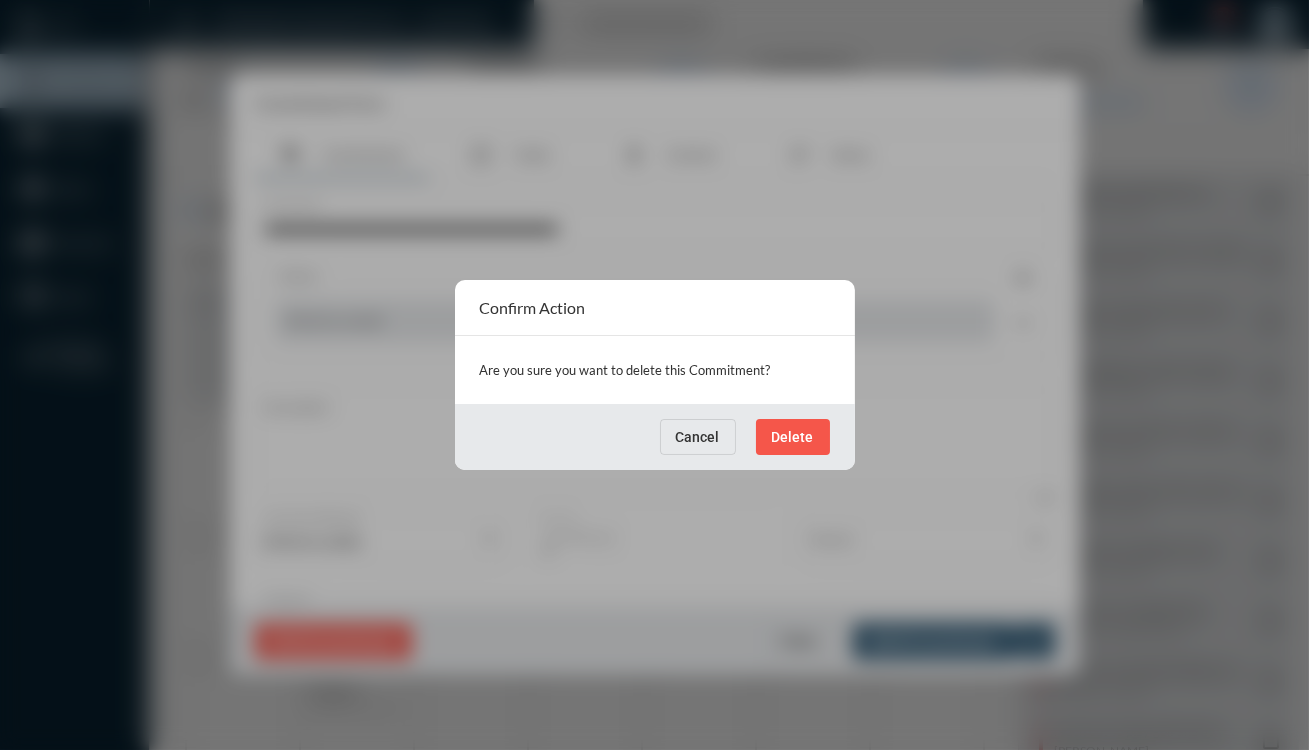 click on "Delete" at bounding box center (793, 437) 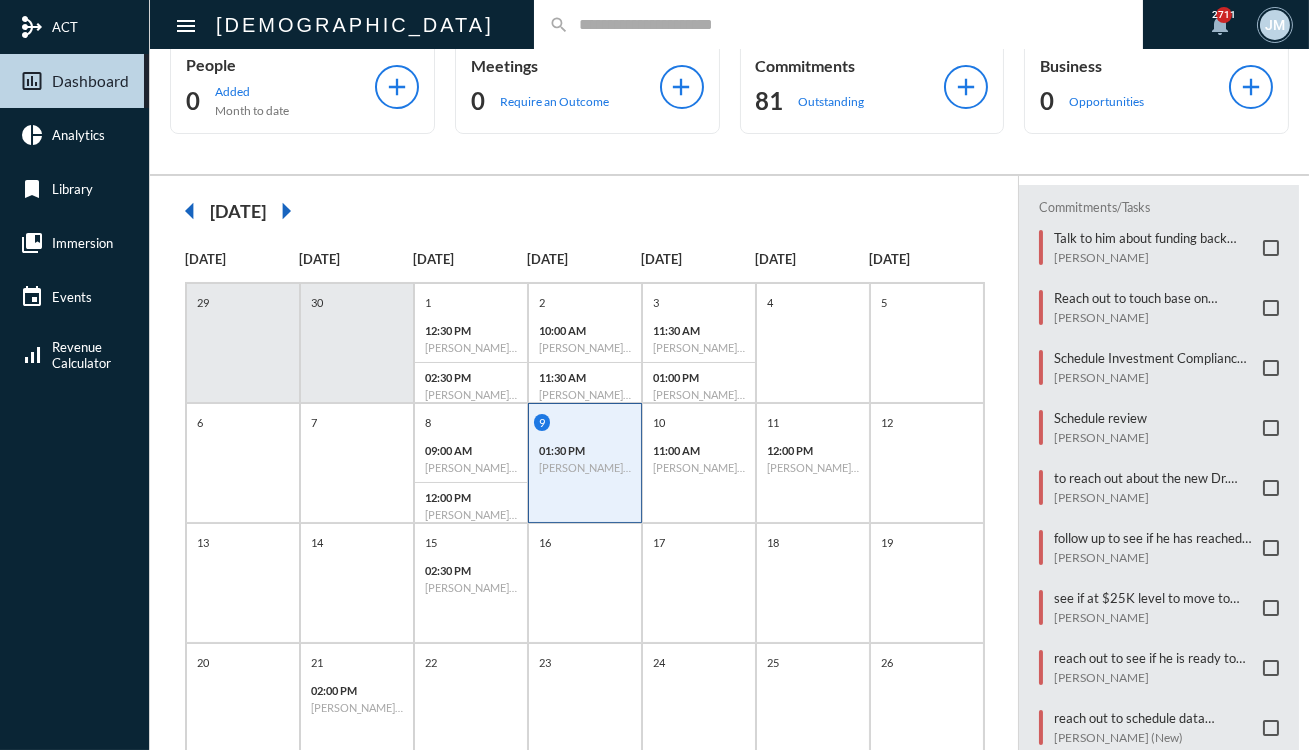 scroll, scrollTop: 227, scrollLeft: 0, axis: vertical 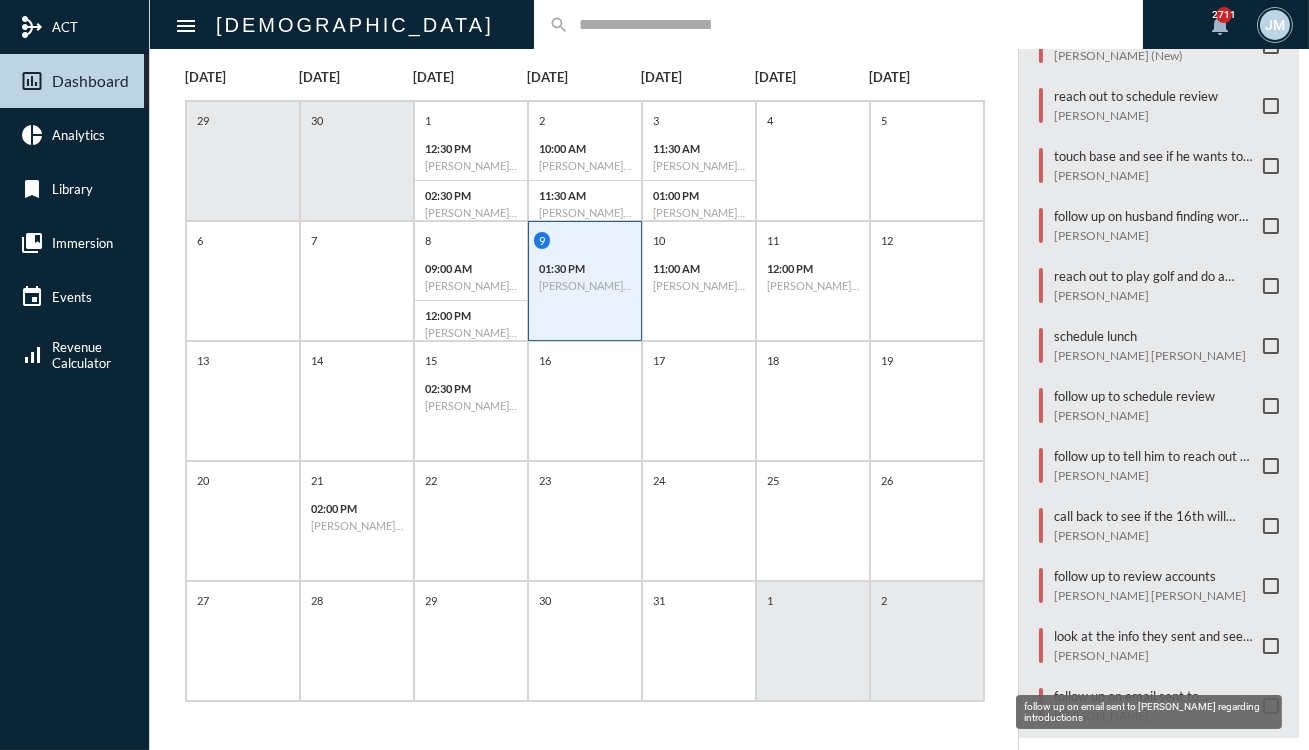 click on "follow up on email sent to [PERSON_NAME] regarding introductions" 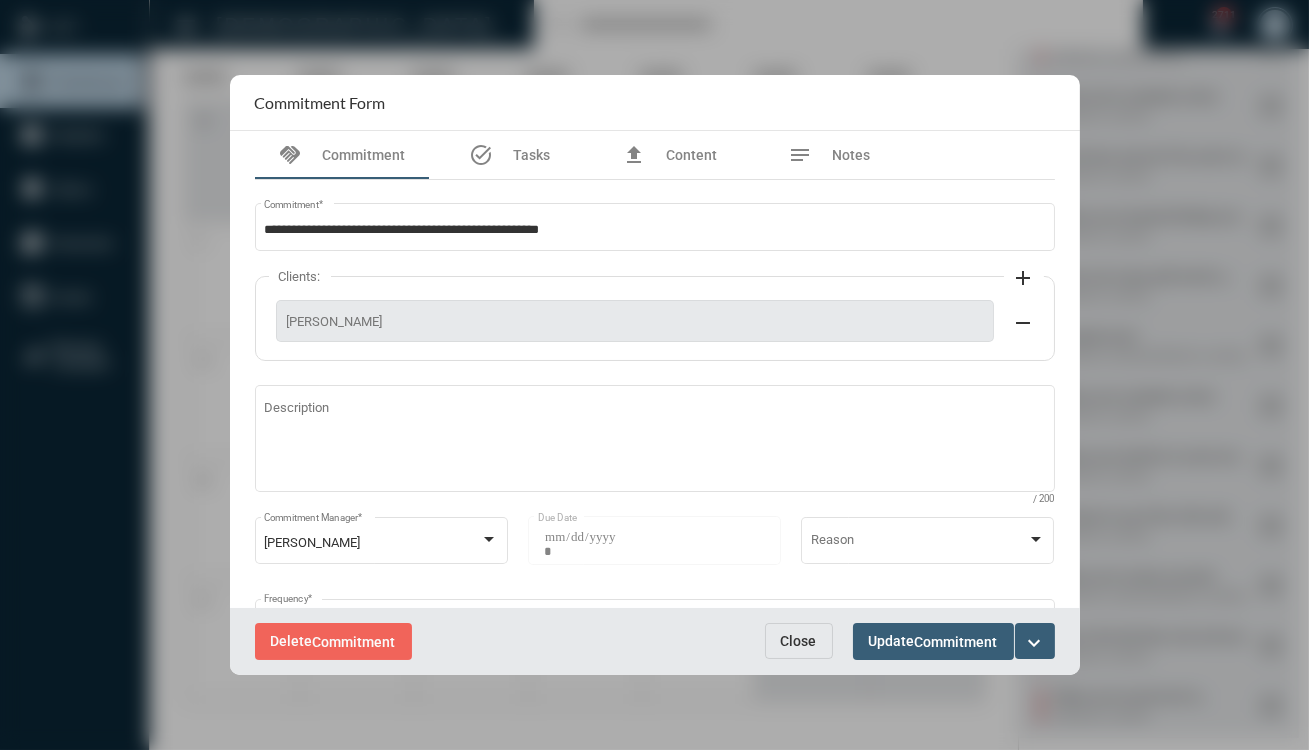 click on "Delete  Commitment  Close   Update  Commitment expand_more" at bounding box center [655, 641] 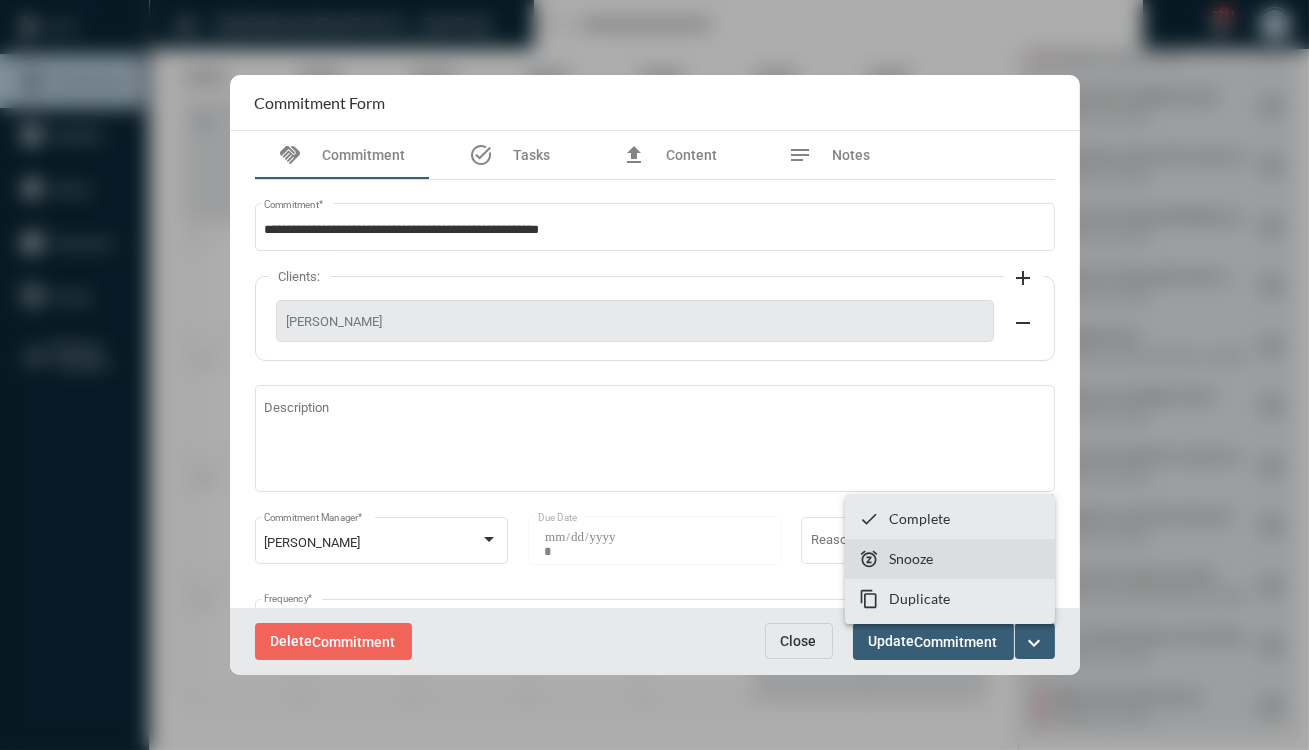 click on "Snooze" at bounding box center (911, 558) 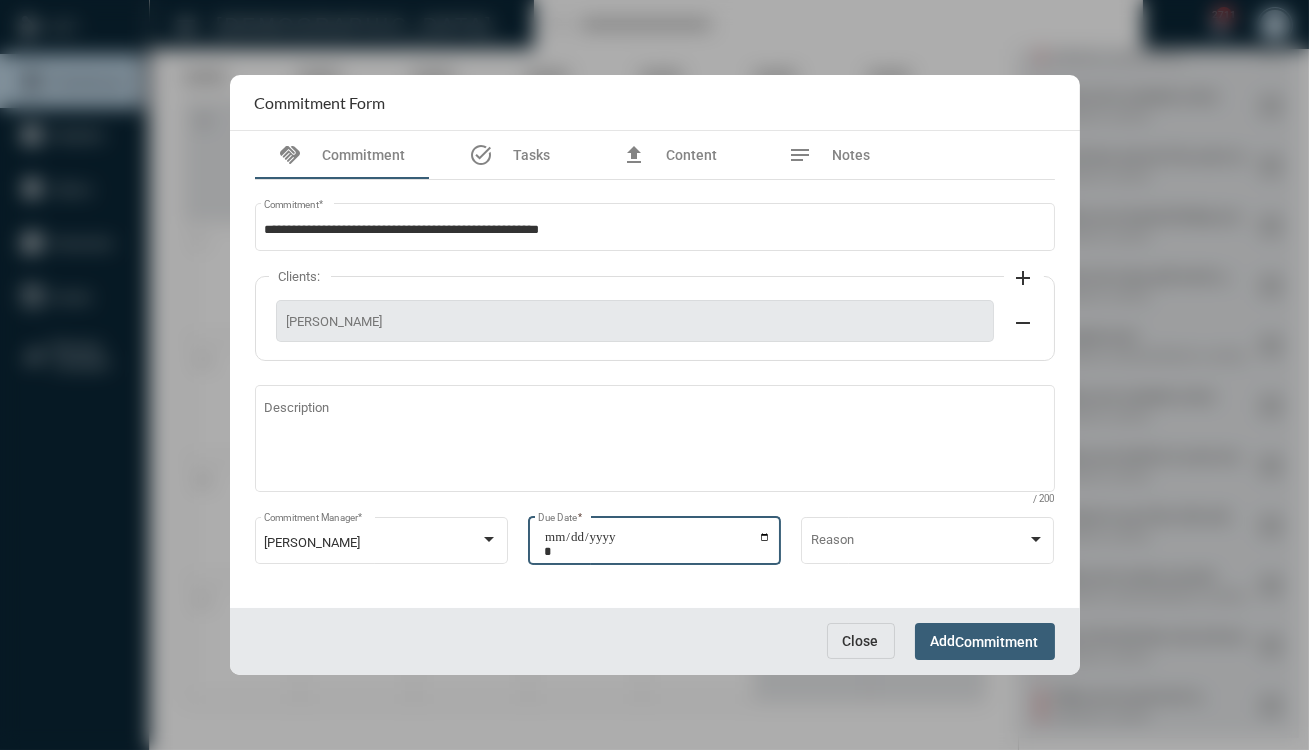 click on "**********" at bounding box center [657, 544] 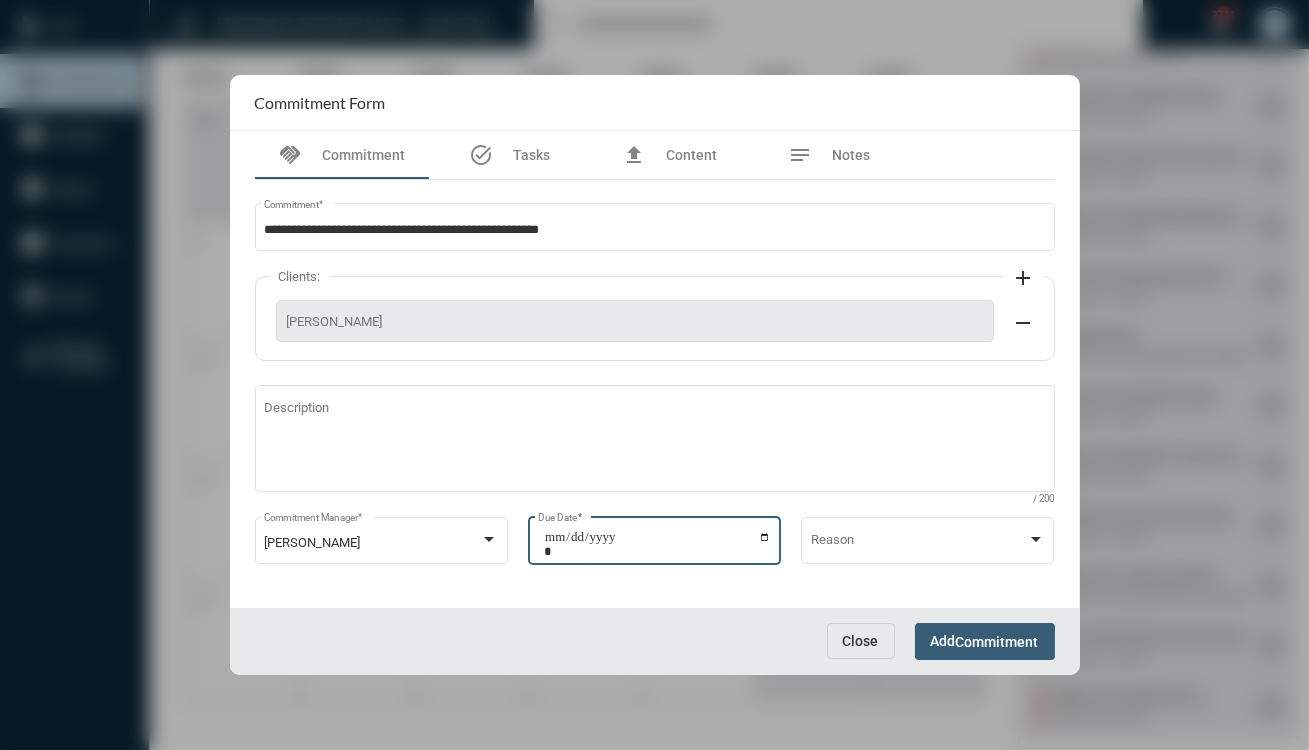 type on "**********" 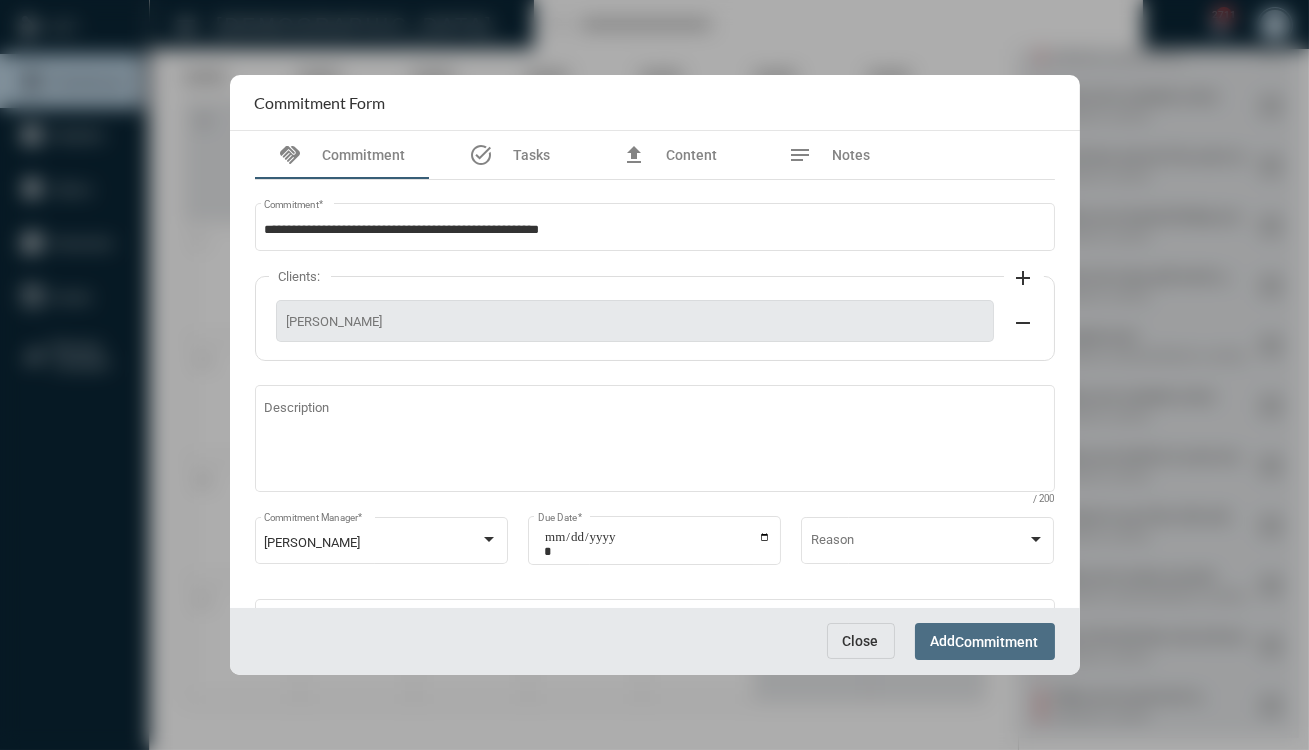 click on "Commitment" at bounding box center (997, 642) 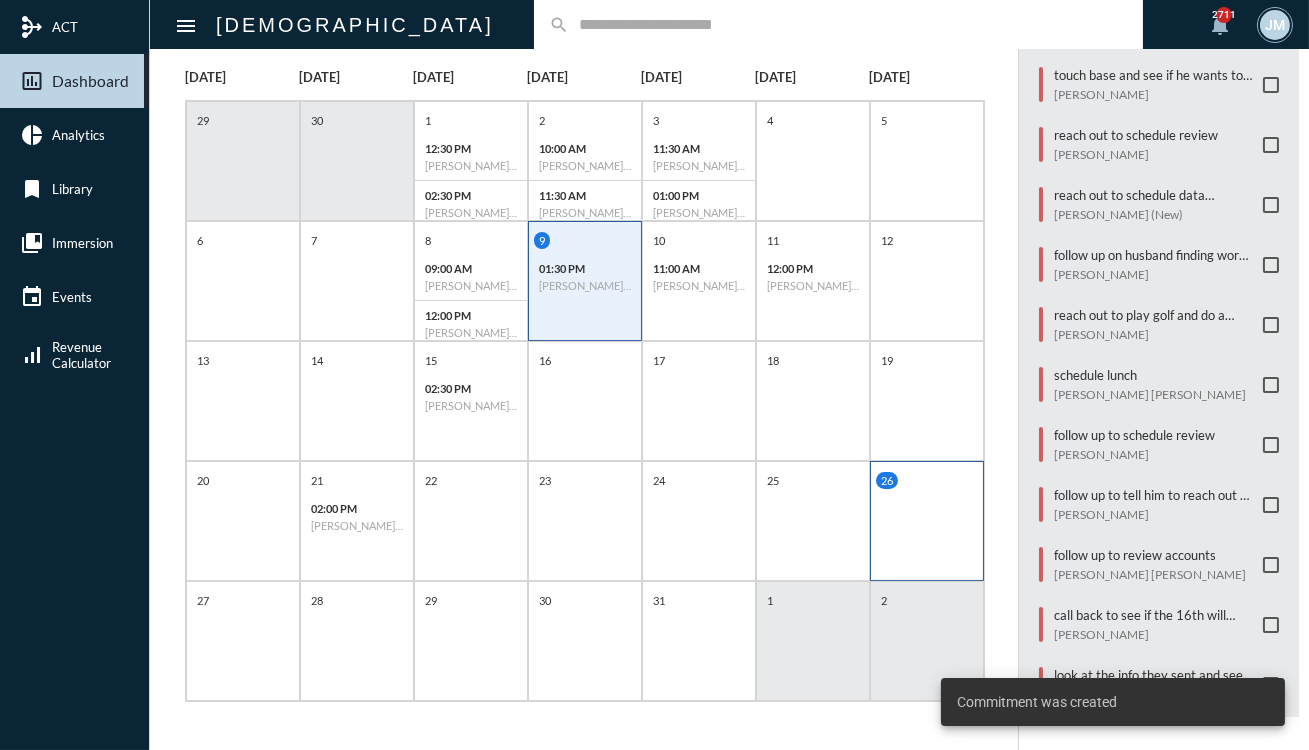 scroll, scrollTop: 654, scrollLeft: 0, axis: vertical 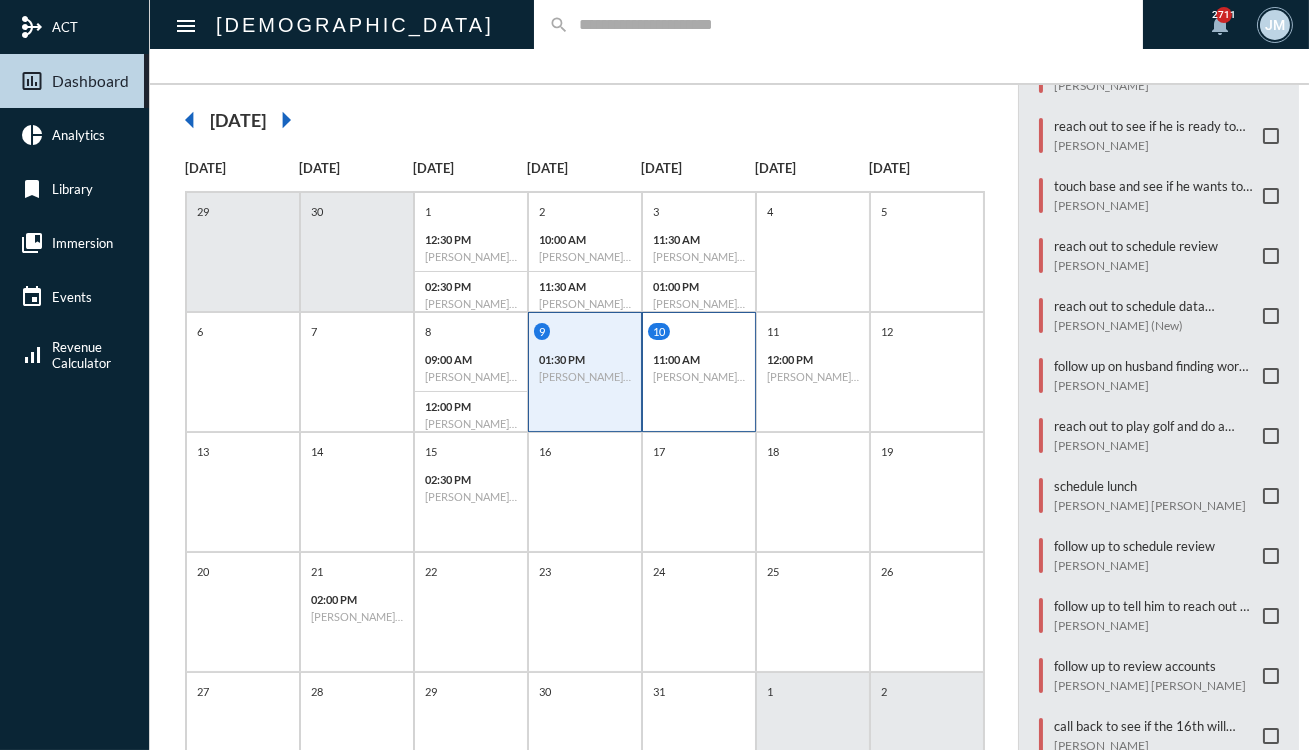 click on "[PERSON_NAME] - Review" 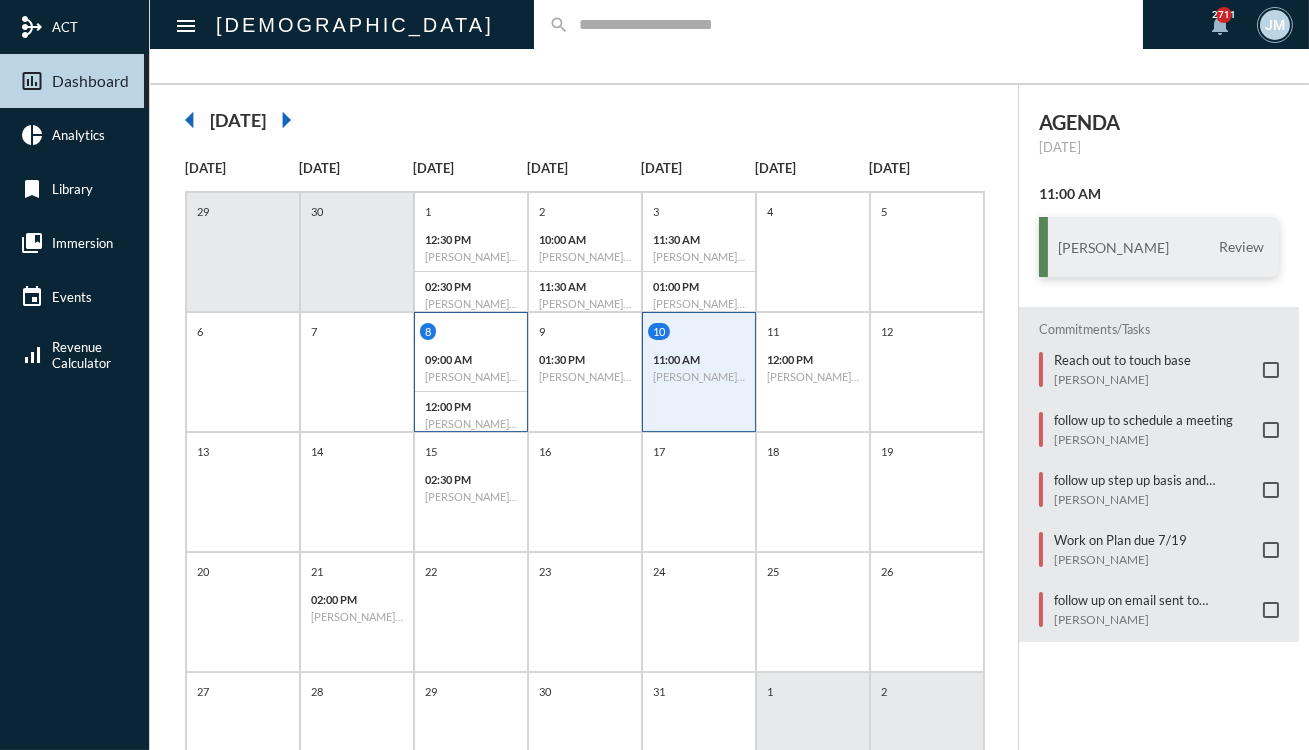 click on "12:00 PM" 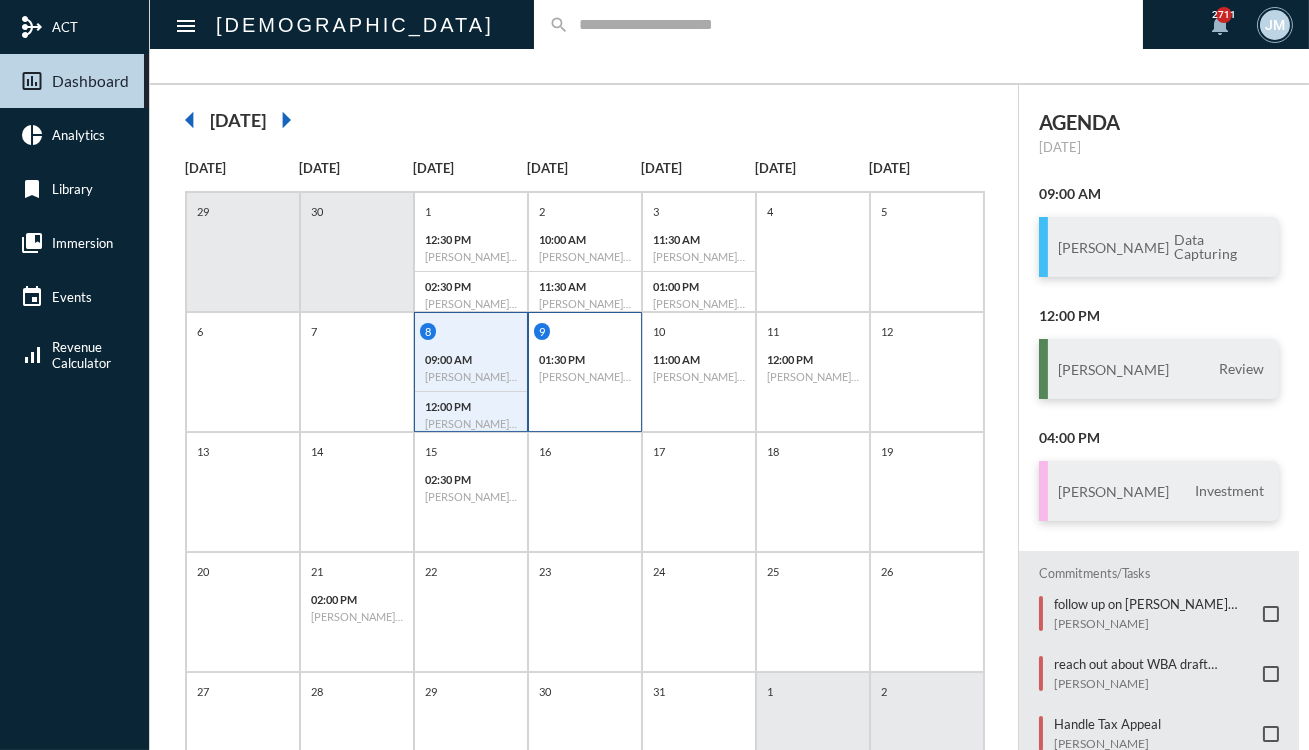 click on "9 01:30 PM [PERSON_NAME] - Action" 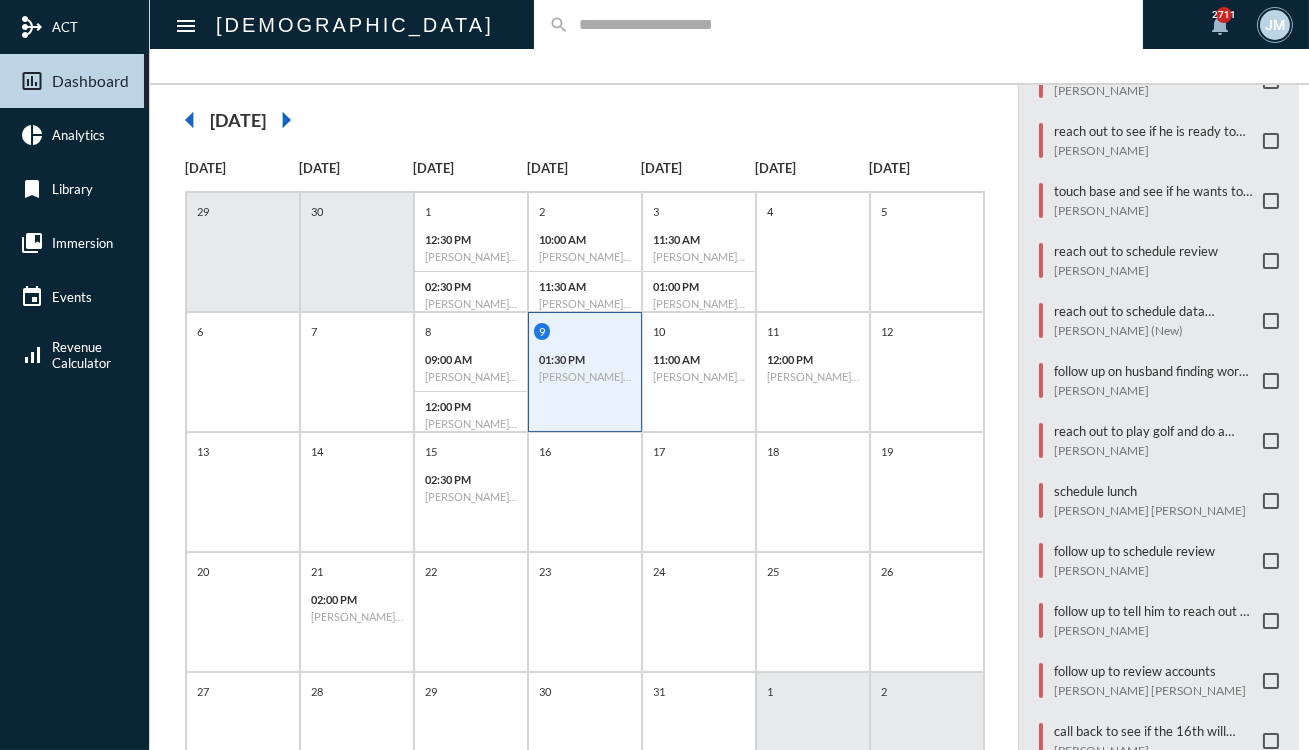 scroll, scrollTop: 654, scrollLeft: 0, axis: vertical 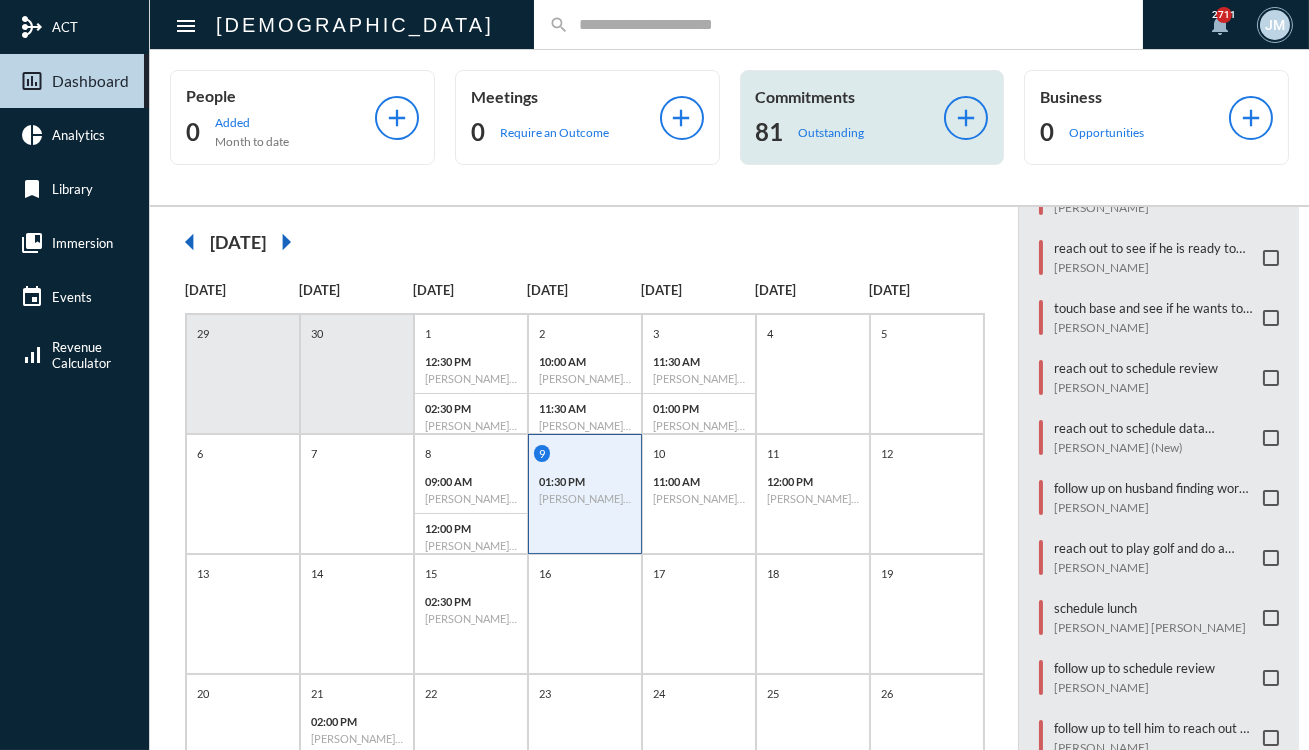 click on "Commitments" 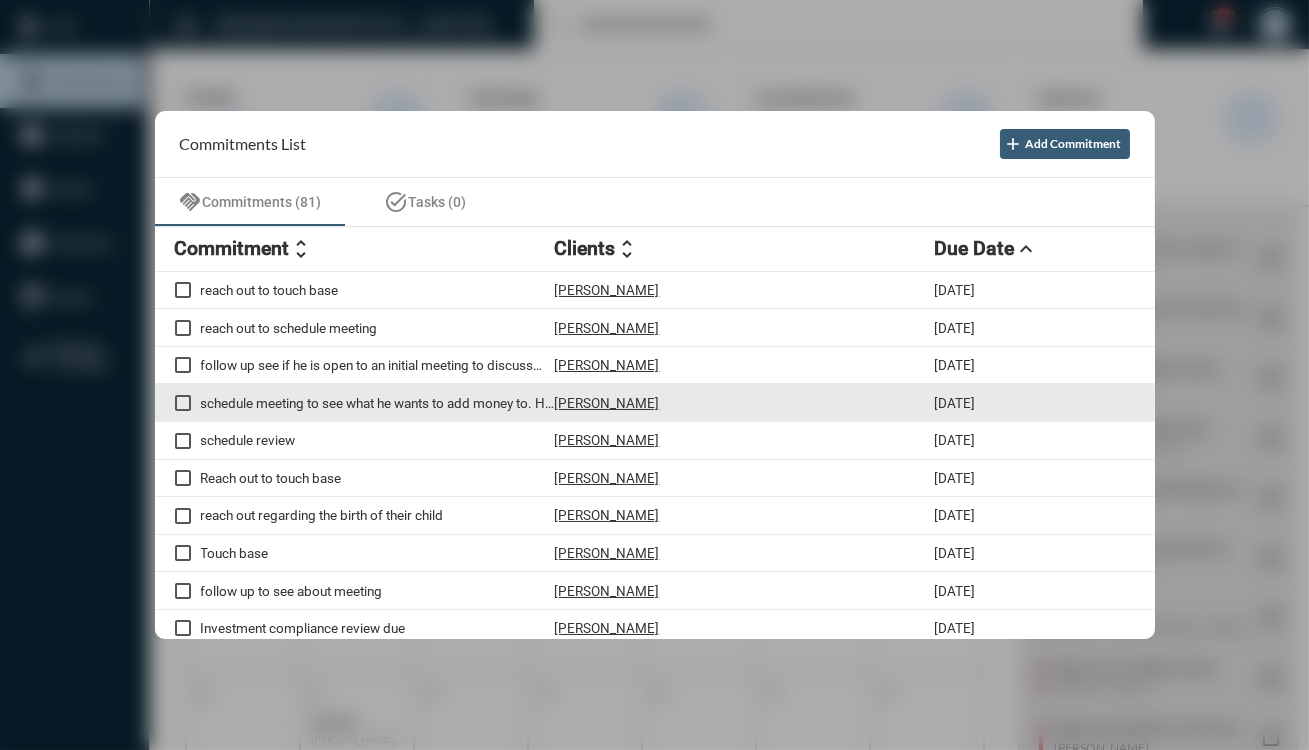click on "schedule meeting to see what he wants to add money to. He does want to add some to savings" at bounding box center [378, 403] 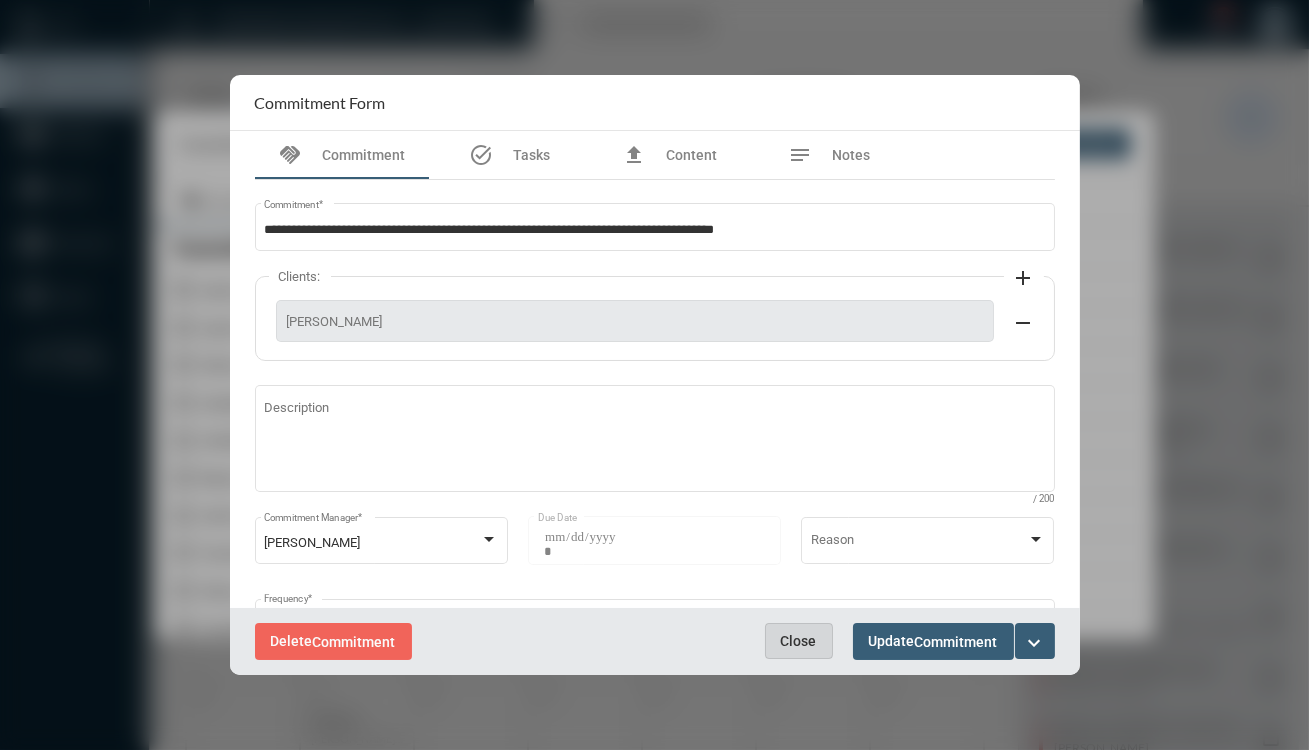click on "Close" at bounding box center (799, 641) 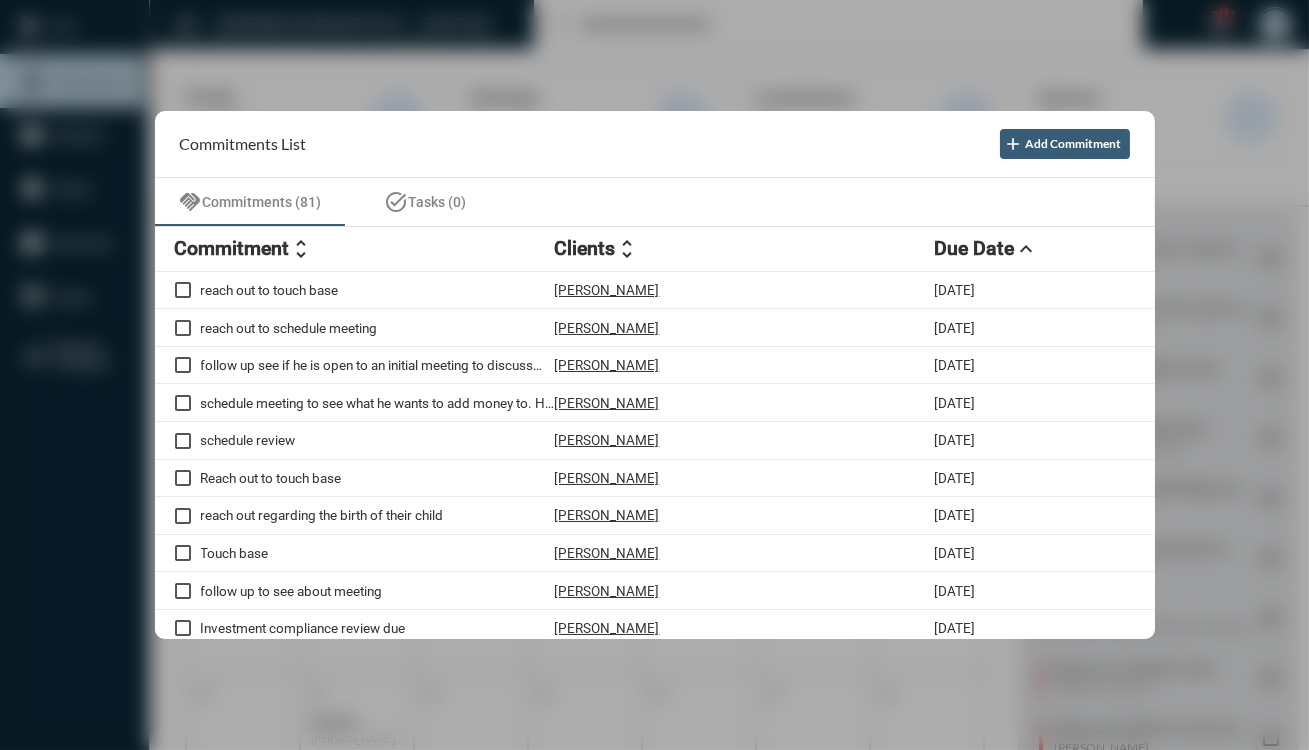 click at bounding box center [654, 375] 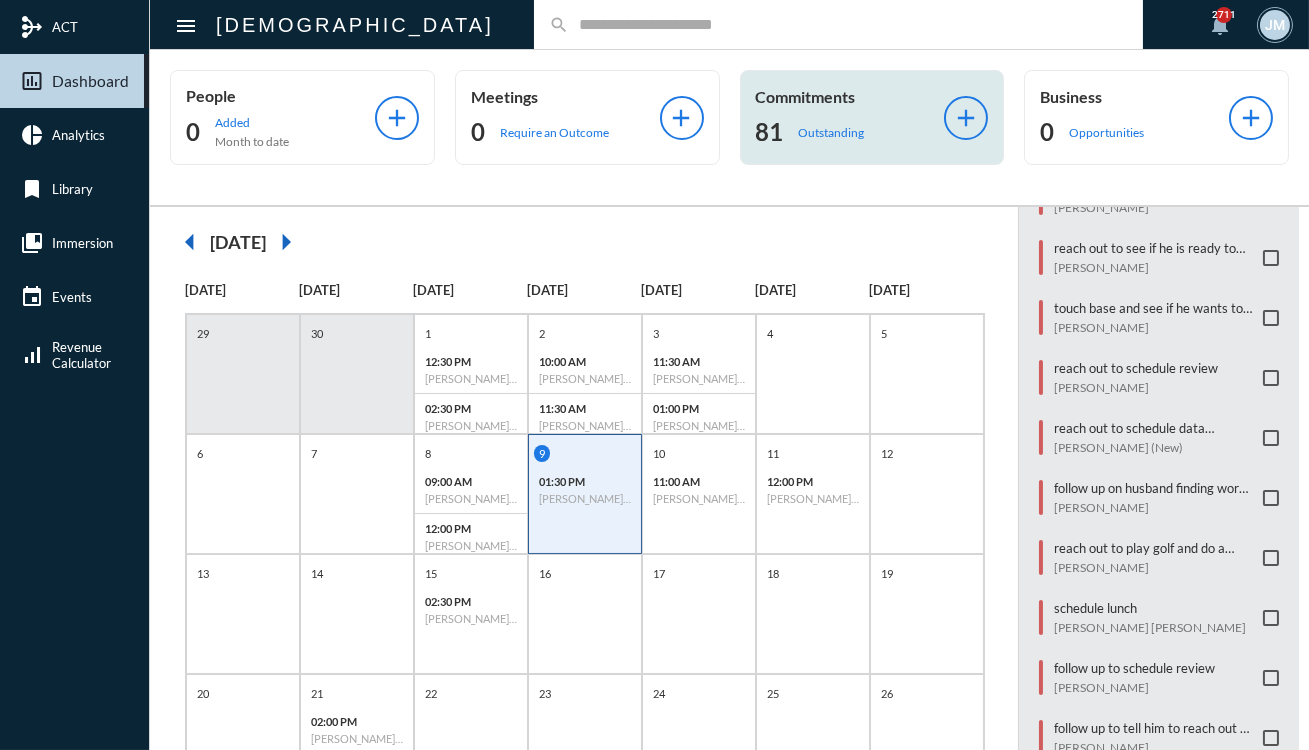 click on "Commitments" 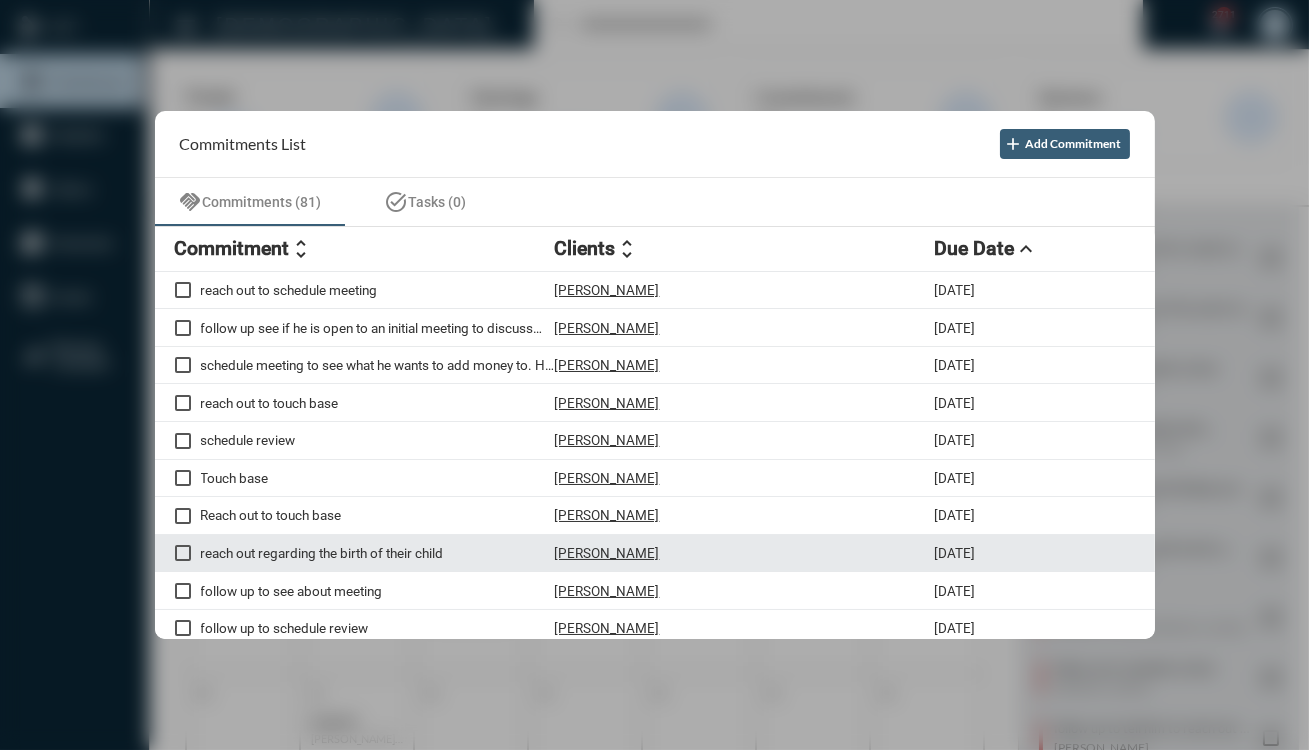click at bounding box center (183, 553) 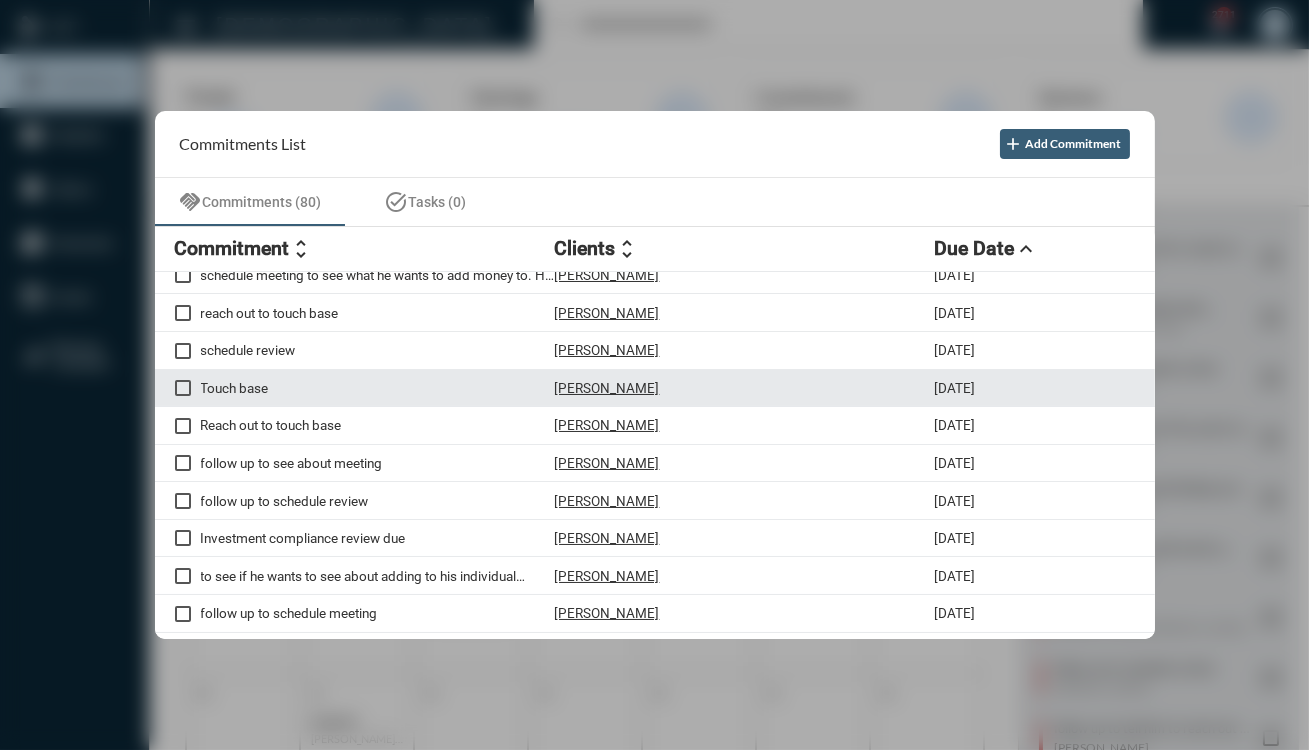 scroll, scrollTop: 272, scrollLeft: 0, axis: vertical 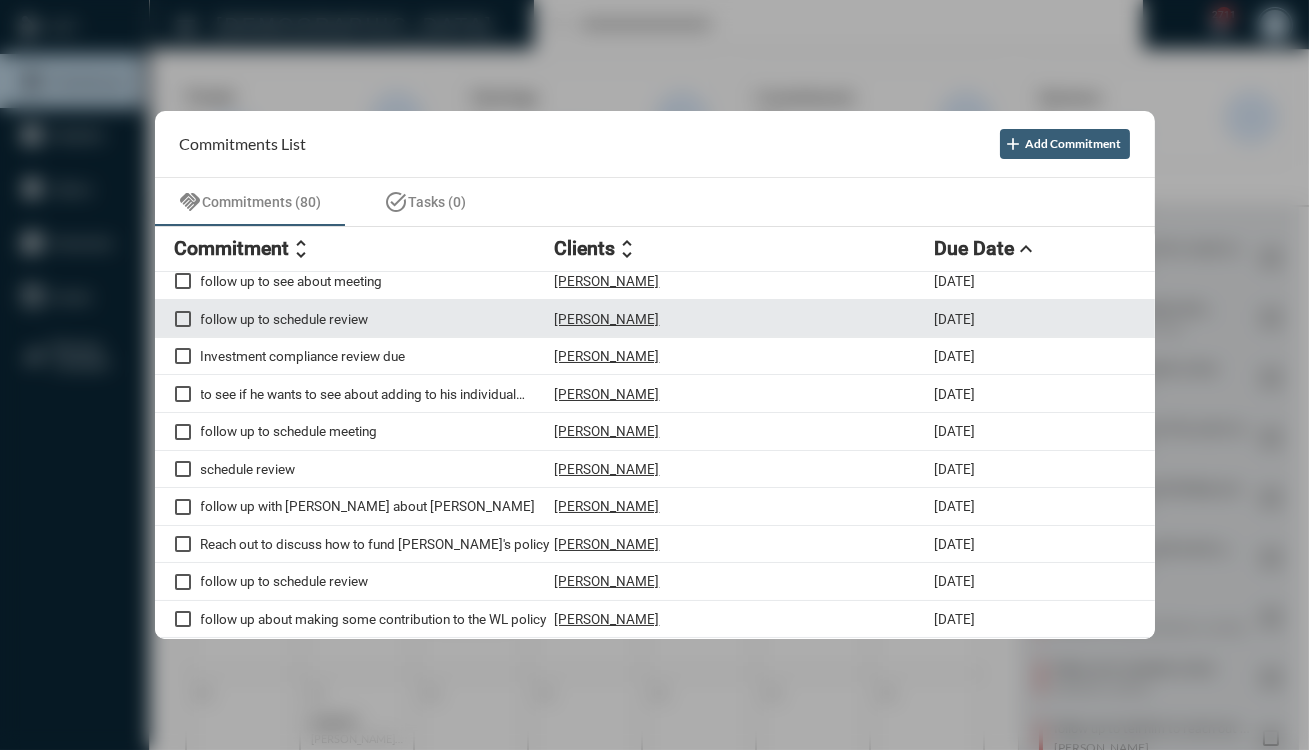 click at bounding box center (183, 319) 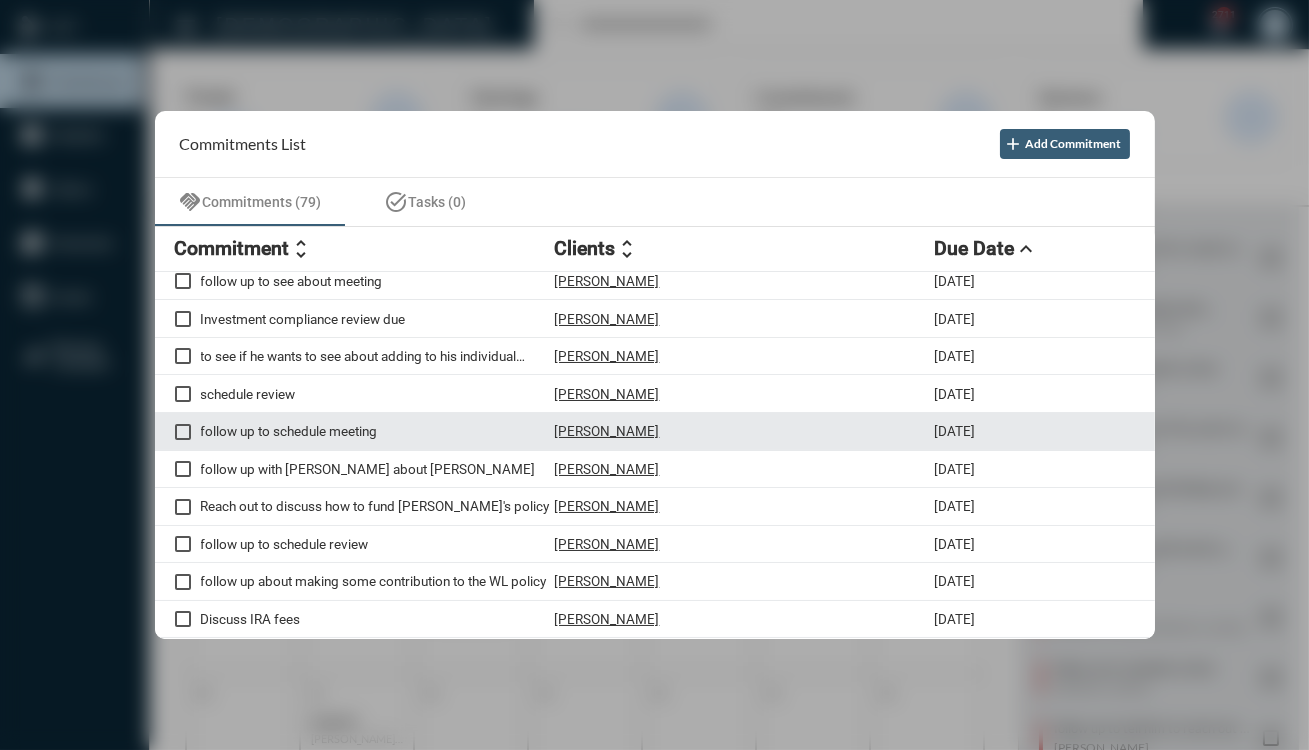 click at bounding box center (183, 432) 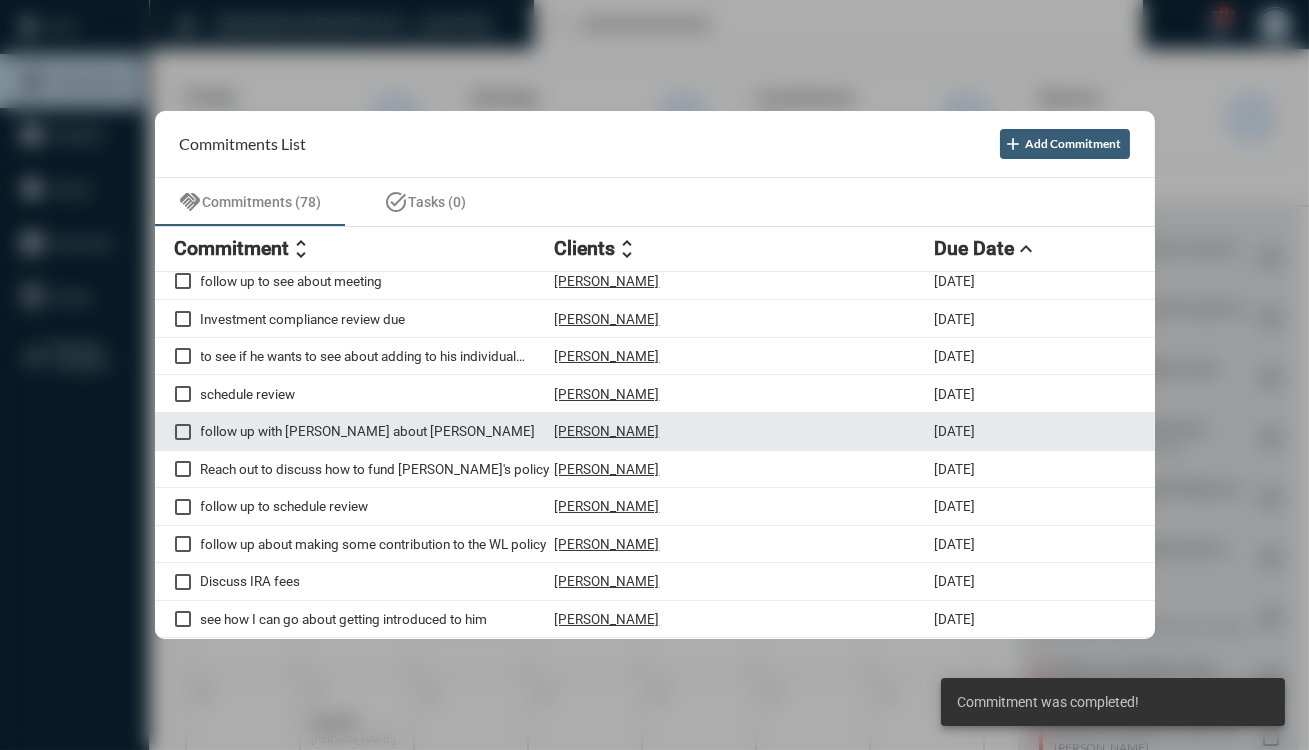 scroll, scrollTop: 0, scrollLeft: 0, axis: both 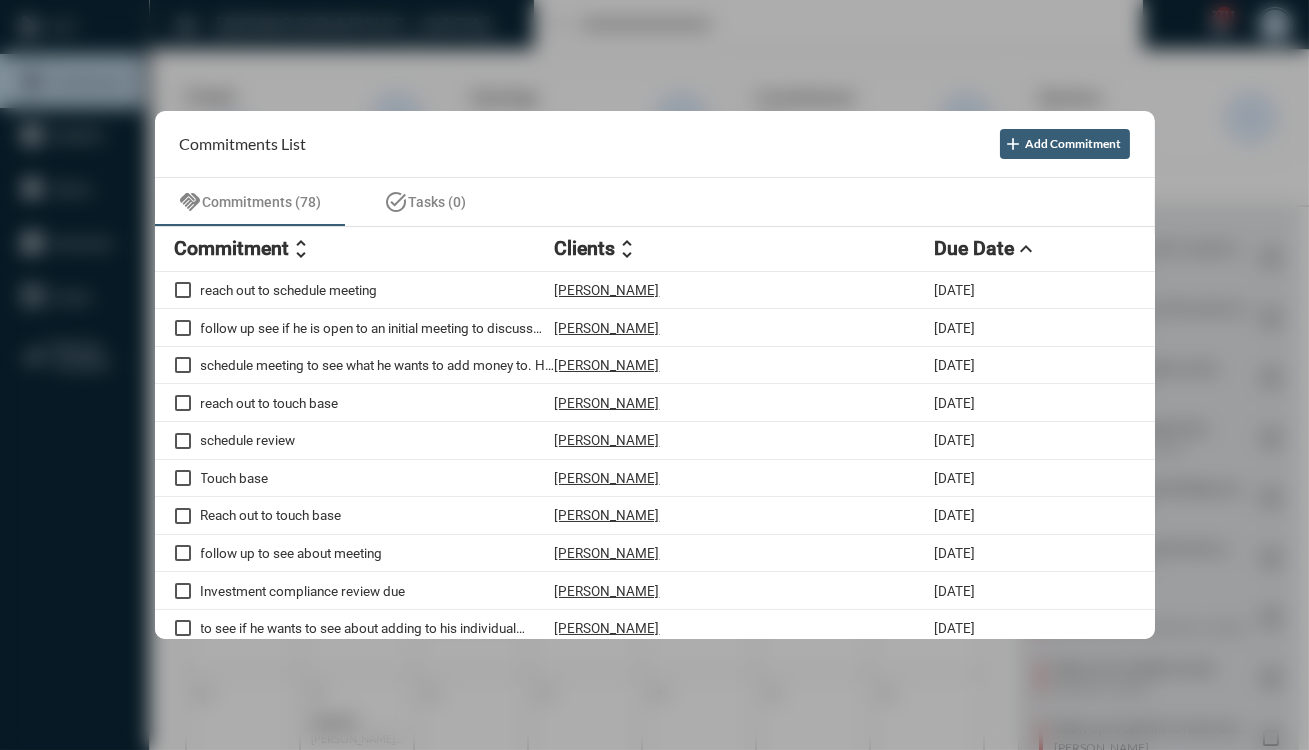 click at bounding box center [654, 375] 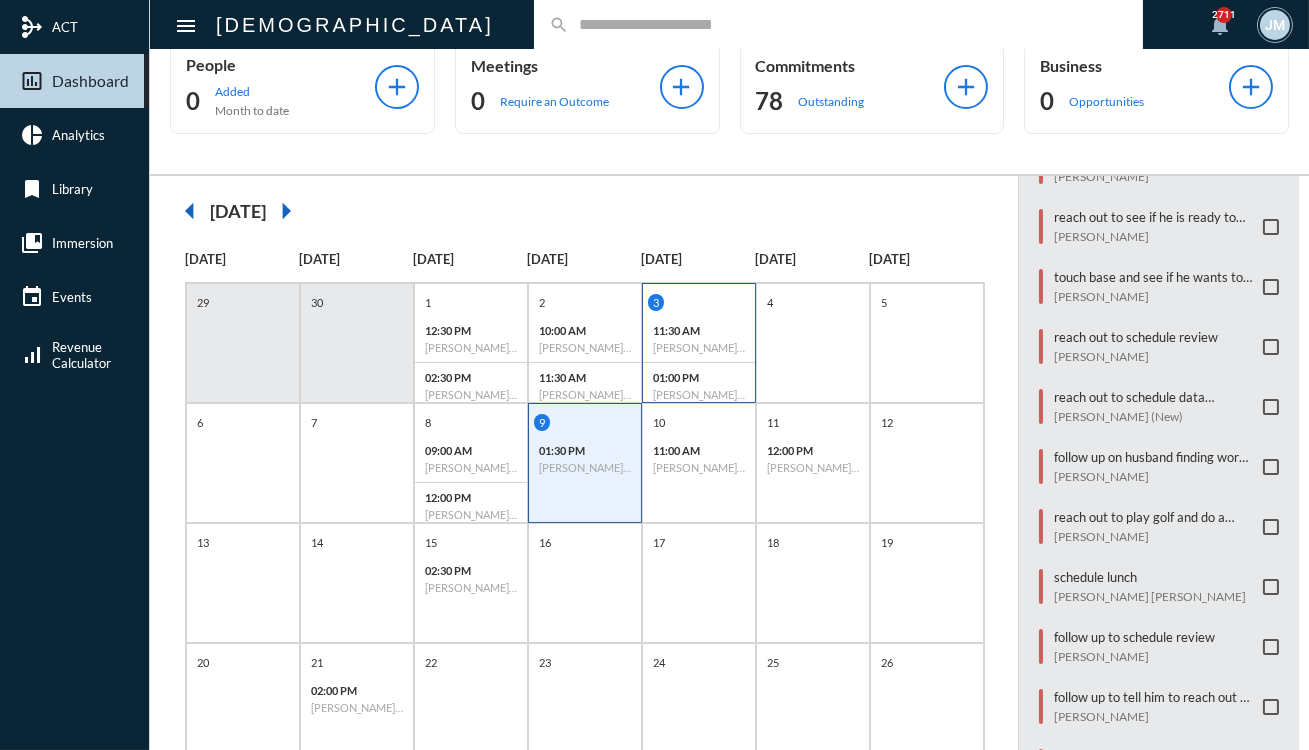 scroll, scrollTop: 0, scrollLeft: 0, axis: both 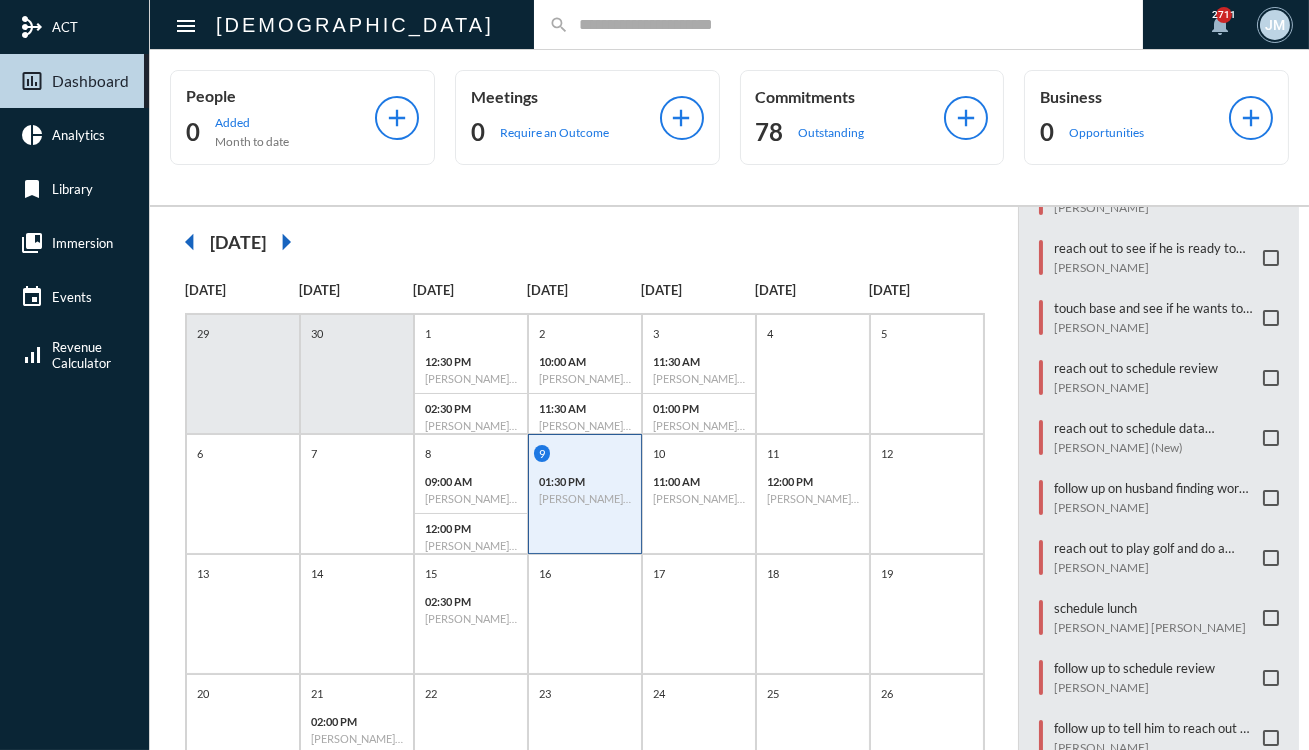 click 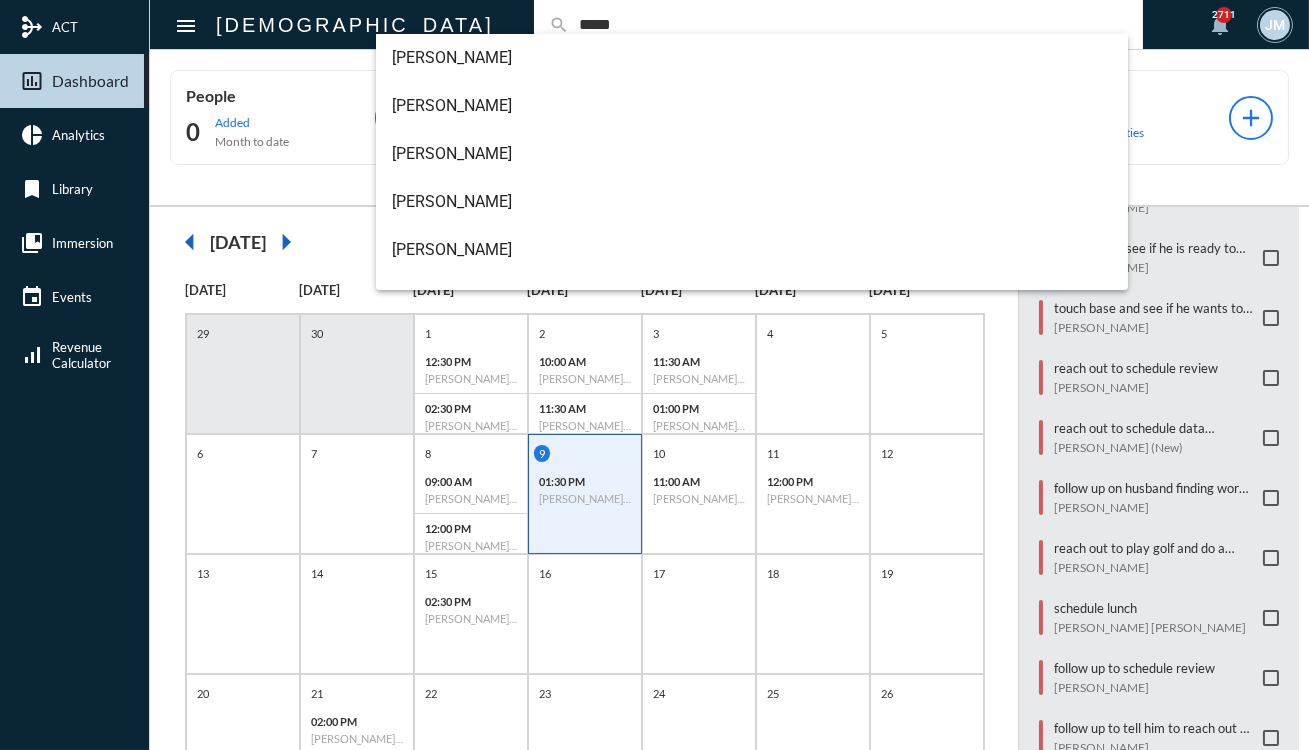 type on "*****" 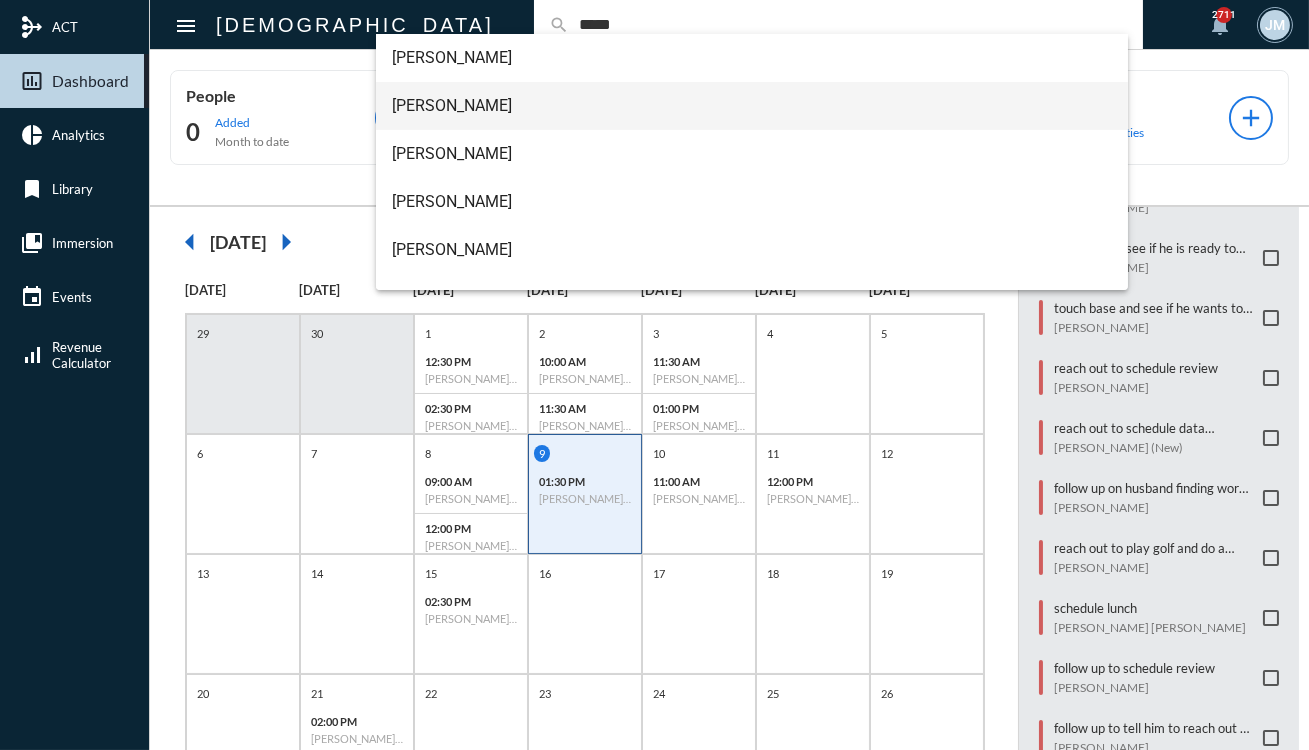click on "[PERSON_NAME]" at bounding box center (752, 106) 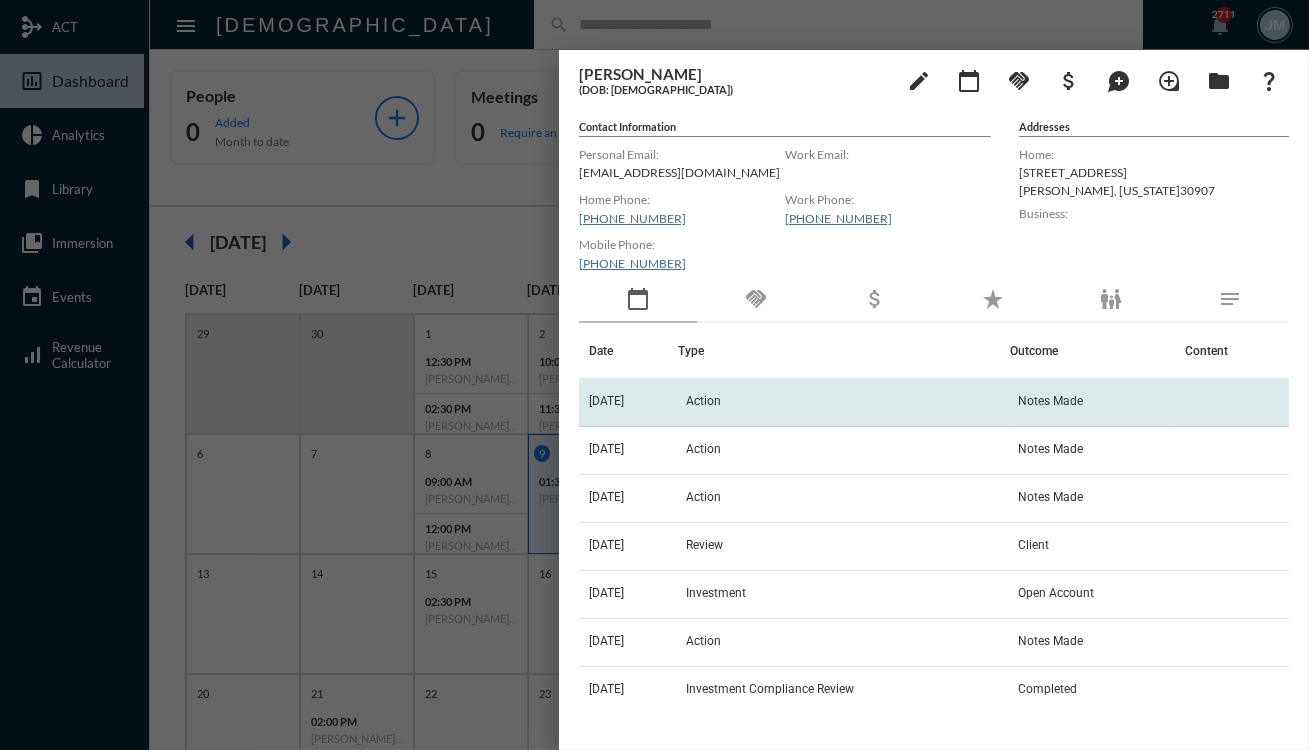 click on "Action" 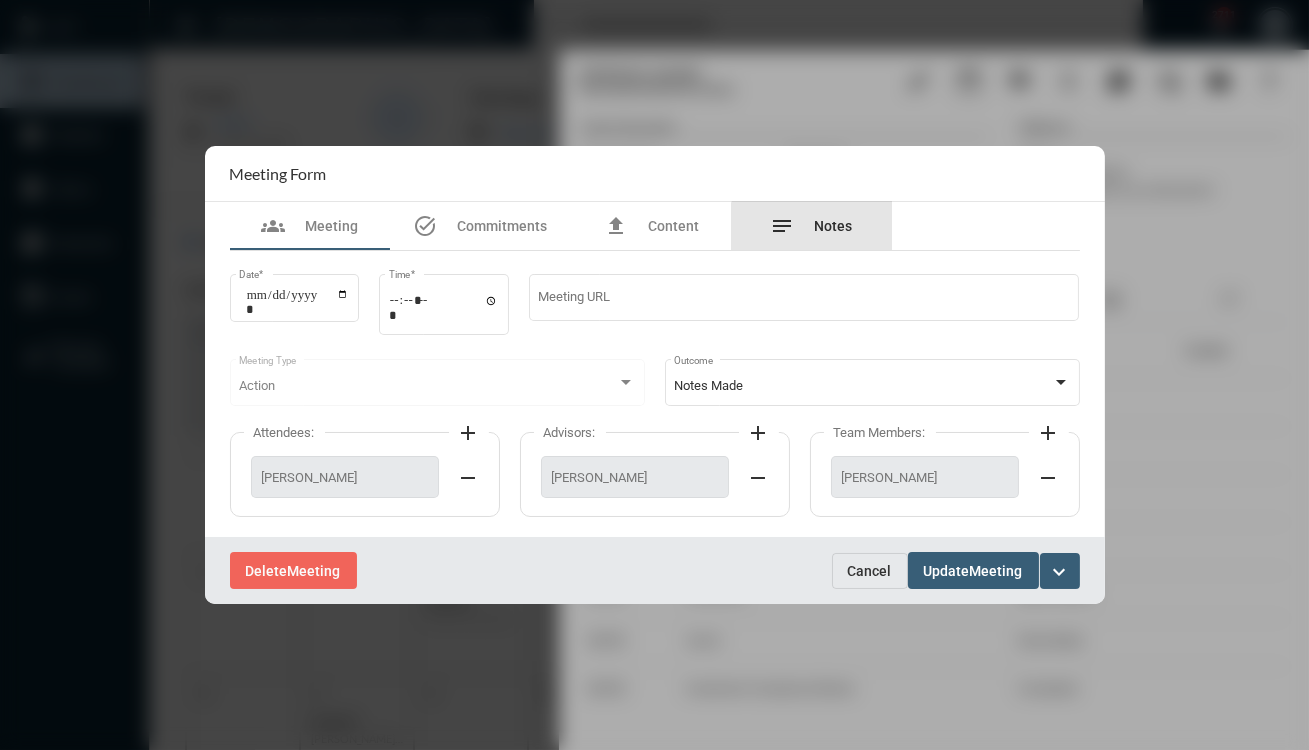 click on "Notes" at bounding box center [834, 226] 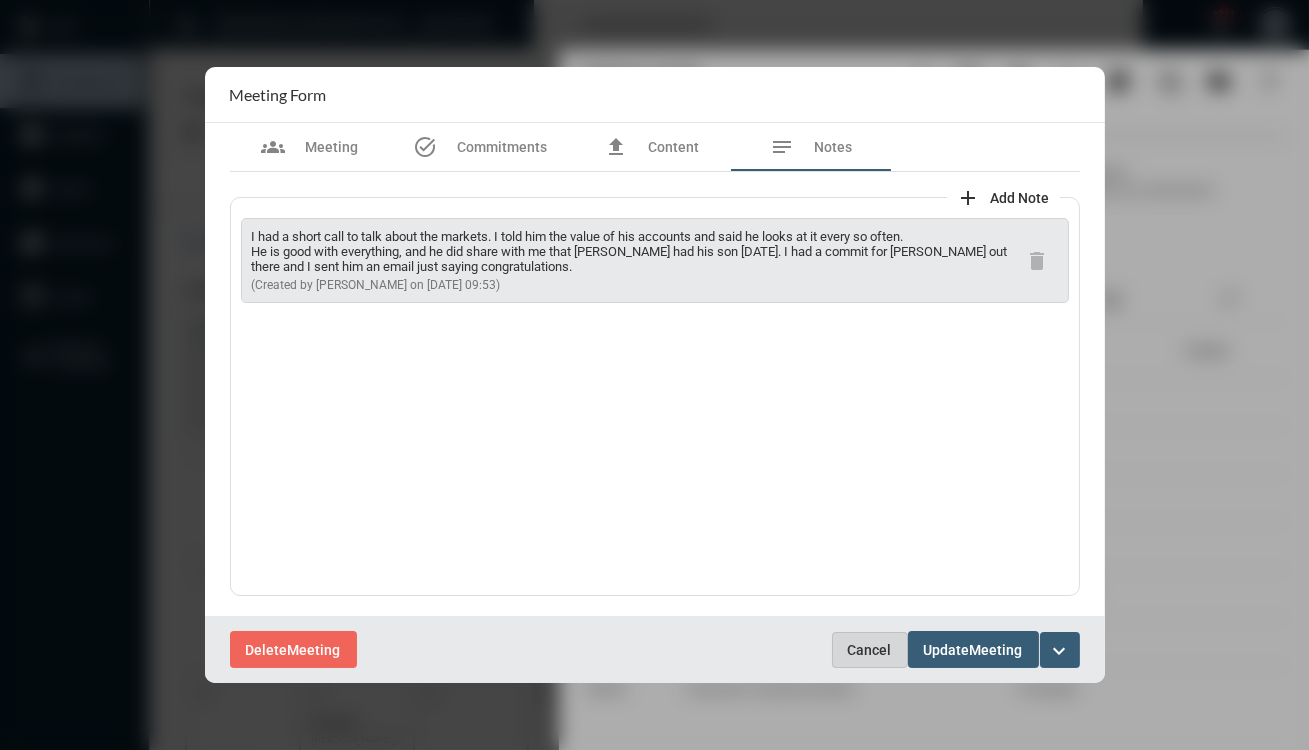 click on "Cancel" at bounding box center [870, 650] 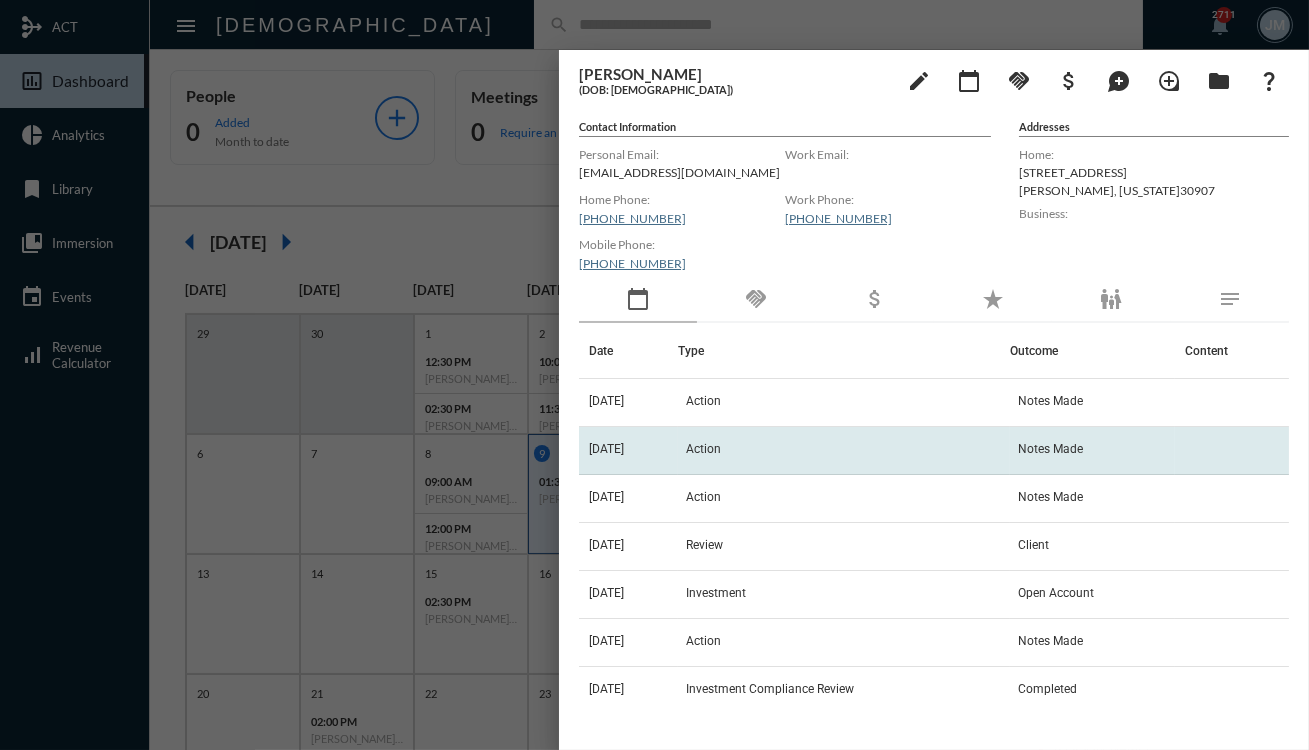 click on "Action" 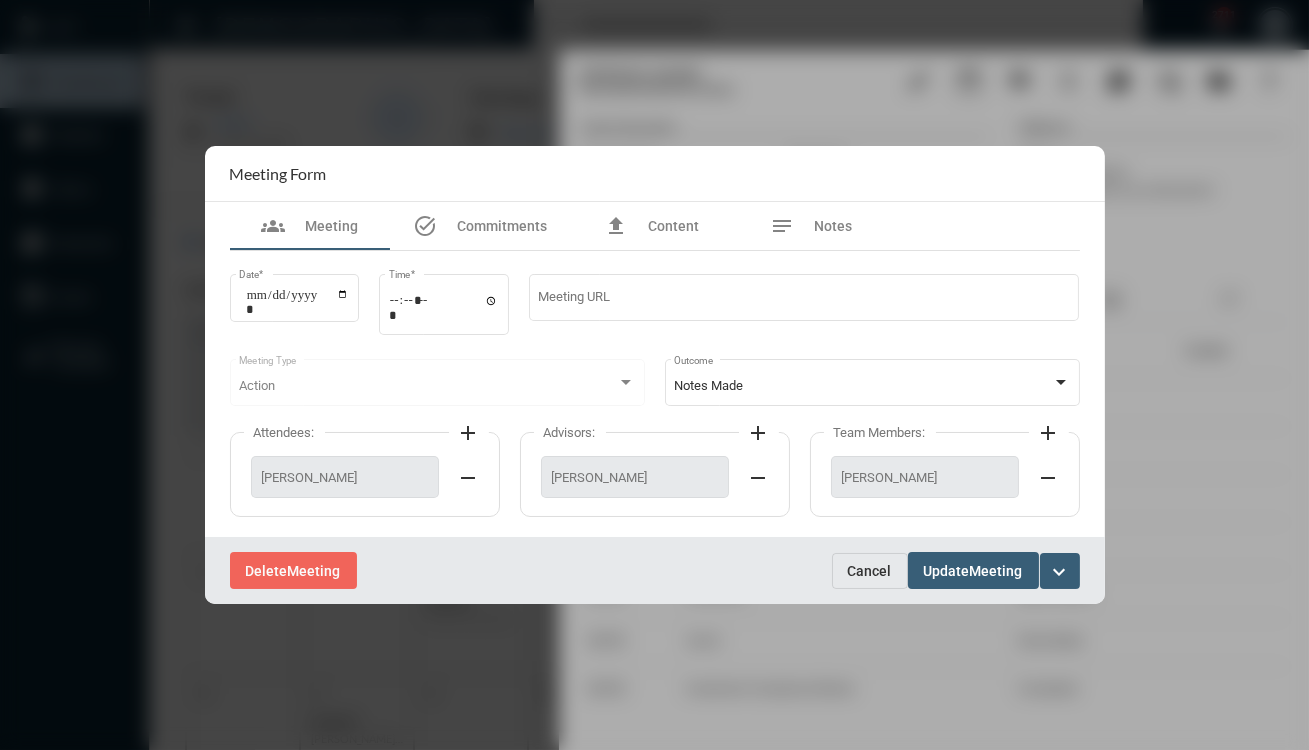 click on "Meeting Form" at bounding box center [655, 174] 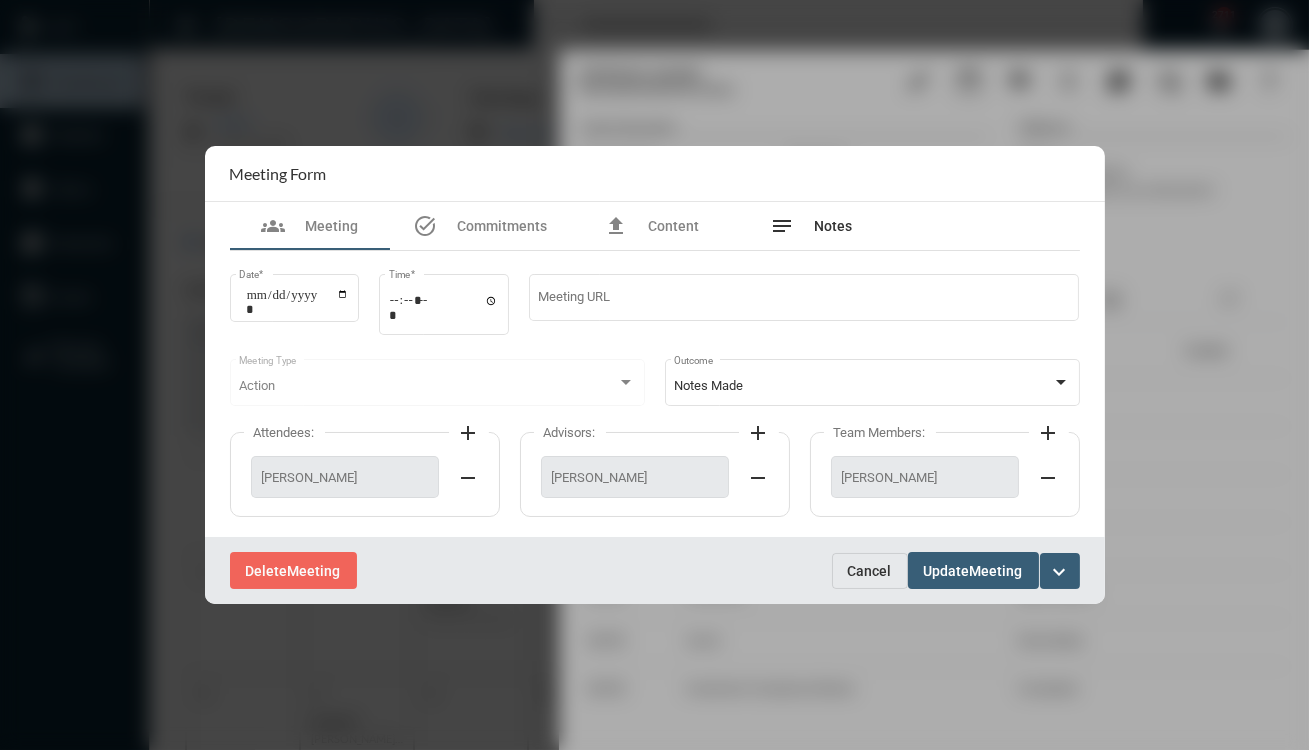 click on "notes Notes" at bounding box center [812, 226] 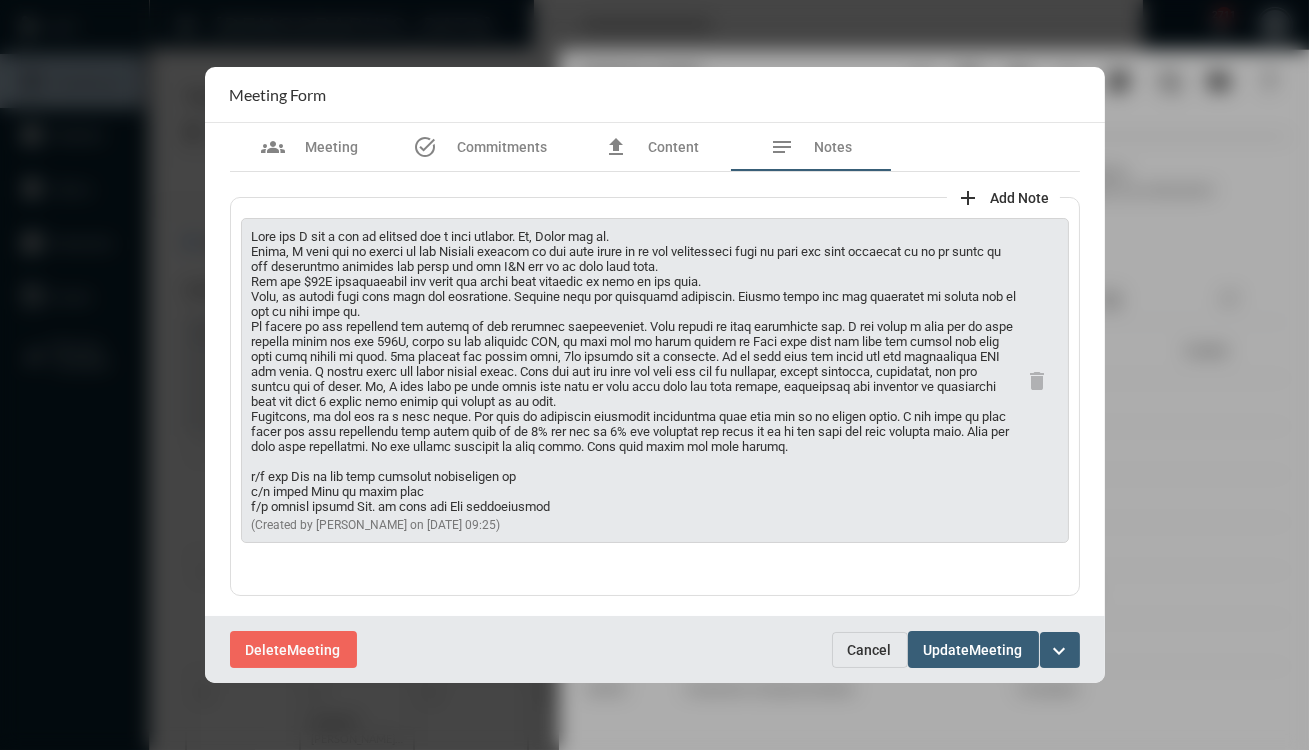 click on "Cancel" at bounding box center [870, 650] 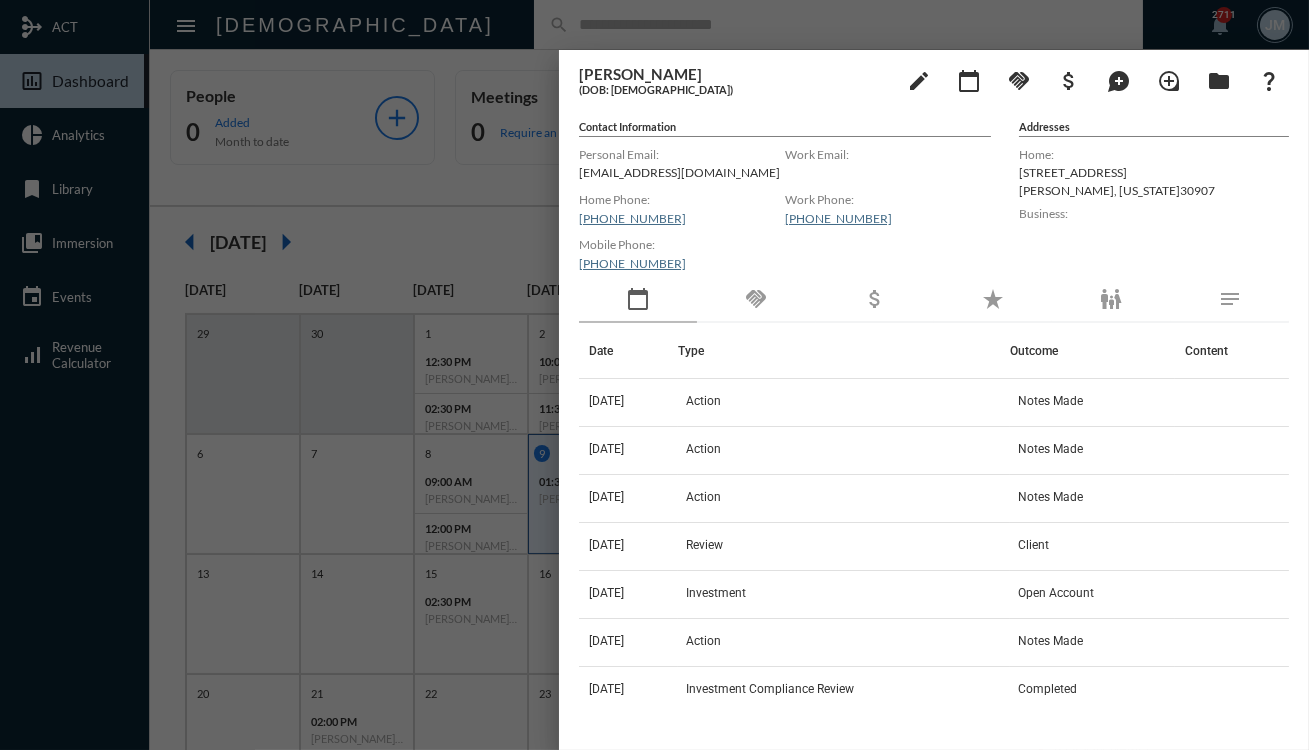 click at bounding box center [654, 375] 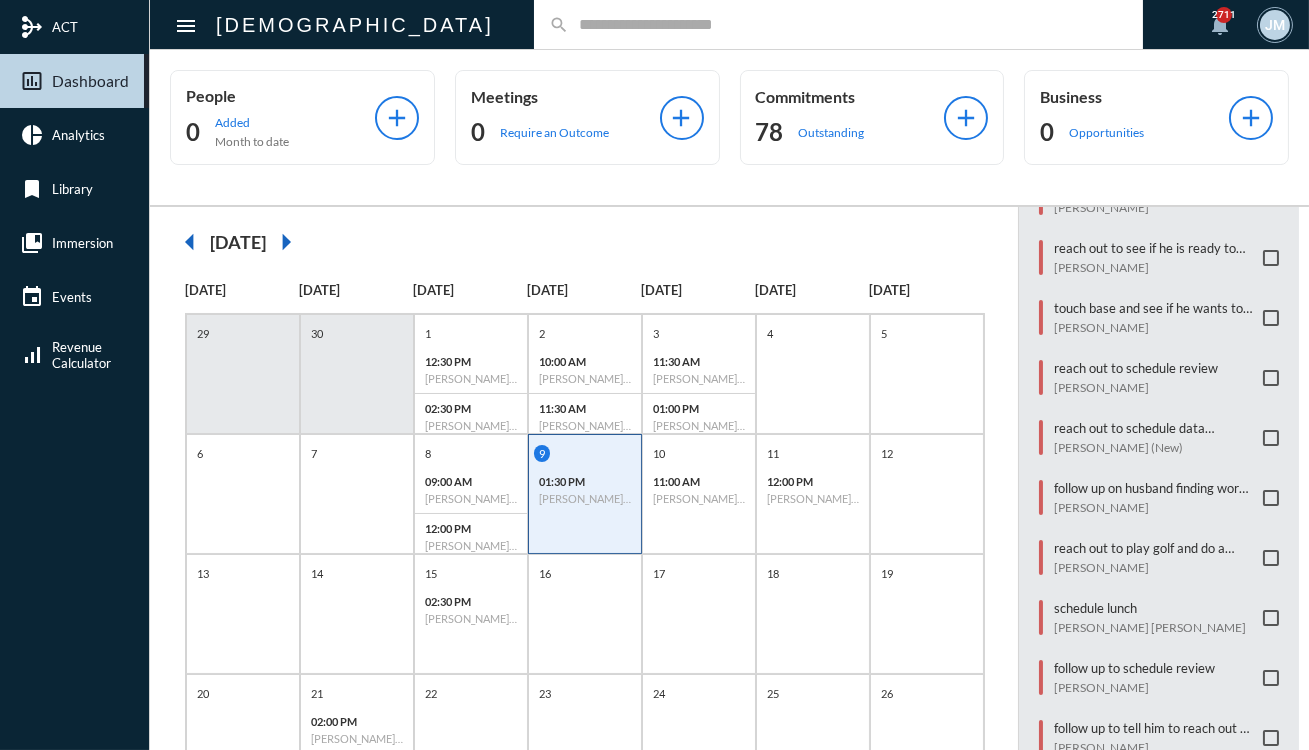 click 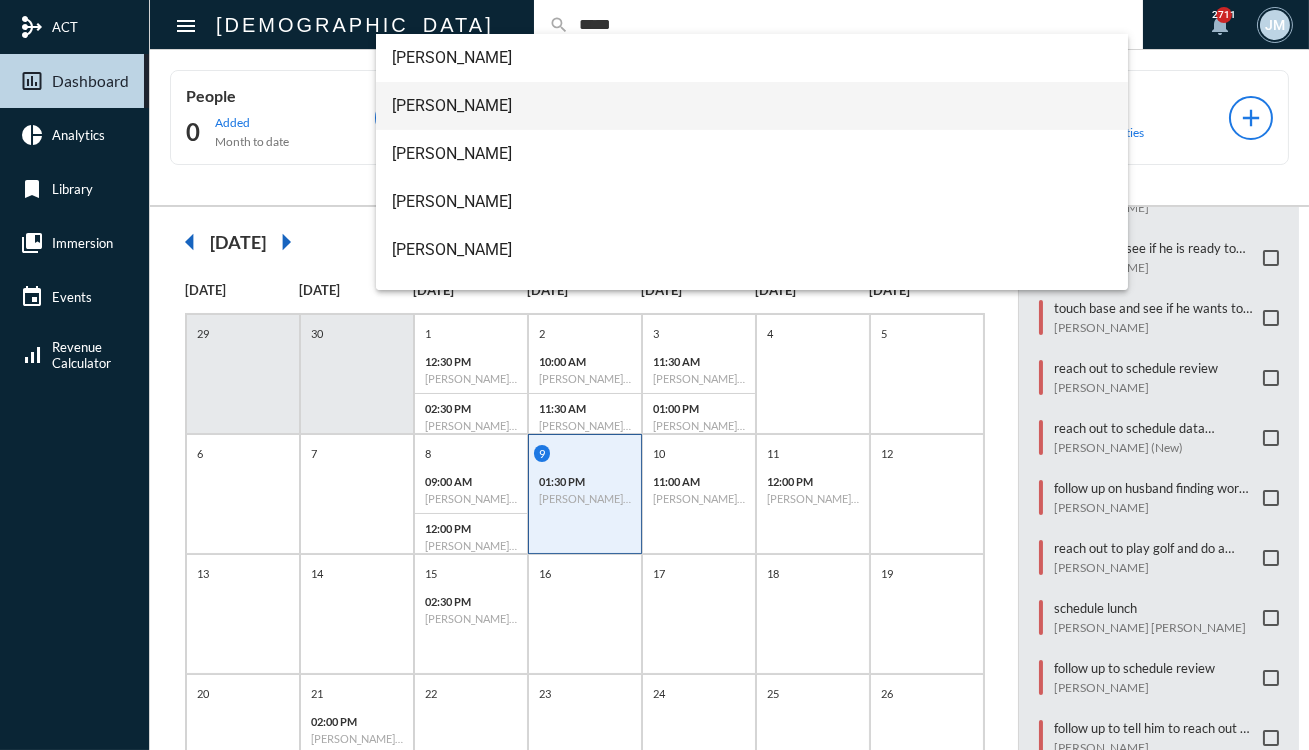 type on "*****" 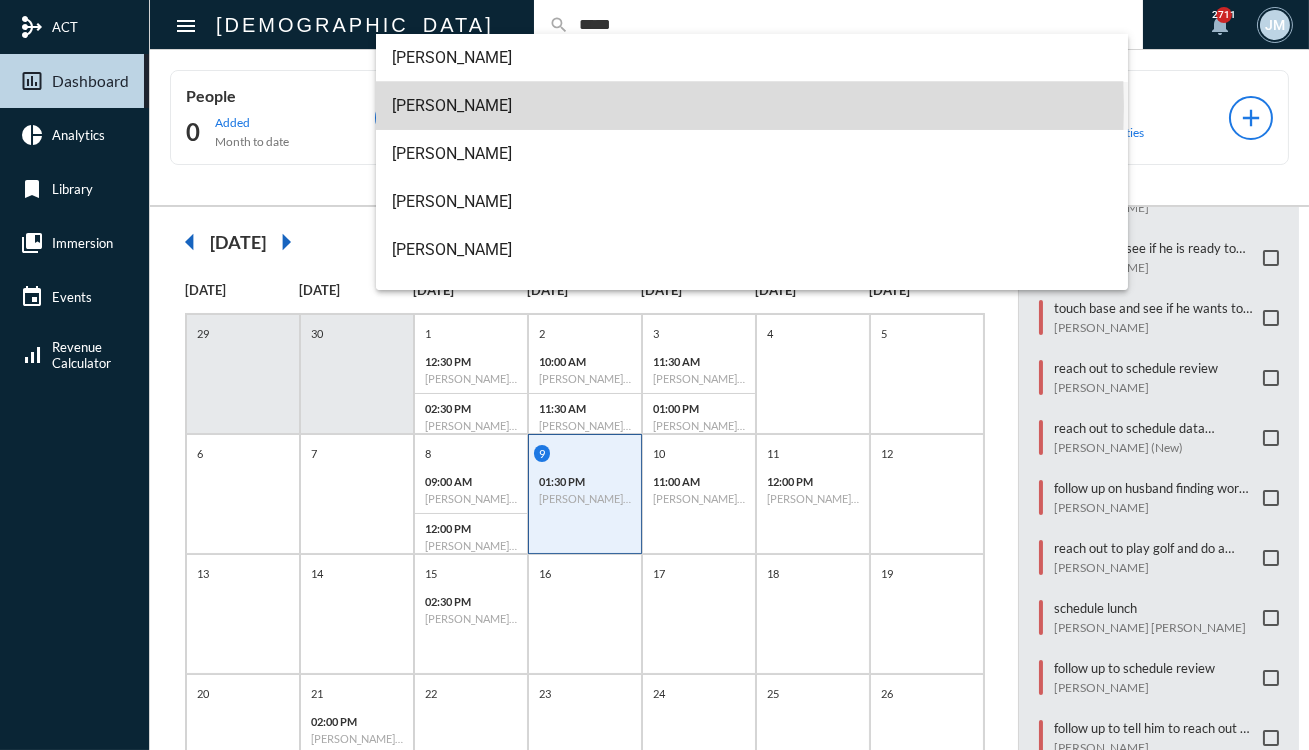 click on "[PERSON_NAME]" at bounding box center [752, 106] 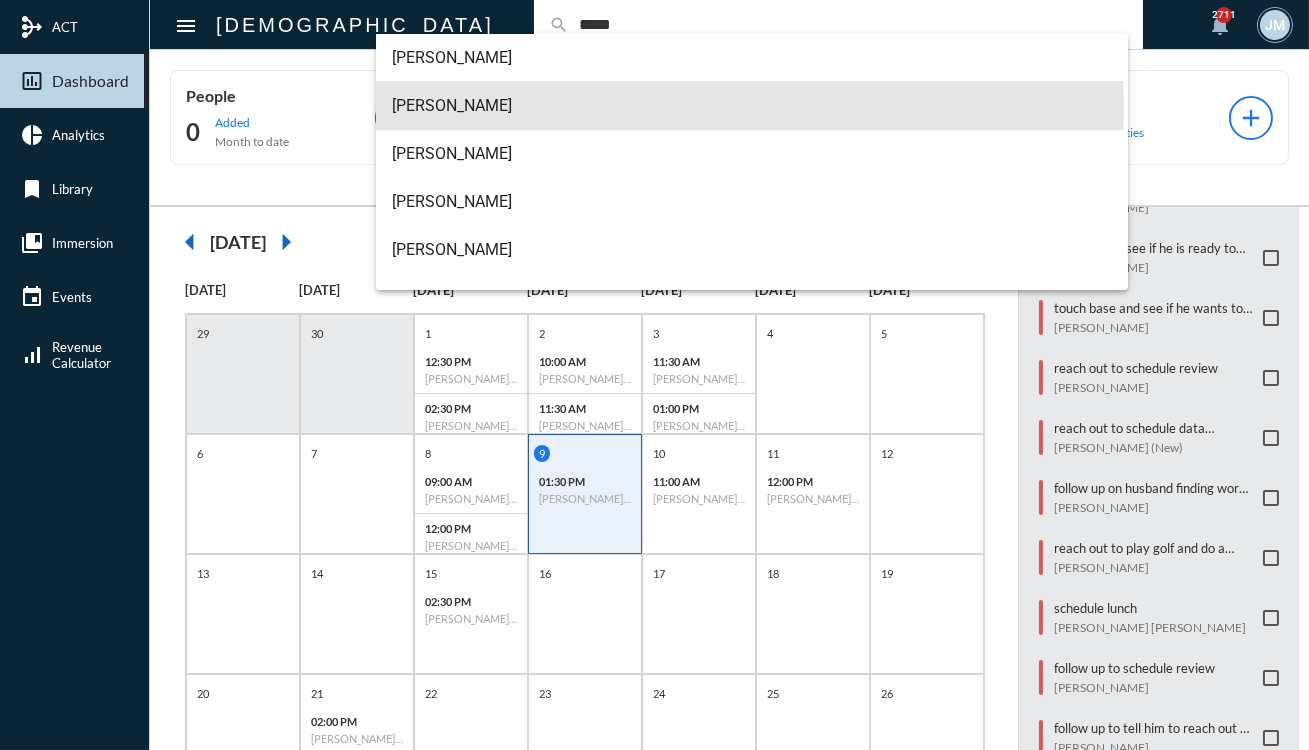 type 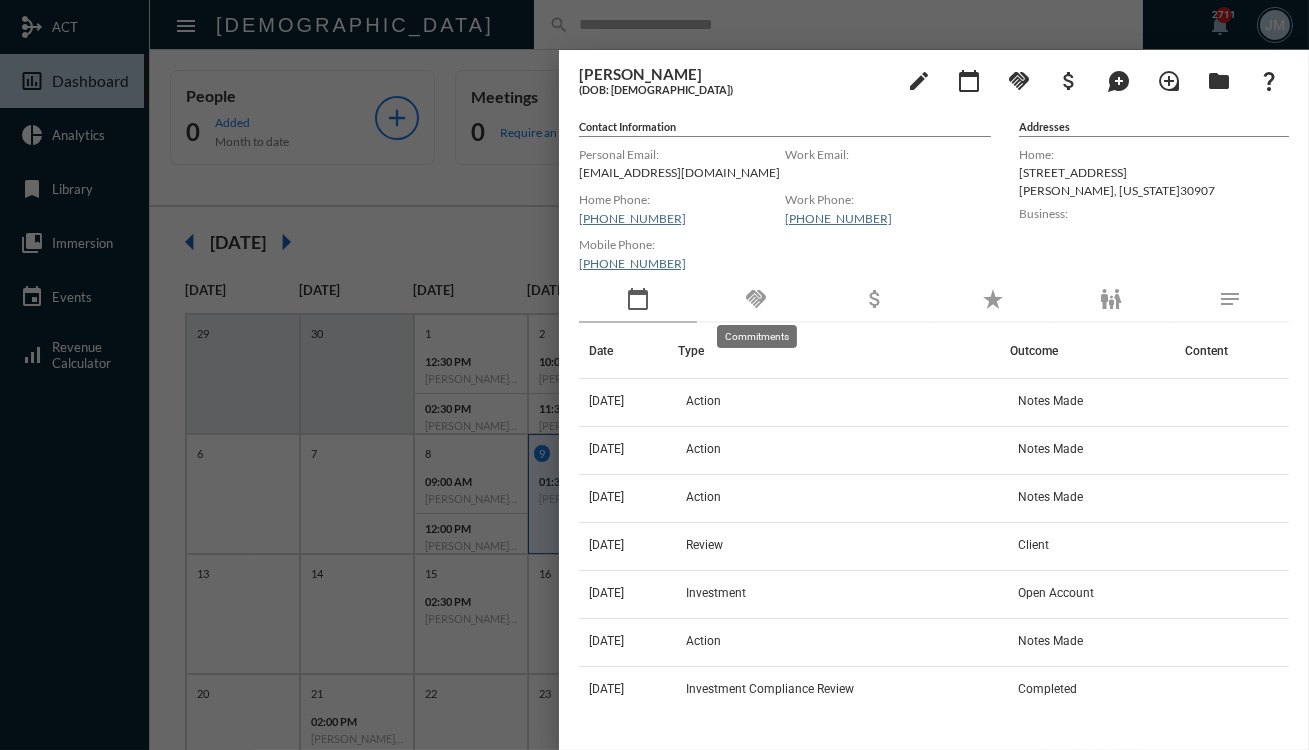 click on "handshake" 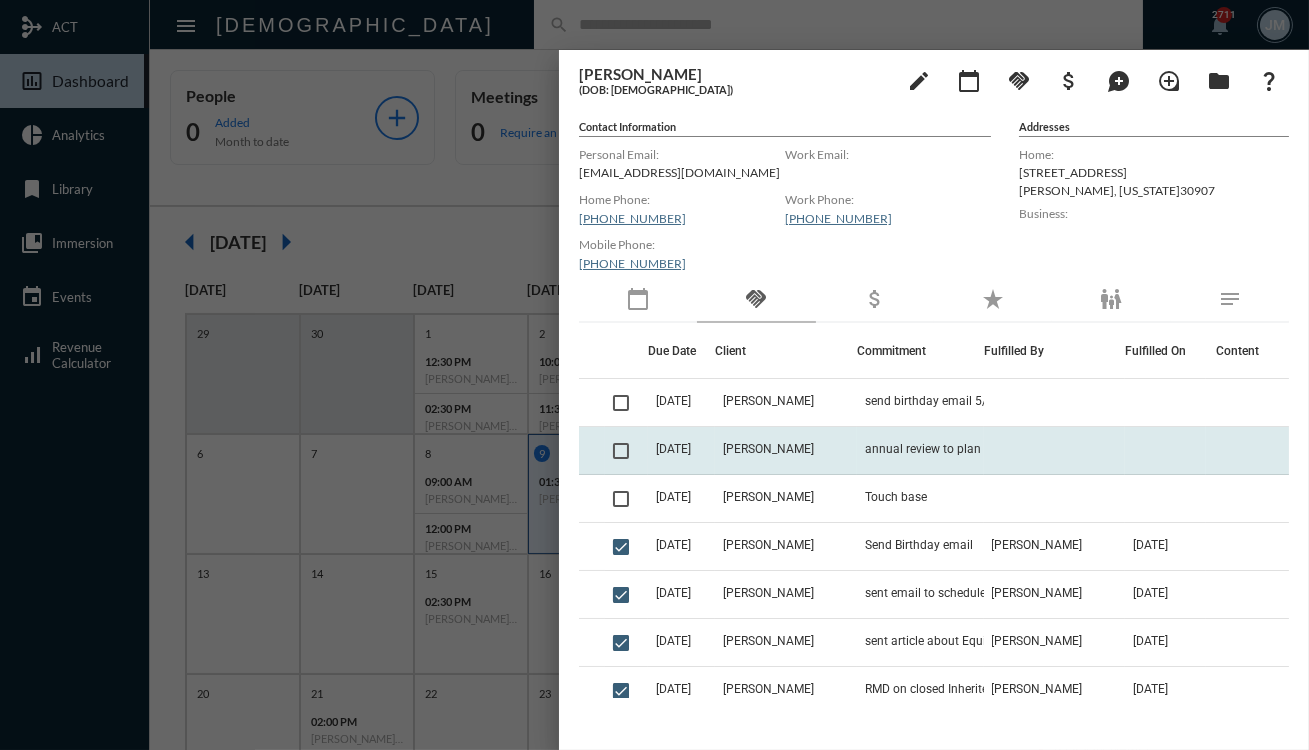 click on "[PERSON_NAME]" 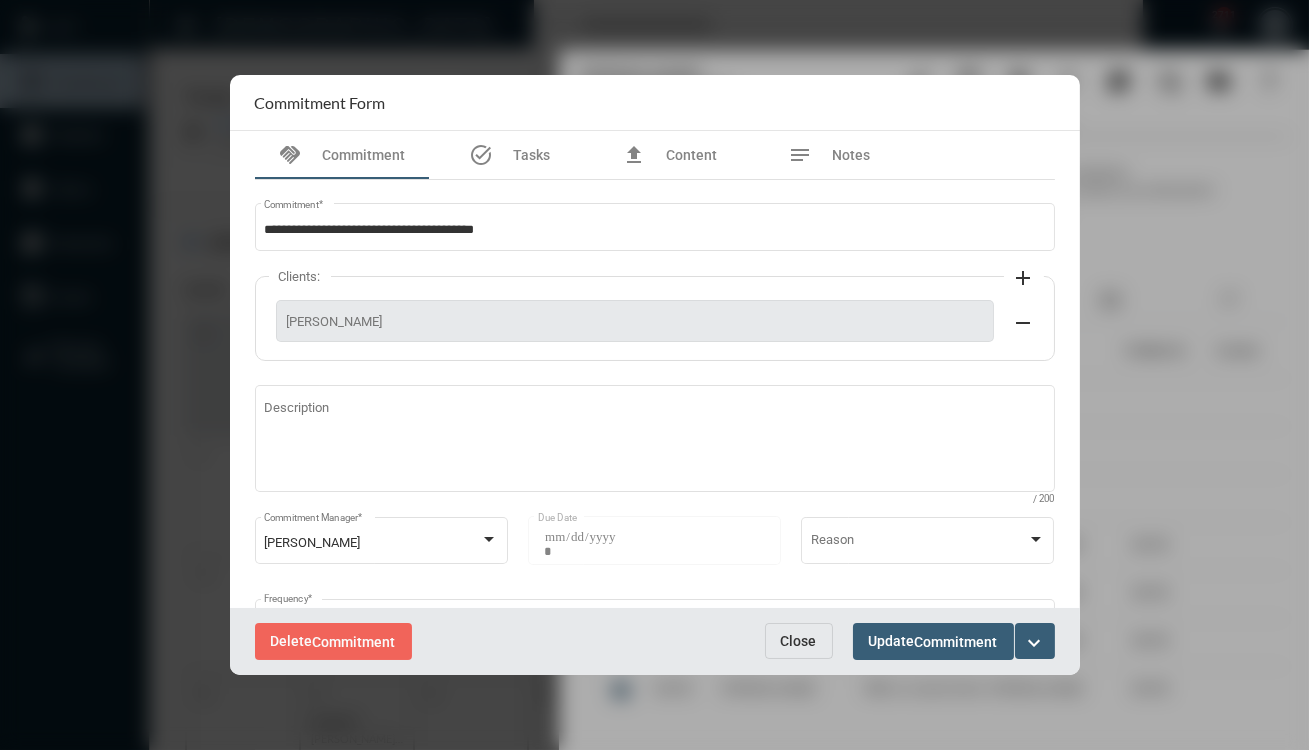 click on "expand_more" at bounding box center [1035, 643] 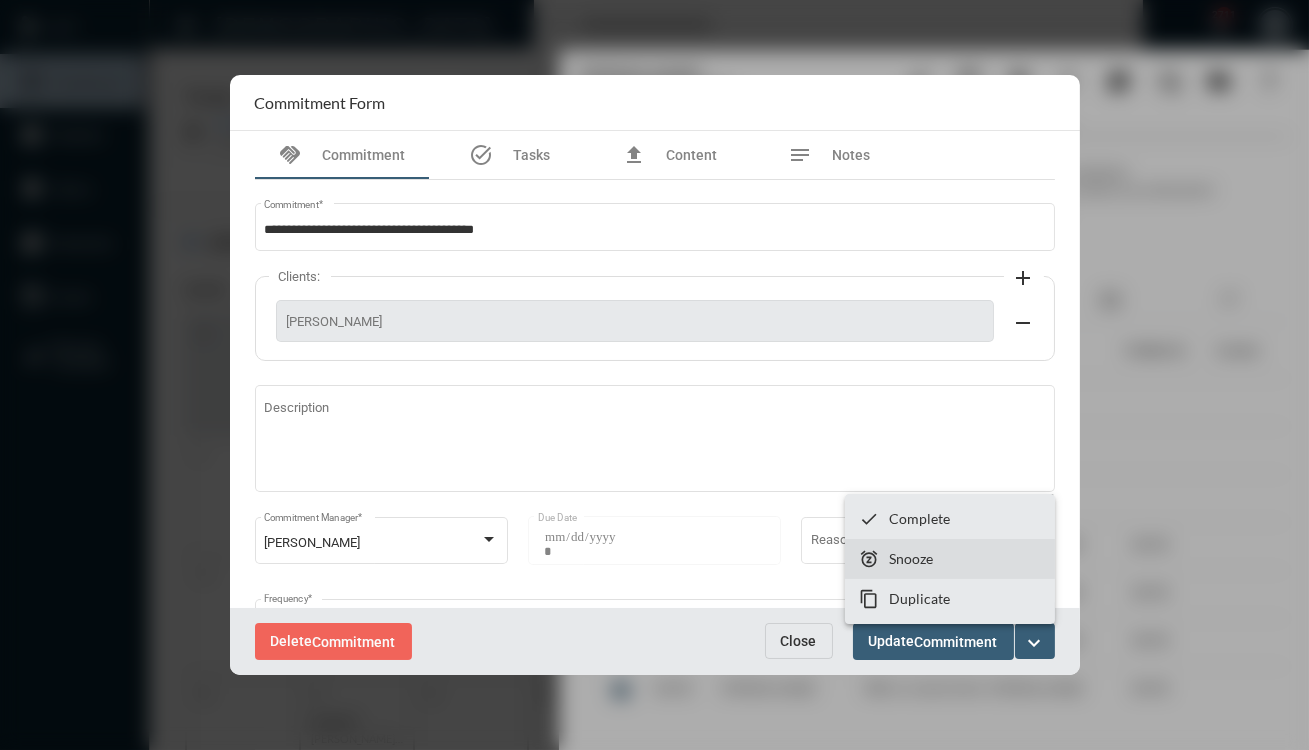 click on "Snooze" at bounding box center [911, 558] 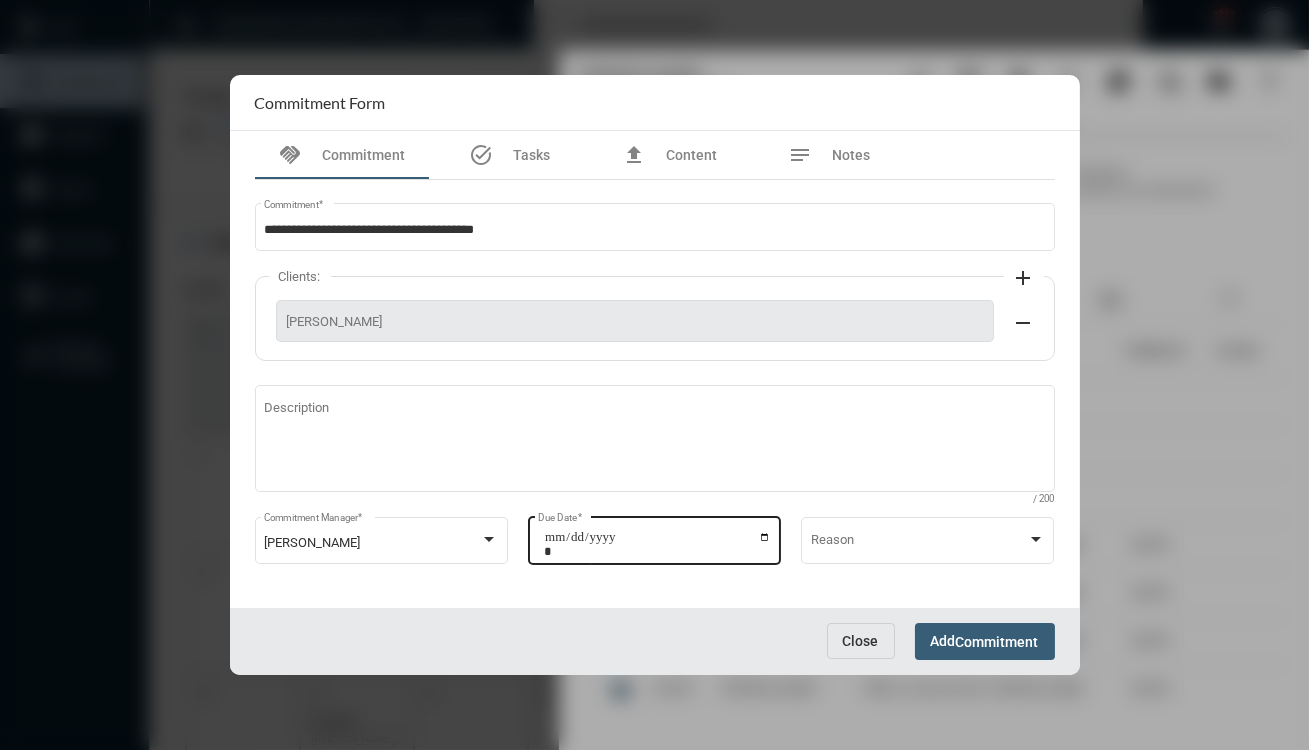 click on "**********" 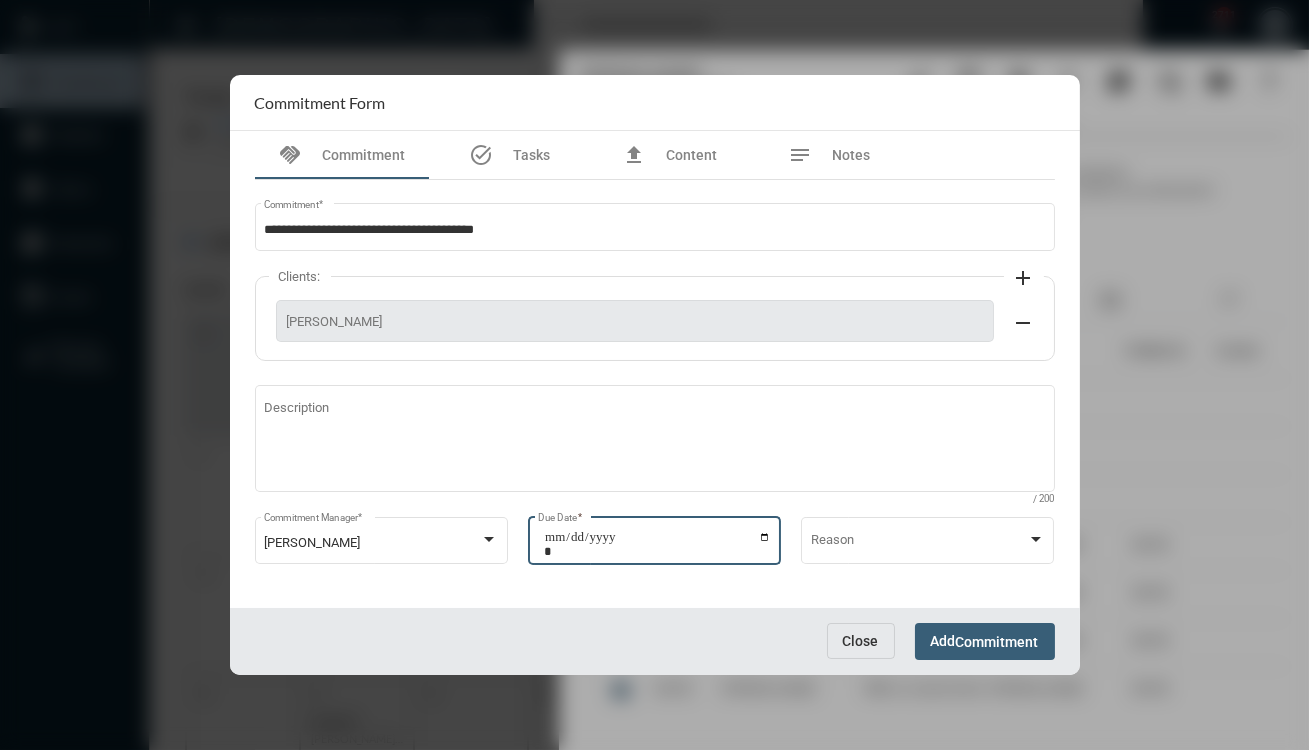 click on "**********" at bounding box center (657, 544) 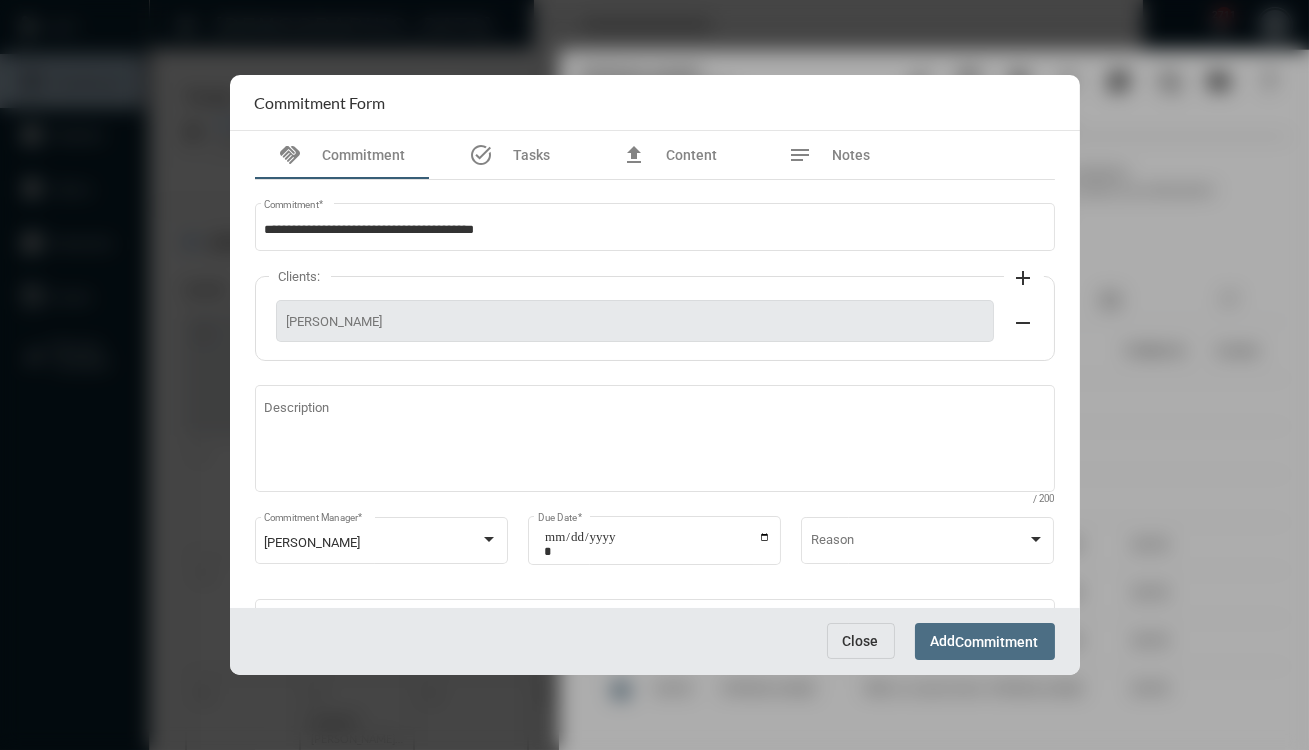 click on "Commitment" at bounding box center [997, 642] 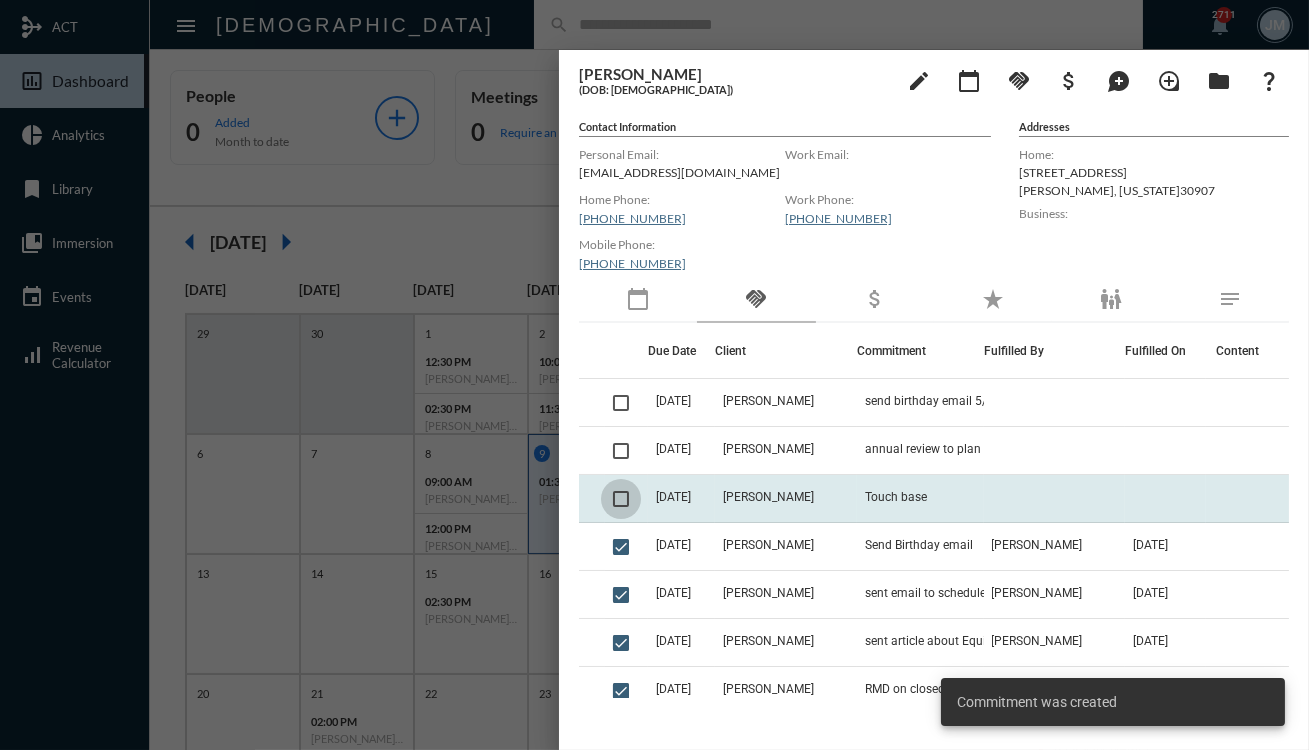 click at bounding box center (621, 499) 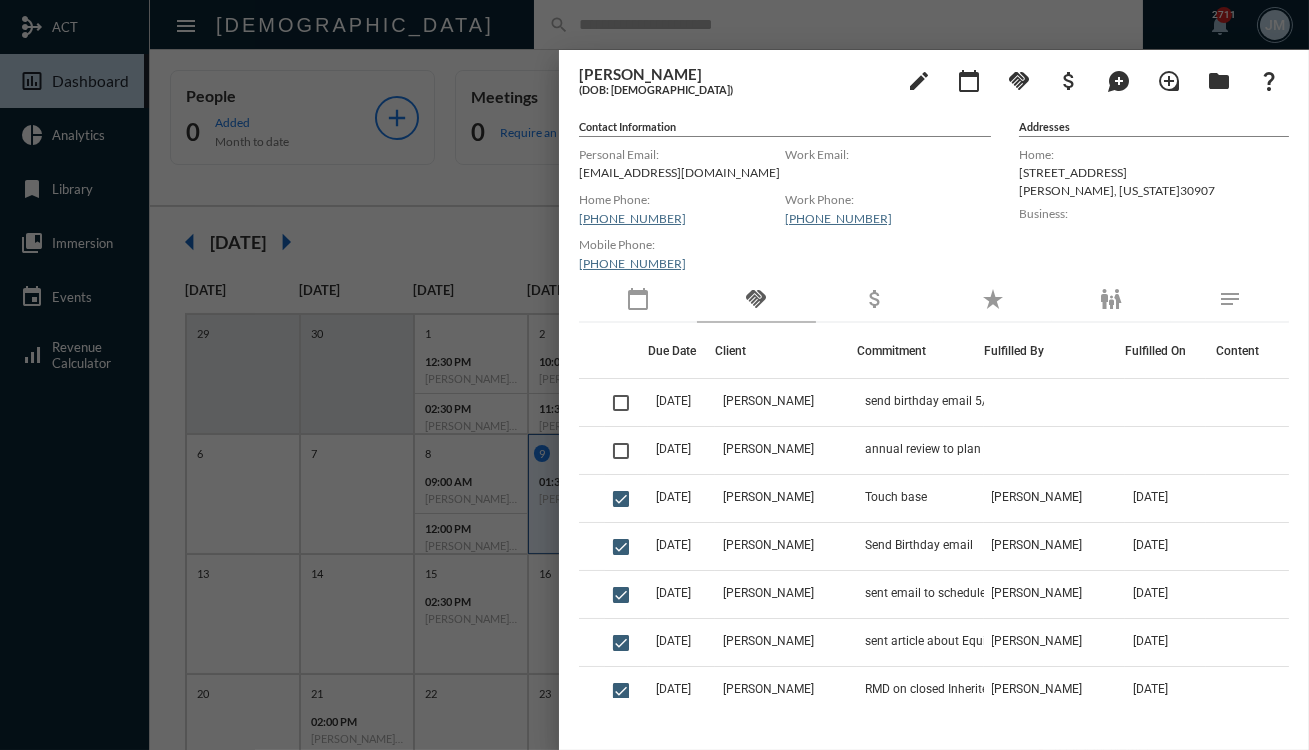 click at bounding box center (654, 375) 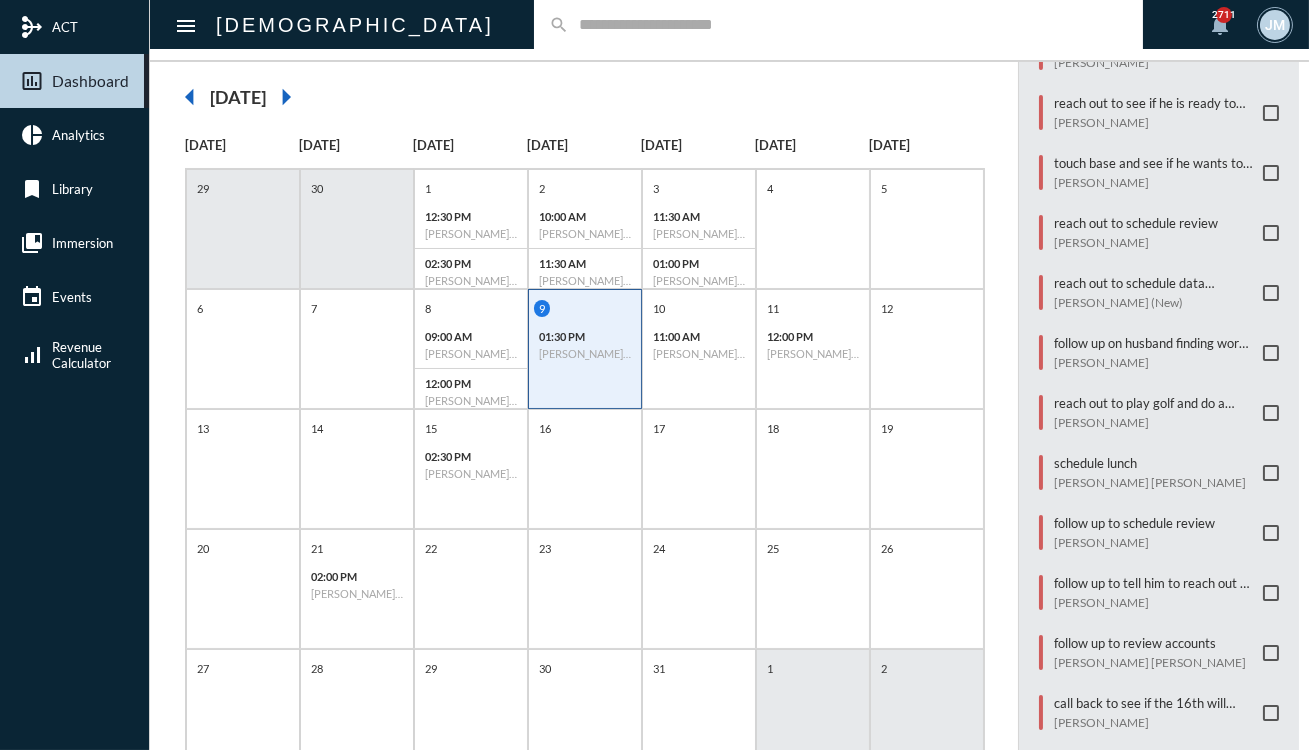 scroll, scrollTop: 213, scrollLeft: 0, axis: vertical 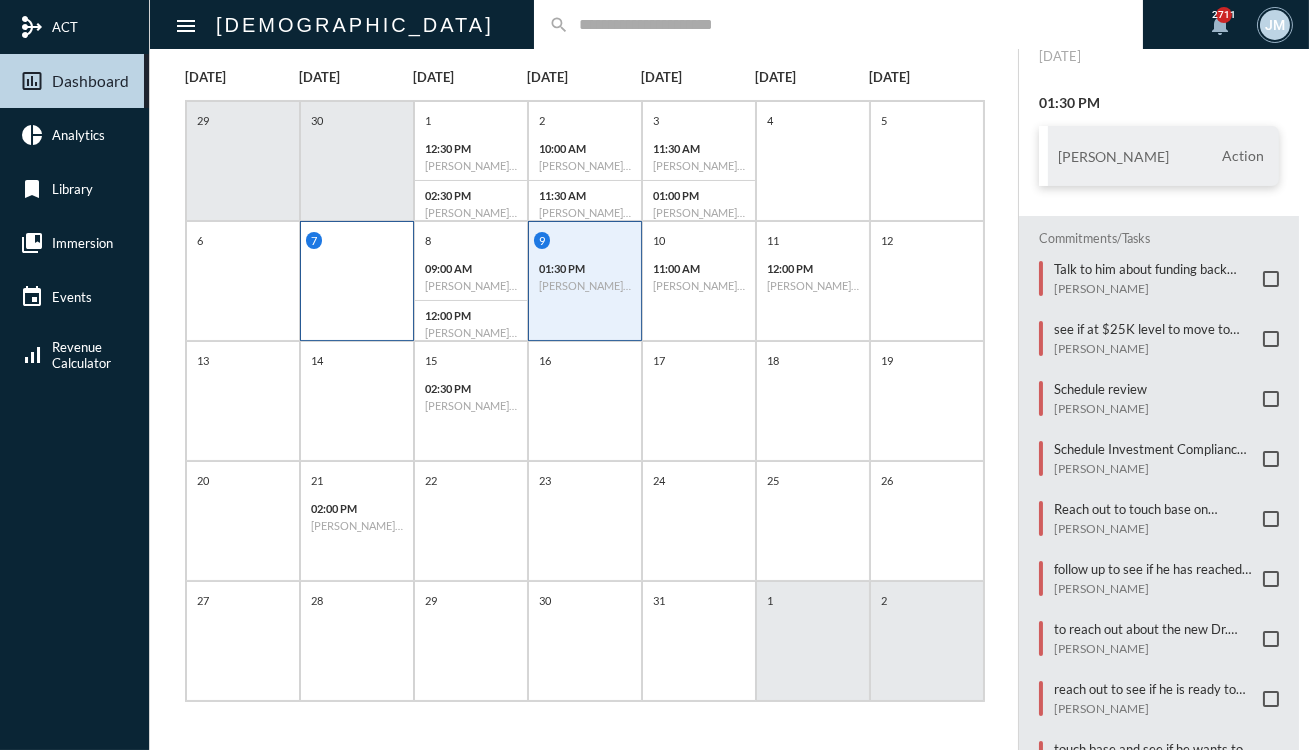 click on "7" 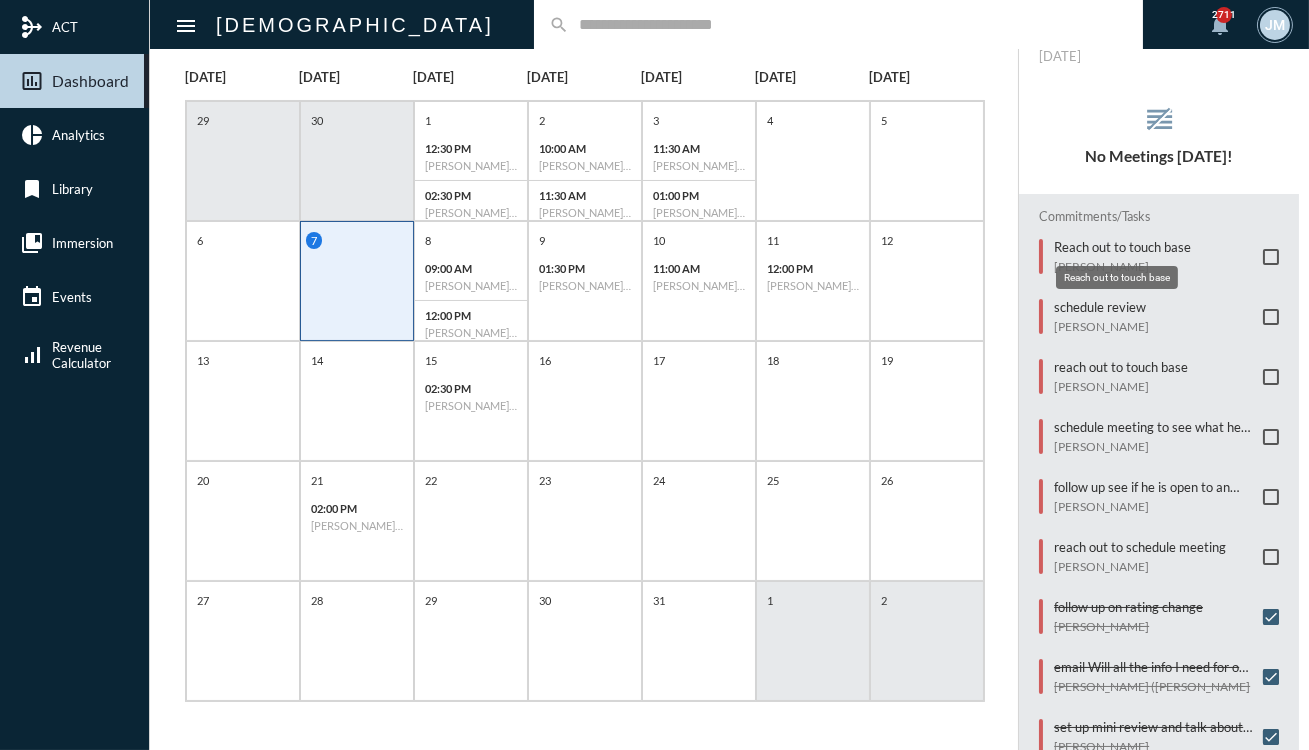 click on "Reach out to touch base" 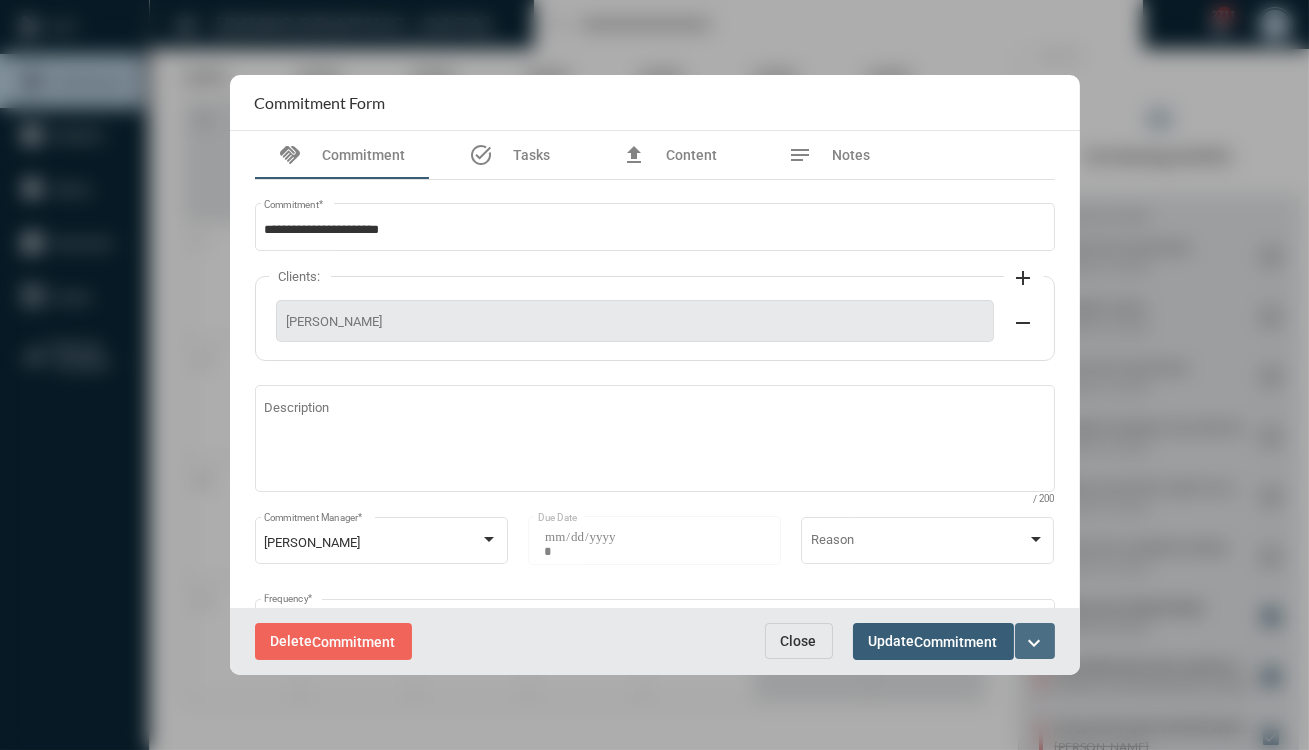 click on "expand_more" at bounding box center (1035, 643) 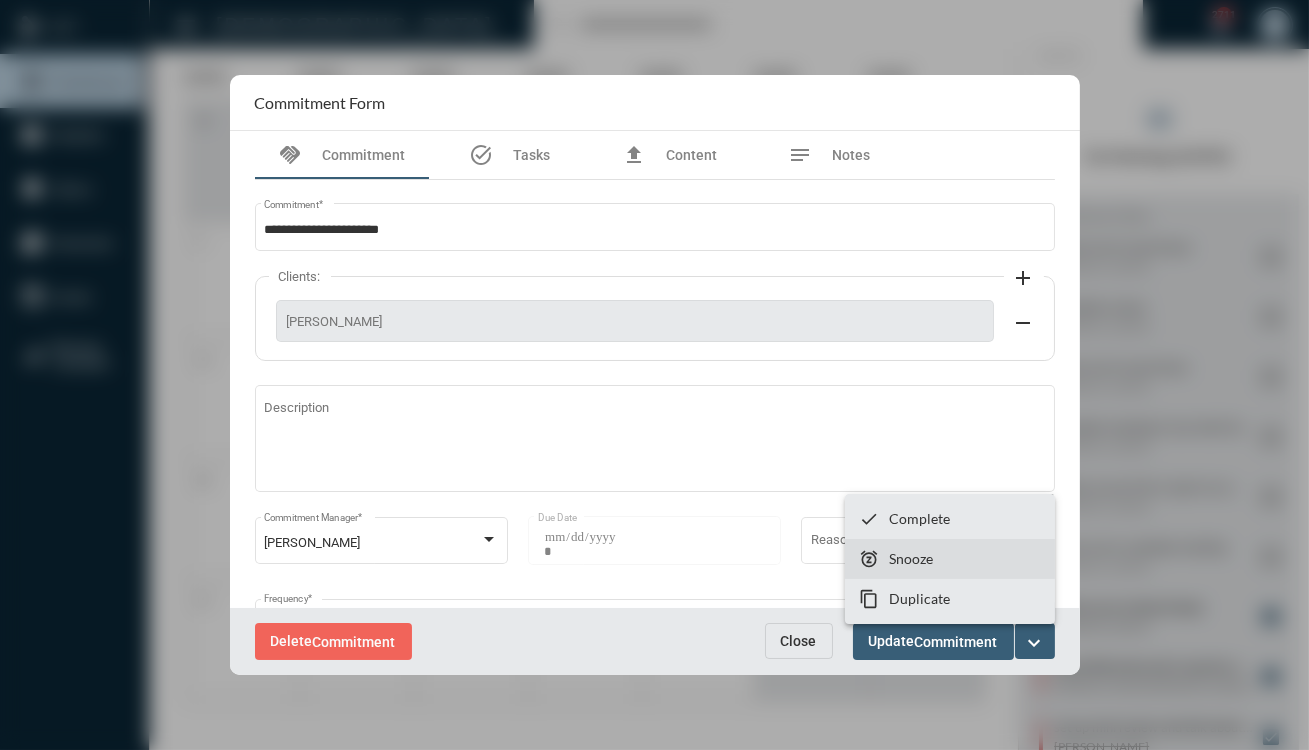 click on "Snooze" at bounding box center [911, 558] 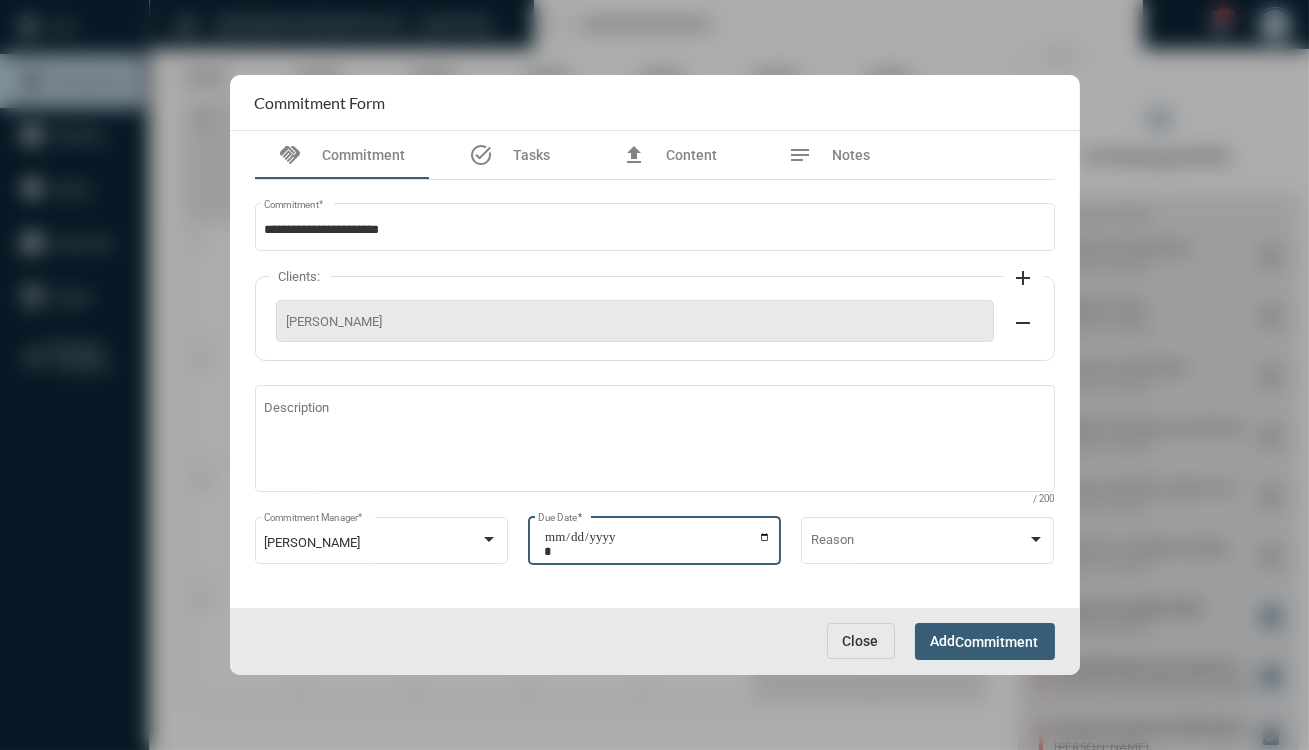 click on "**********" at bounding box center [657, 544] 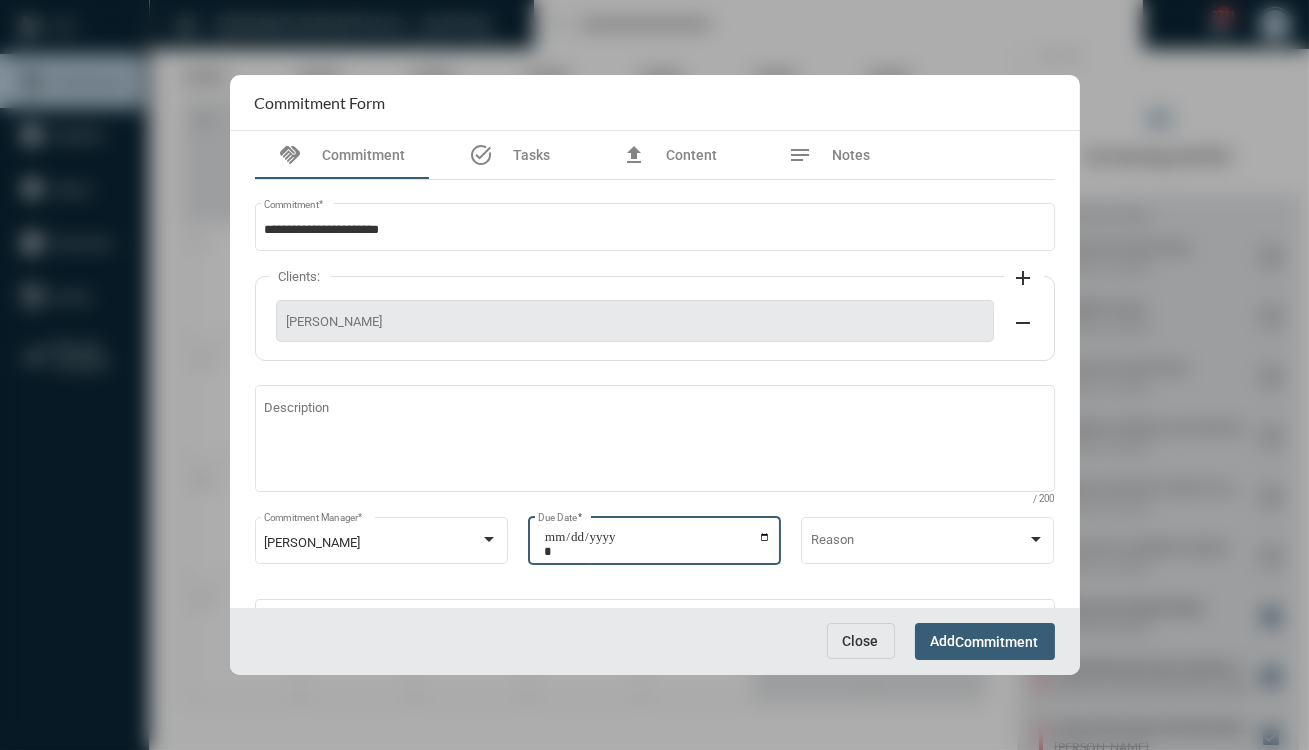 click on "Close   Add   Commitment" at bounding box center [655, 641] 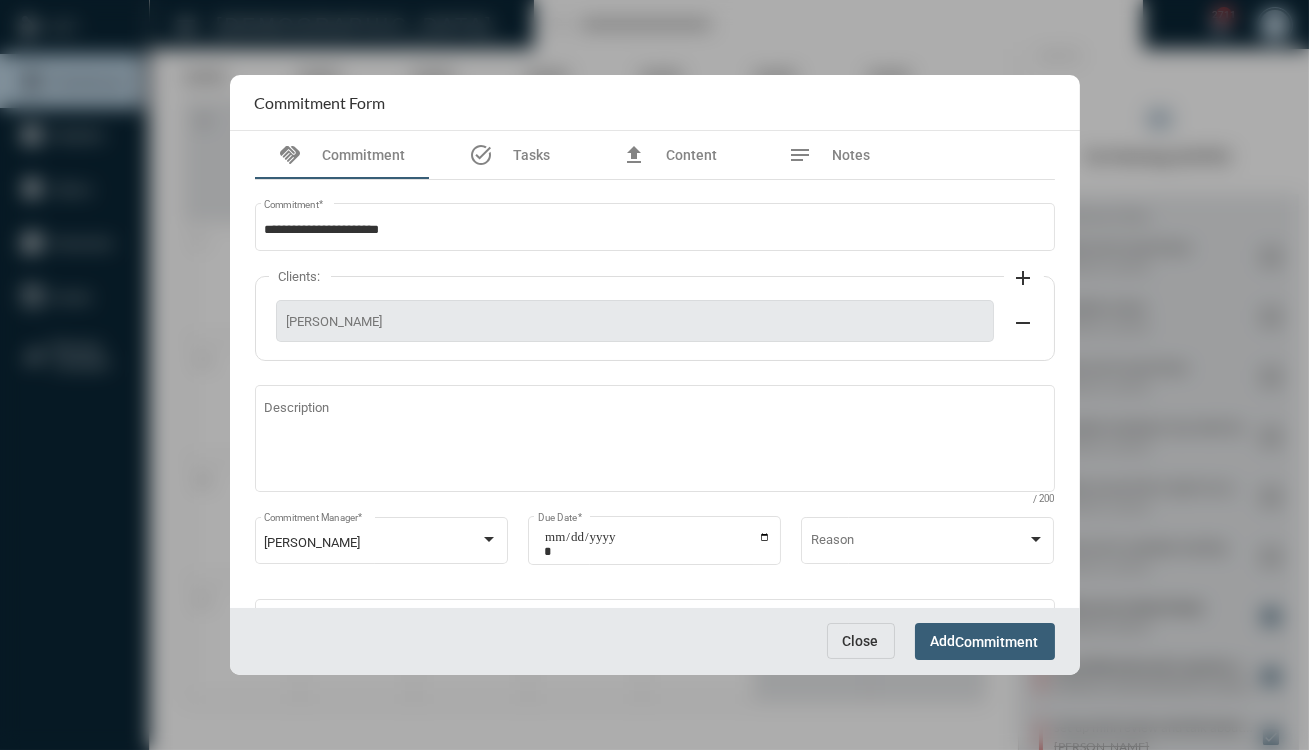 click on "Commitment" at bounding box center (997, 642) 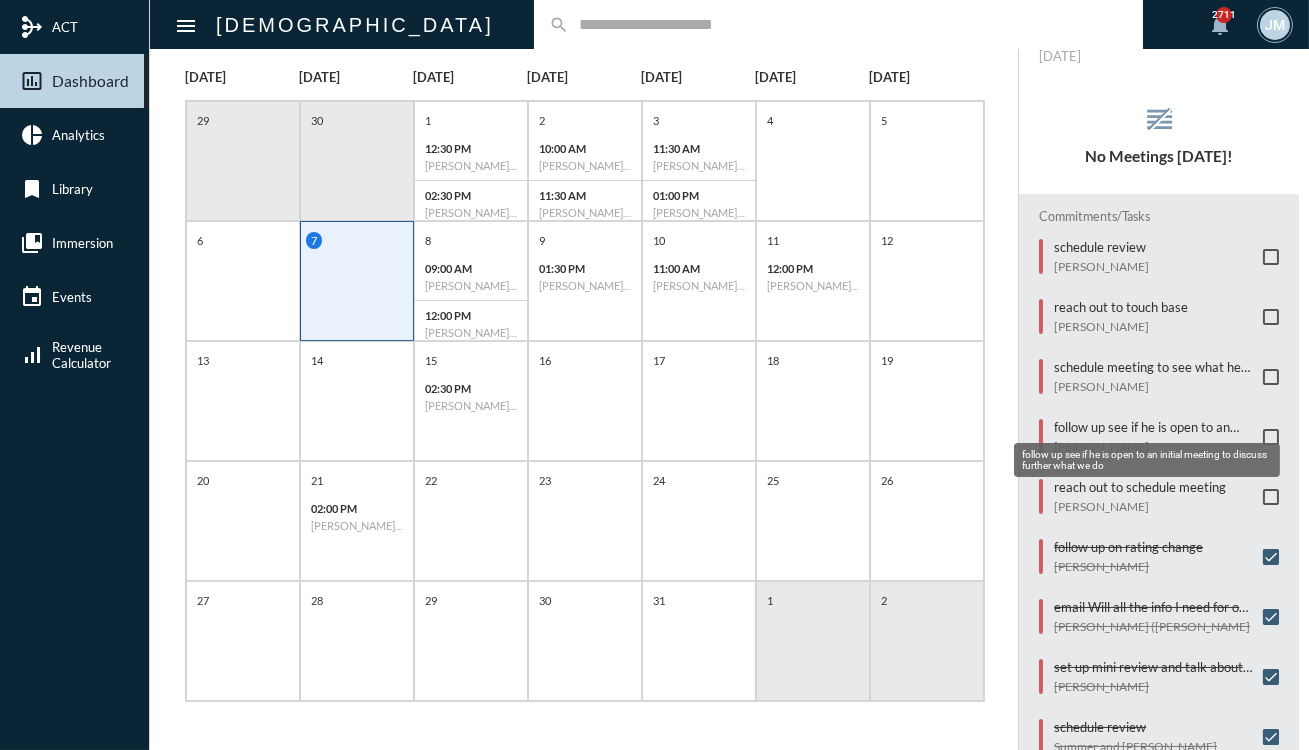 click on "follow up see if he is open to an initial meeting to discuss further what we do" 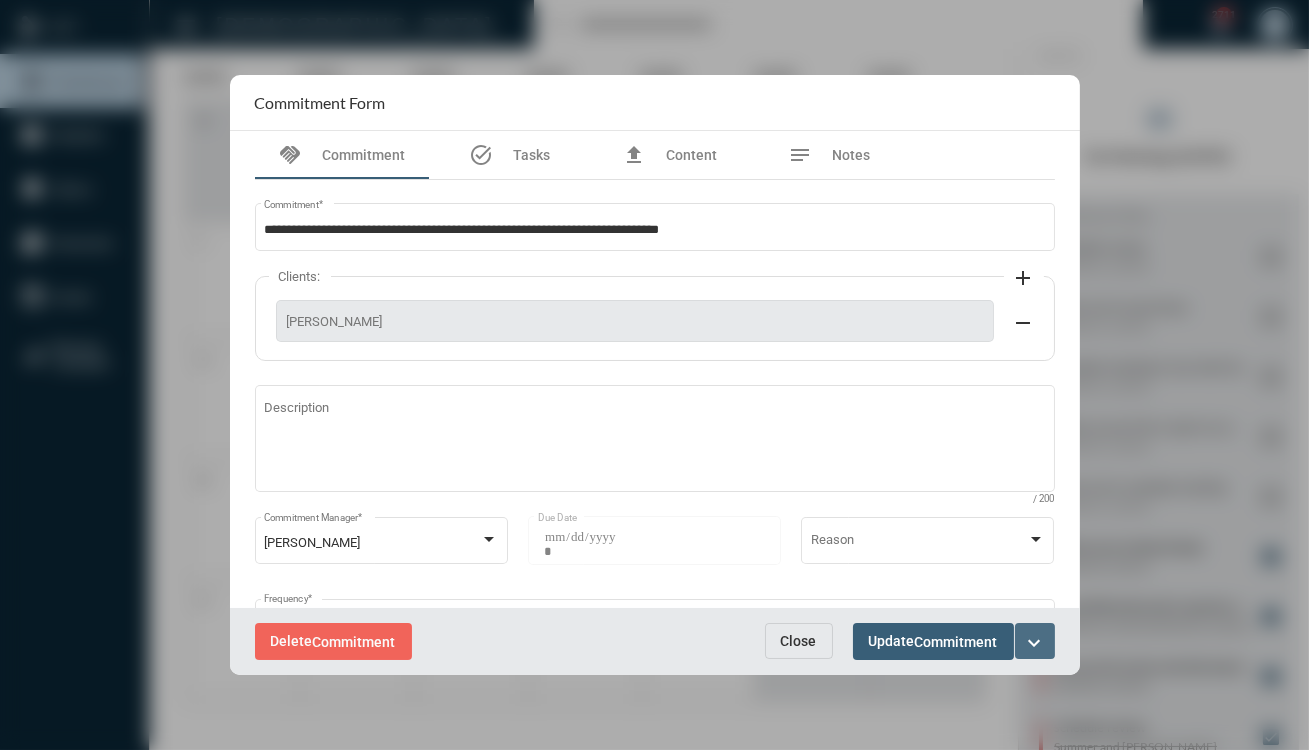 click on "expand_more" at bounding box center [1035, 643] 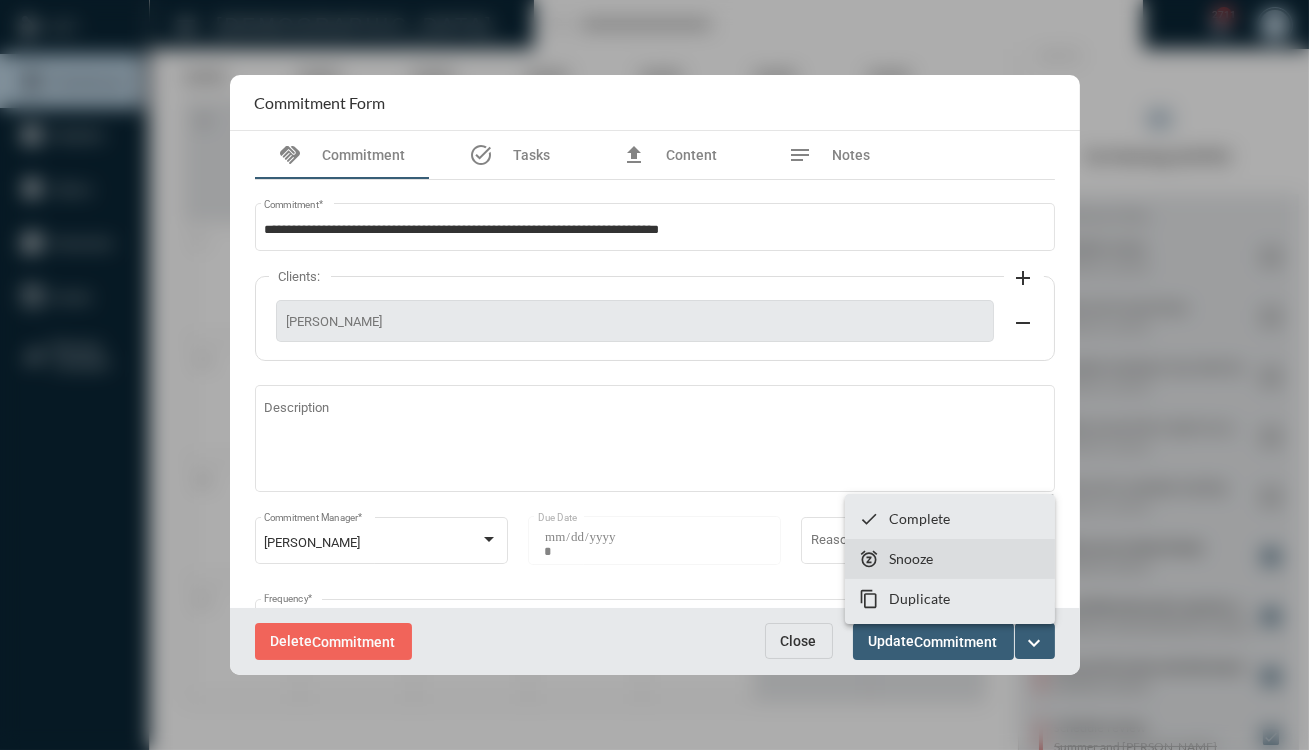 click on "Snooze" at bounding box center (911, 558) 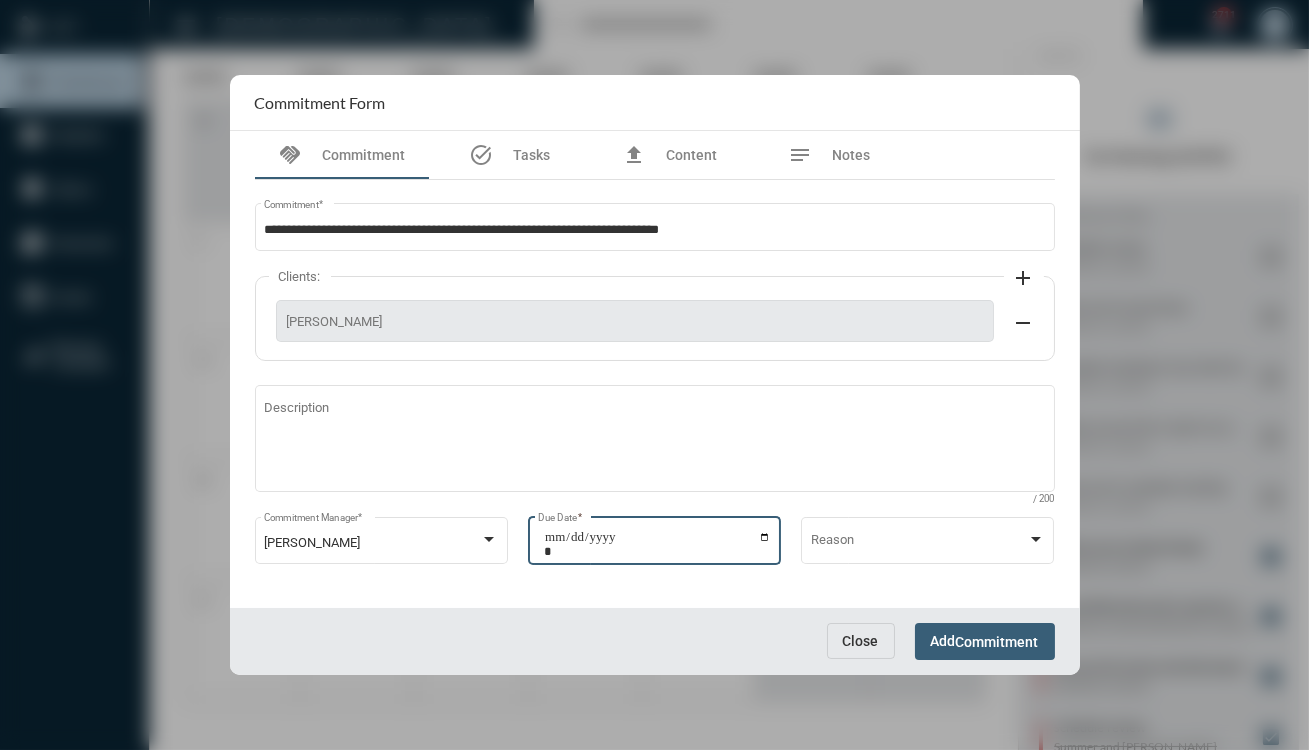 click on "**********" at bounding box center [657, 544] 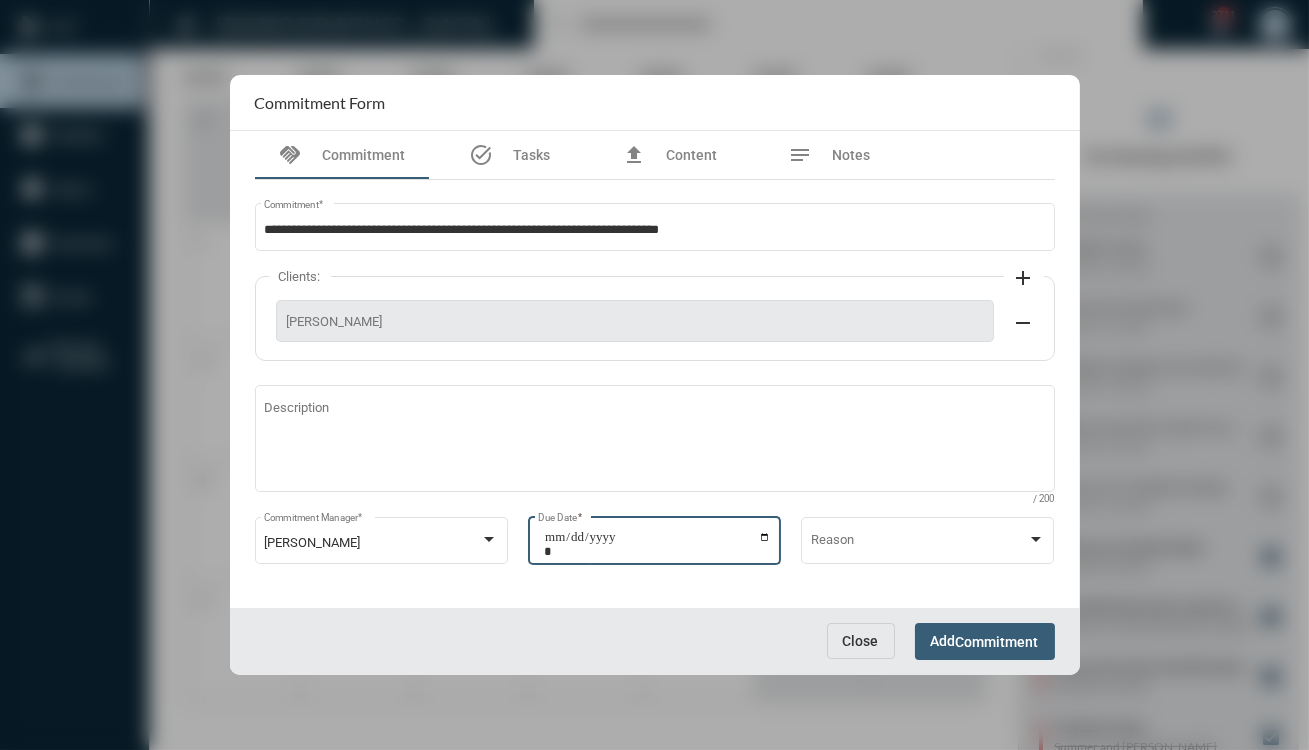 type on "**********" 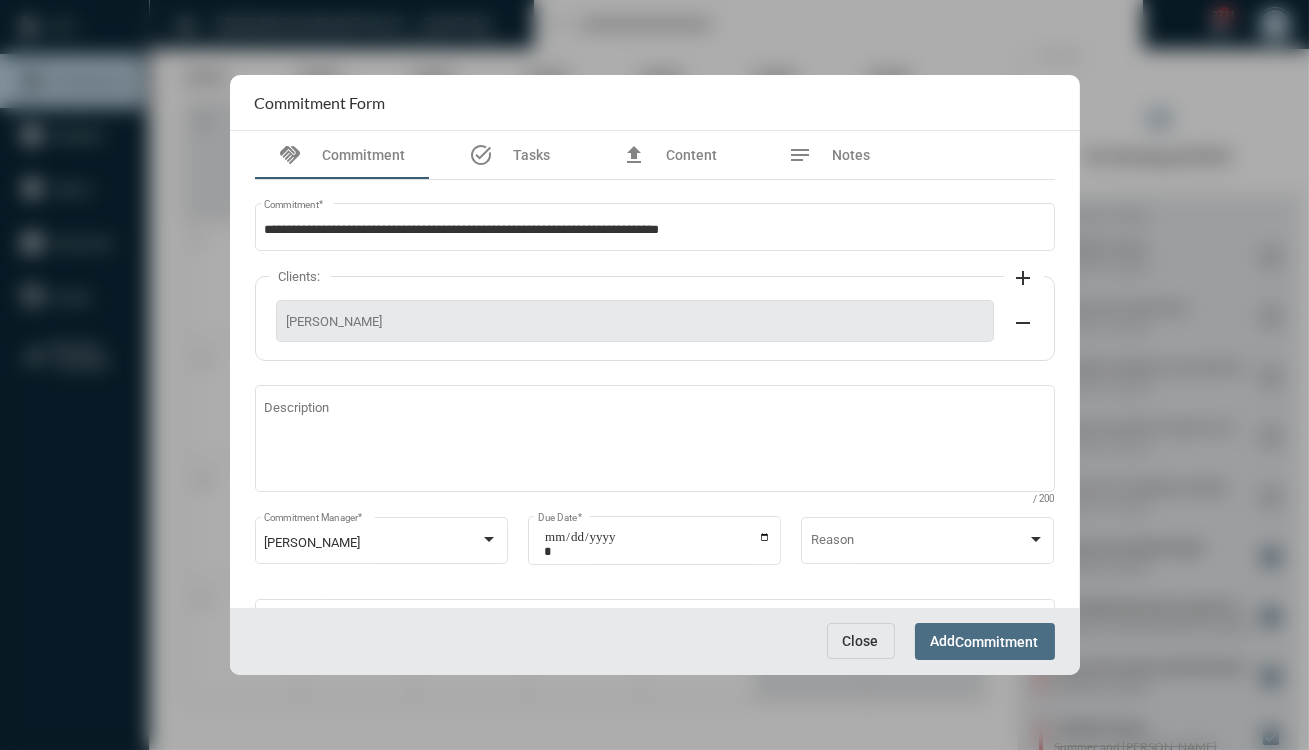 click on "Commitment" at bounding box center [997, 642] 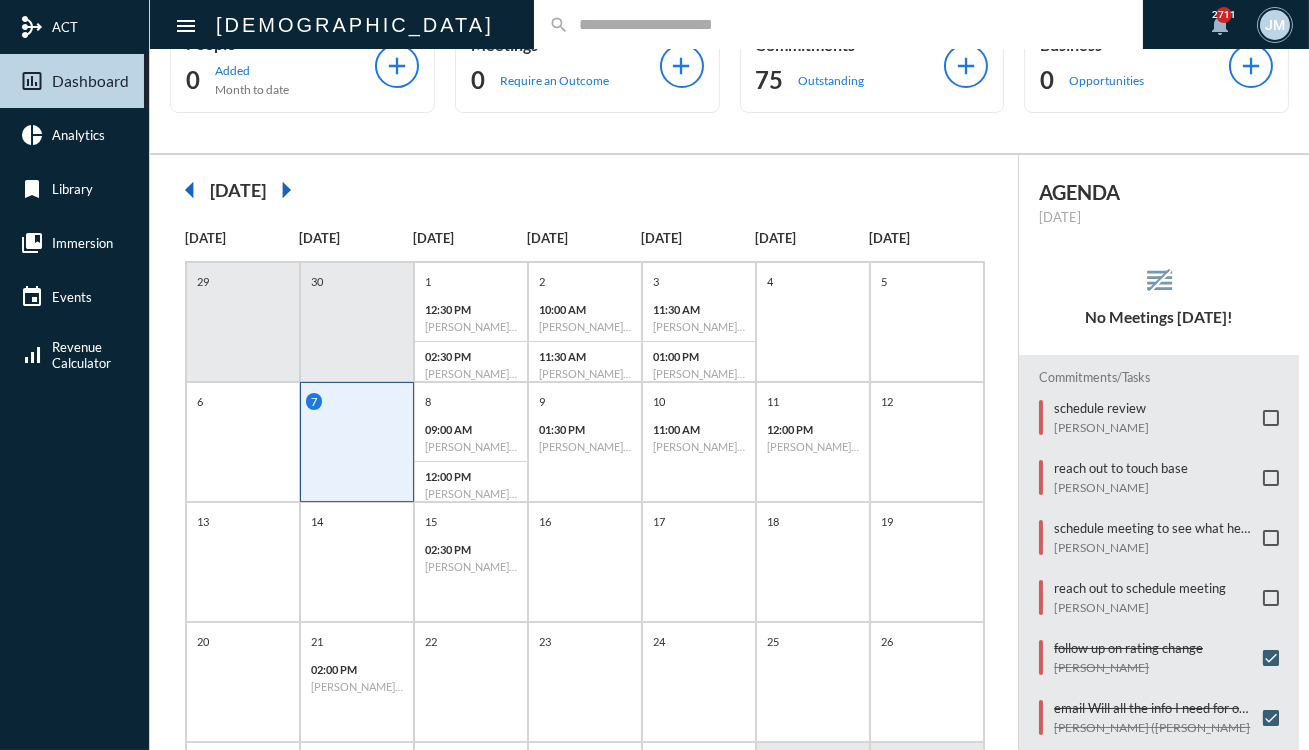 scroll, scrollTop: 0, scrollLeft: 0, axis: both 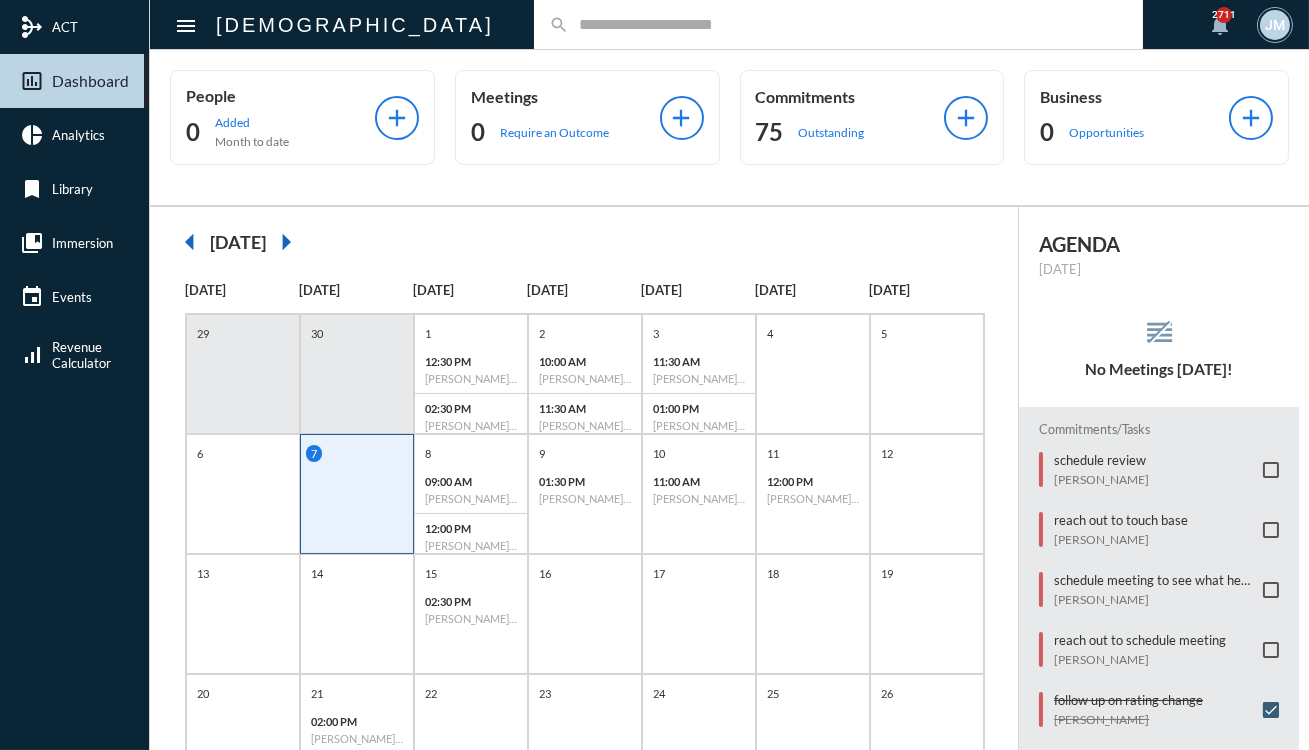click 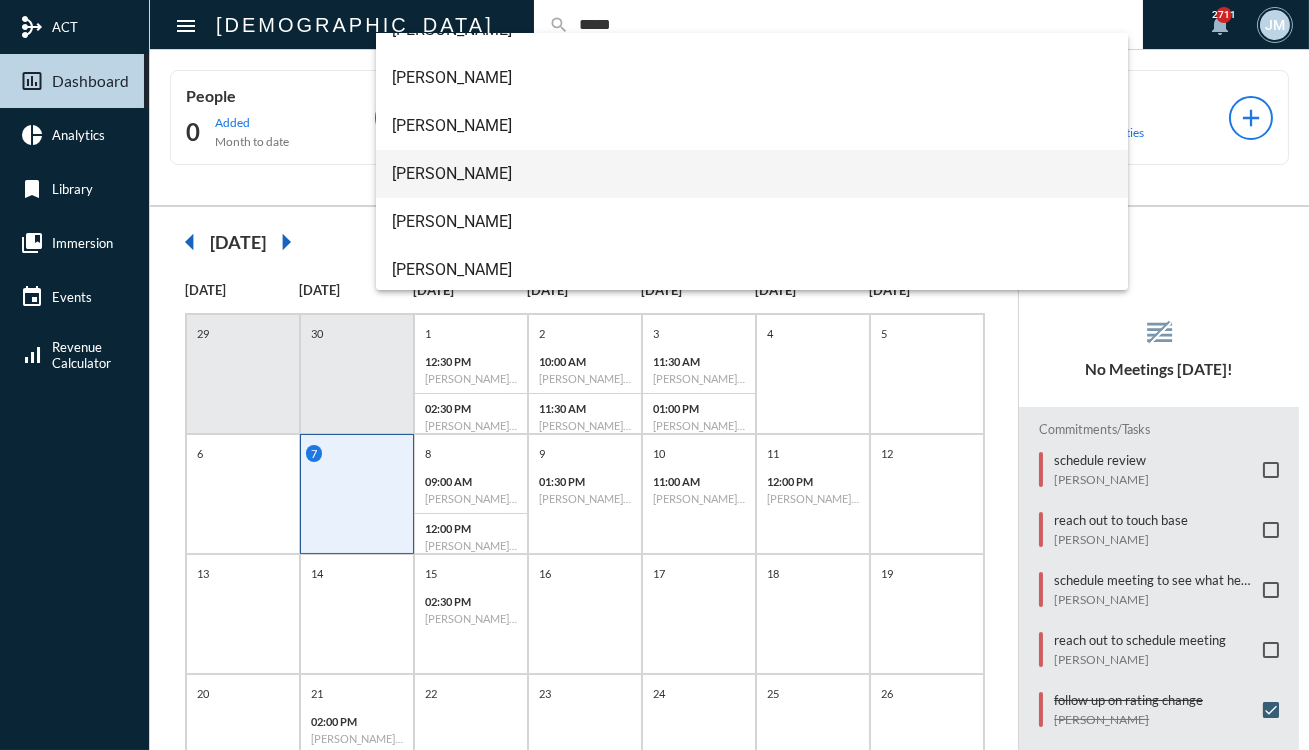 scroll, scrollTop: 224, scrollLeft: 0, axis: vertical 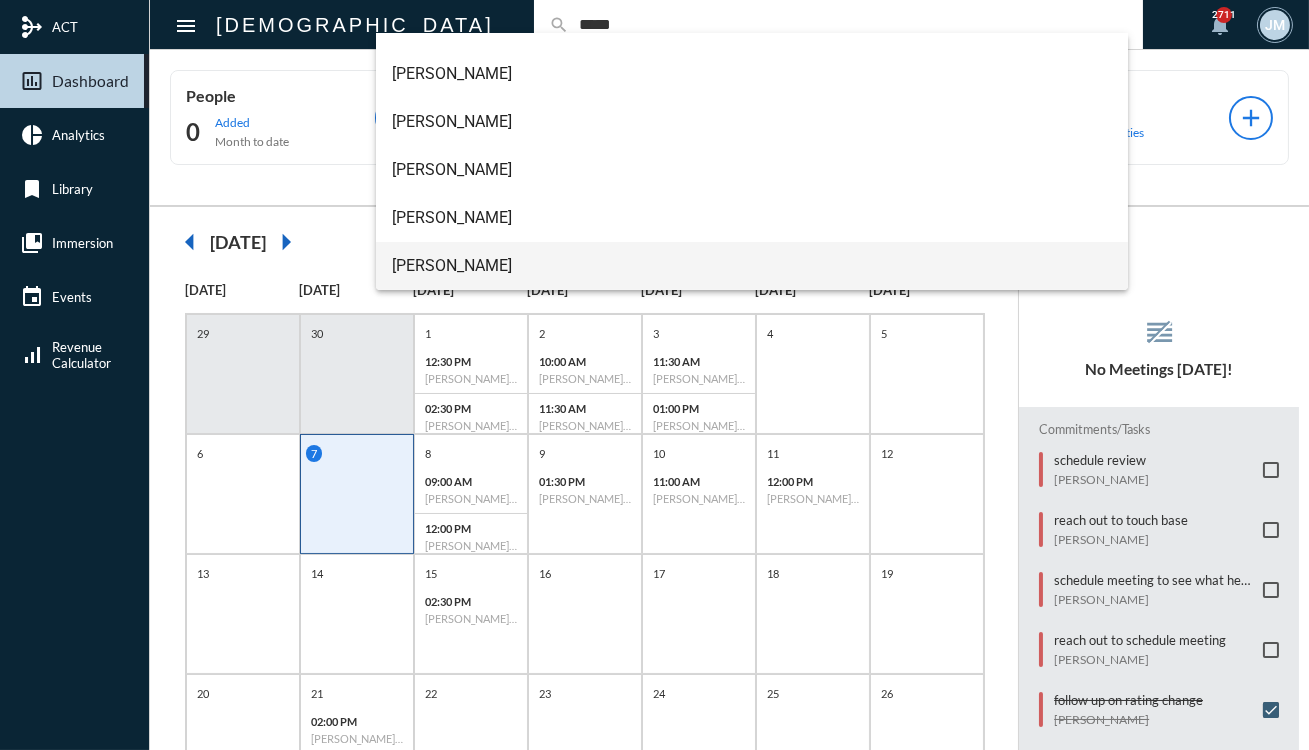 type on "*****" 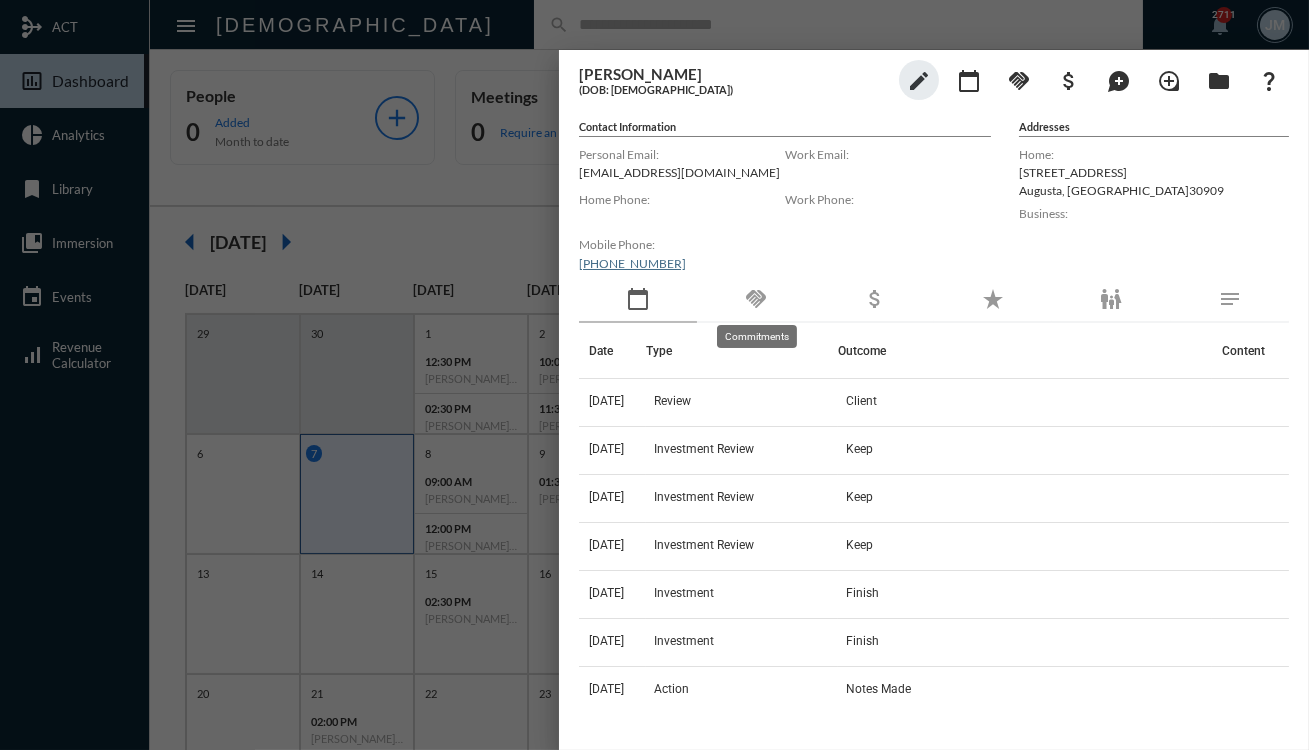 click on "handshake" 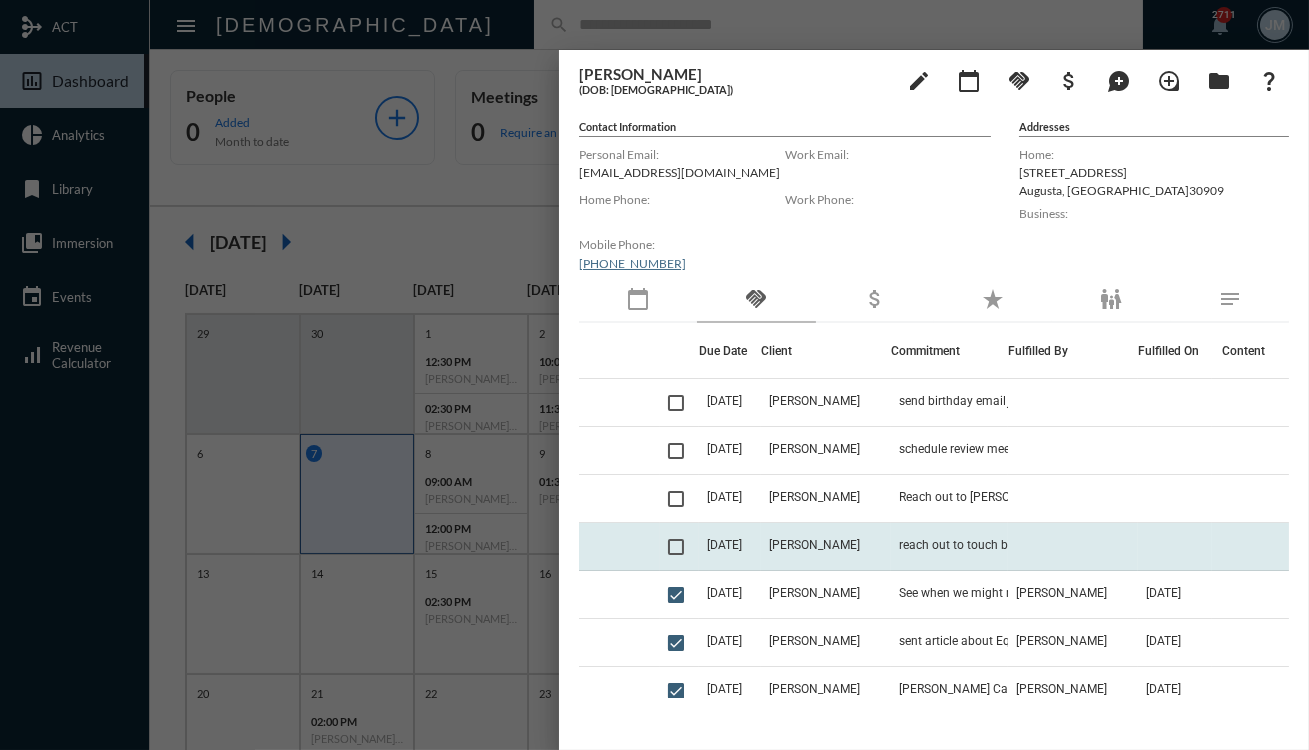 click on "[PERSON_NAME]" 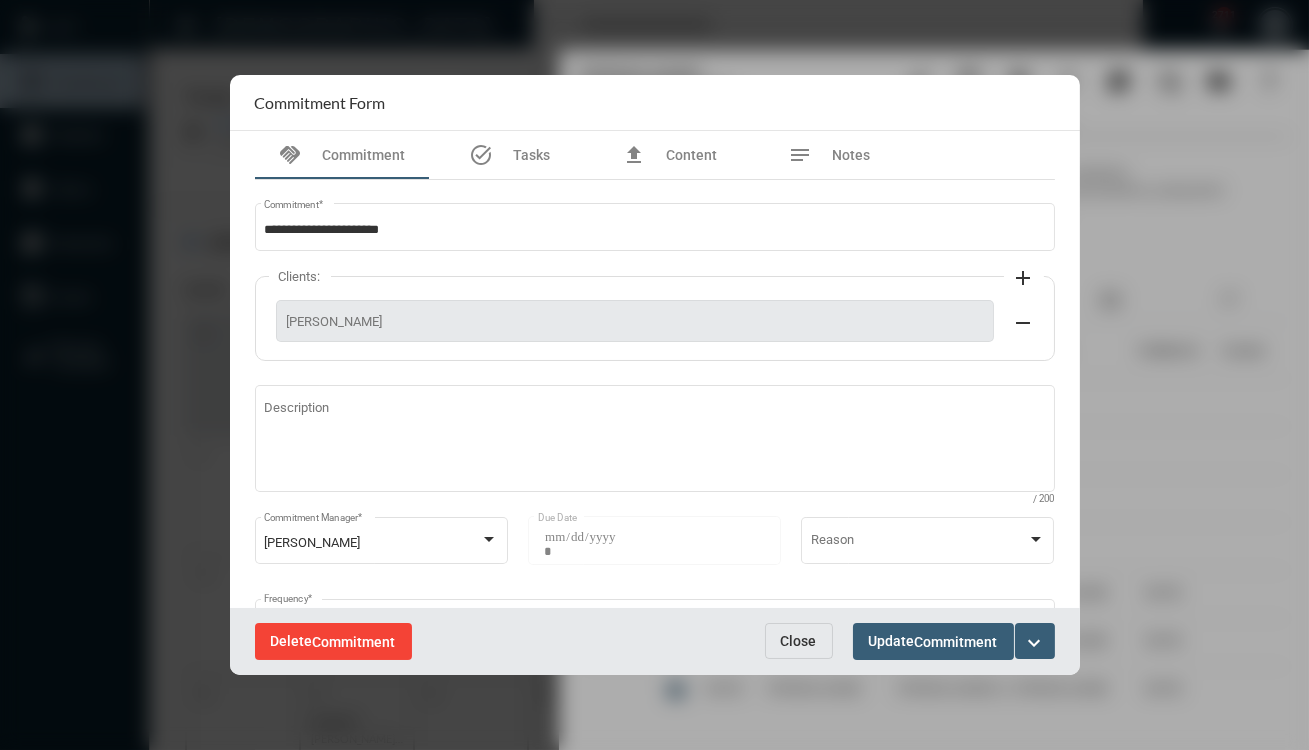 click on "Commitment" at bounding box center (354, 642) 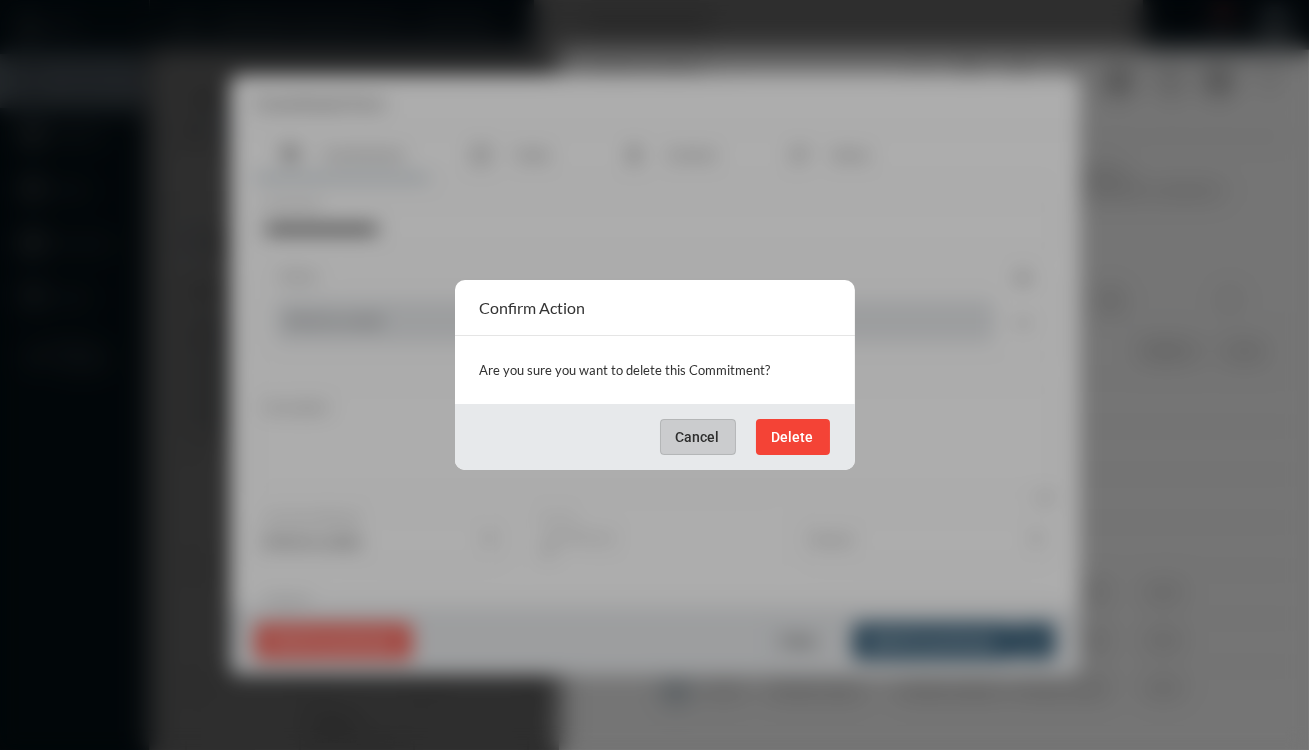 click on "Delete" at bounding box center [793, 437] 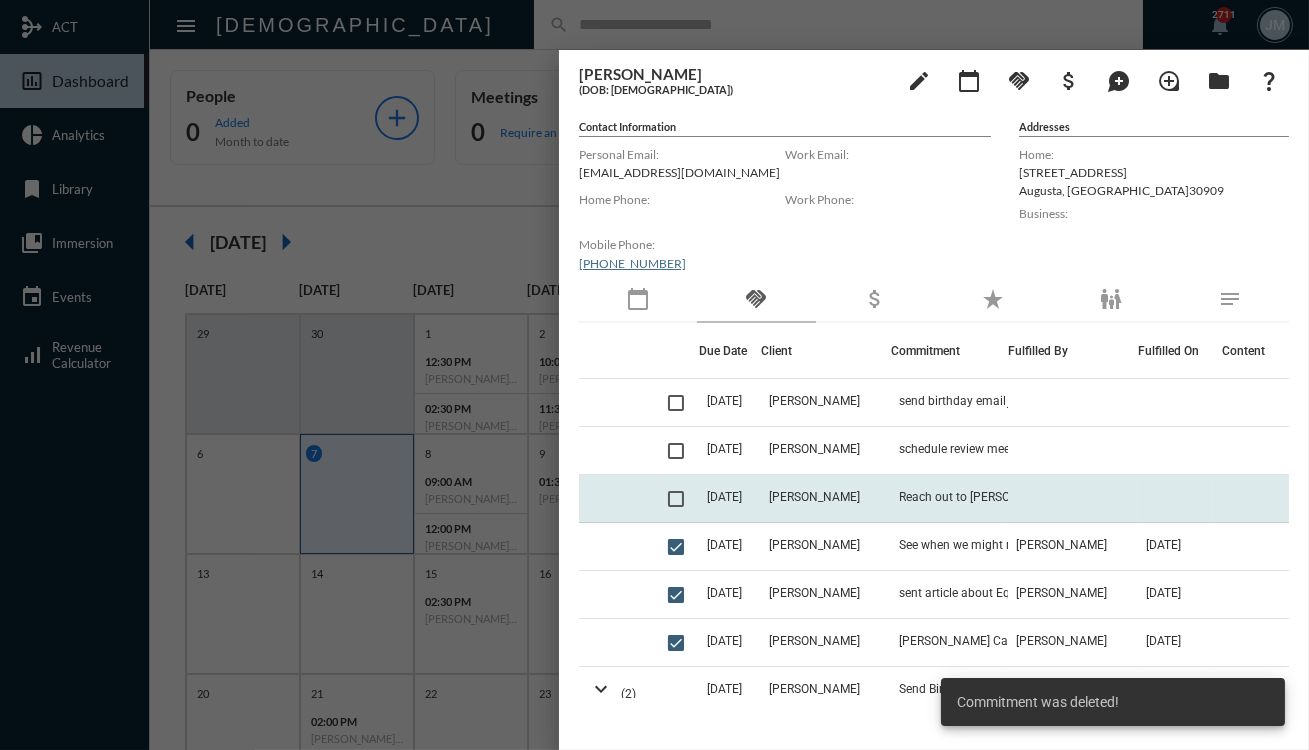 click on "[PERSON_NAME]" 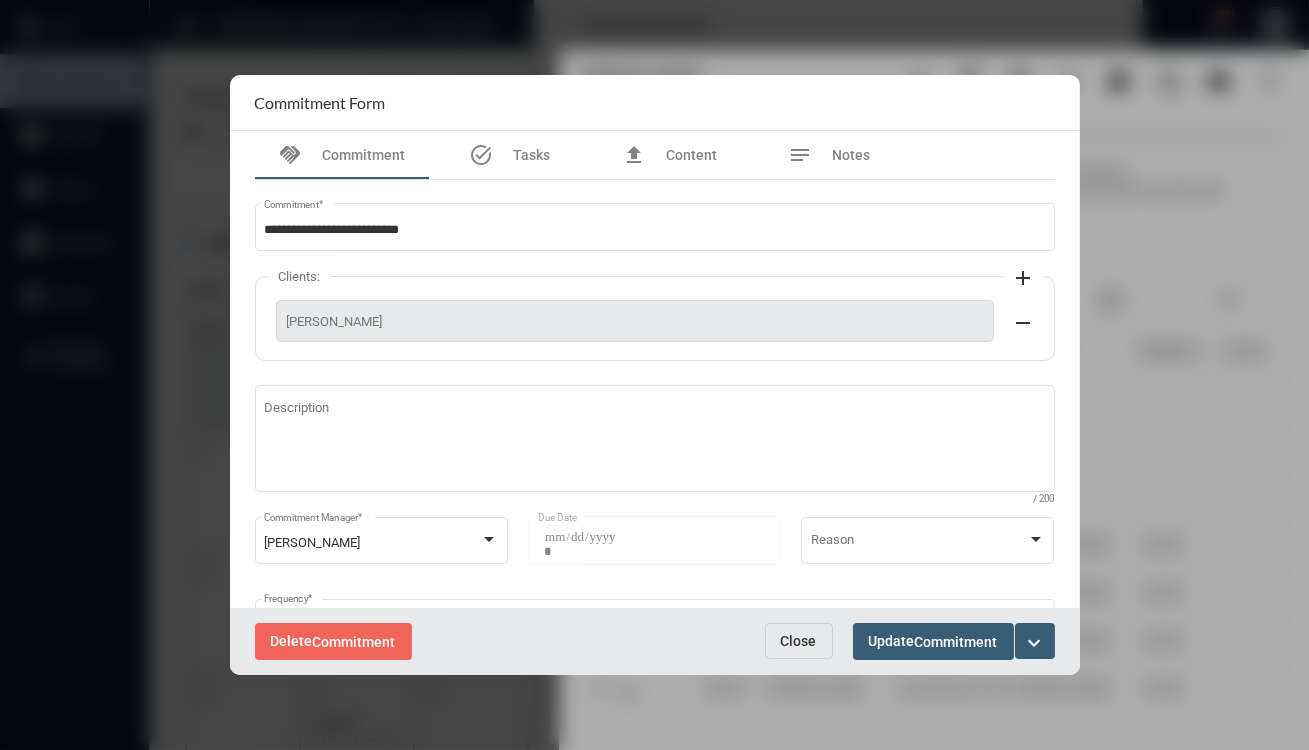 click at bounding box center (654, 375) 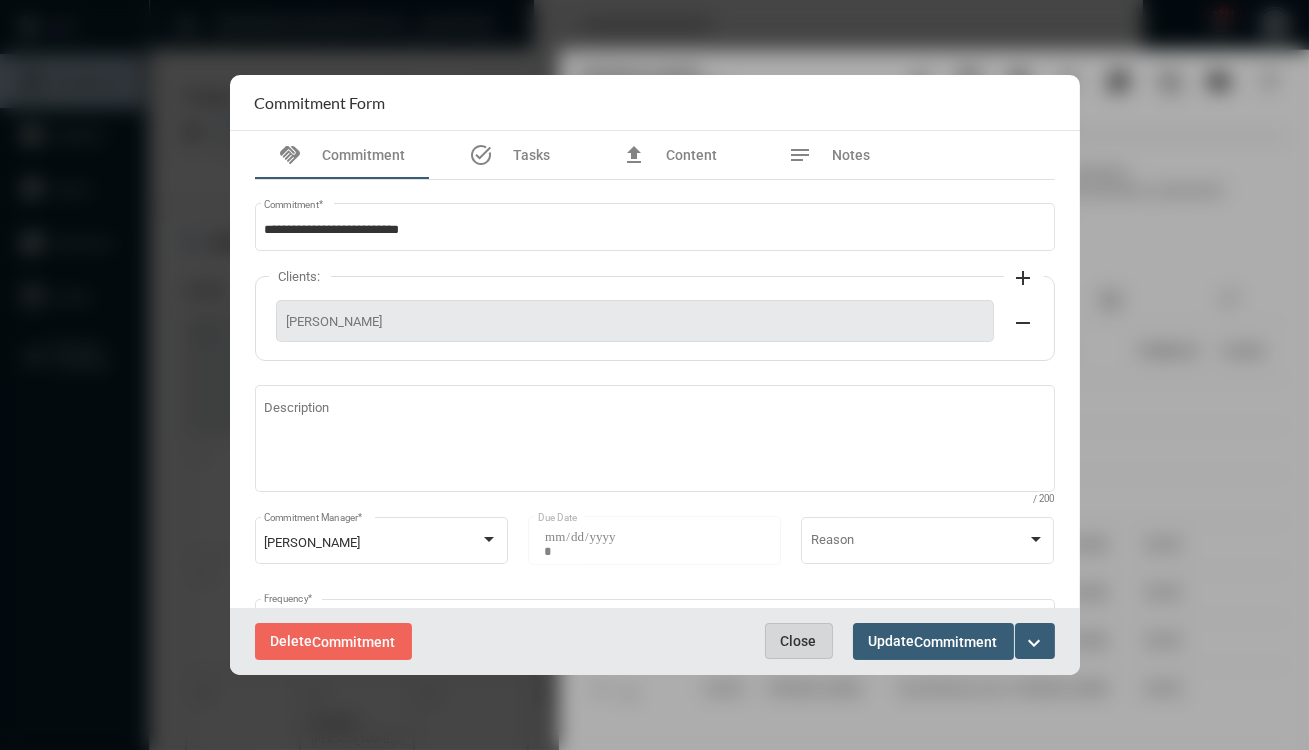 click on "Close" at bounding box center (799, 641) 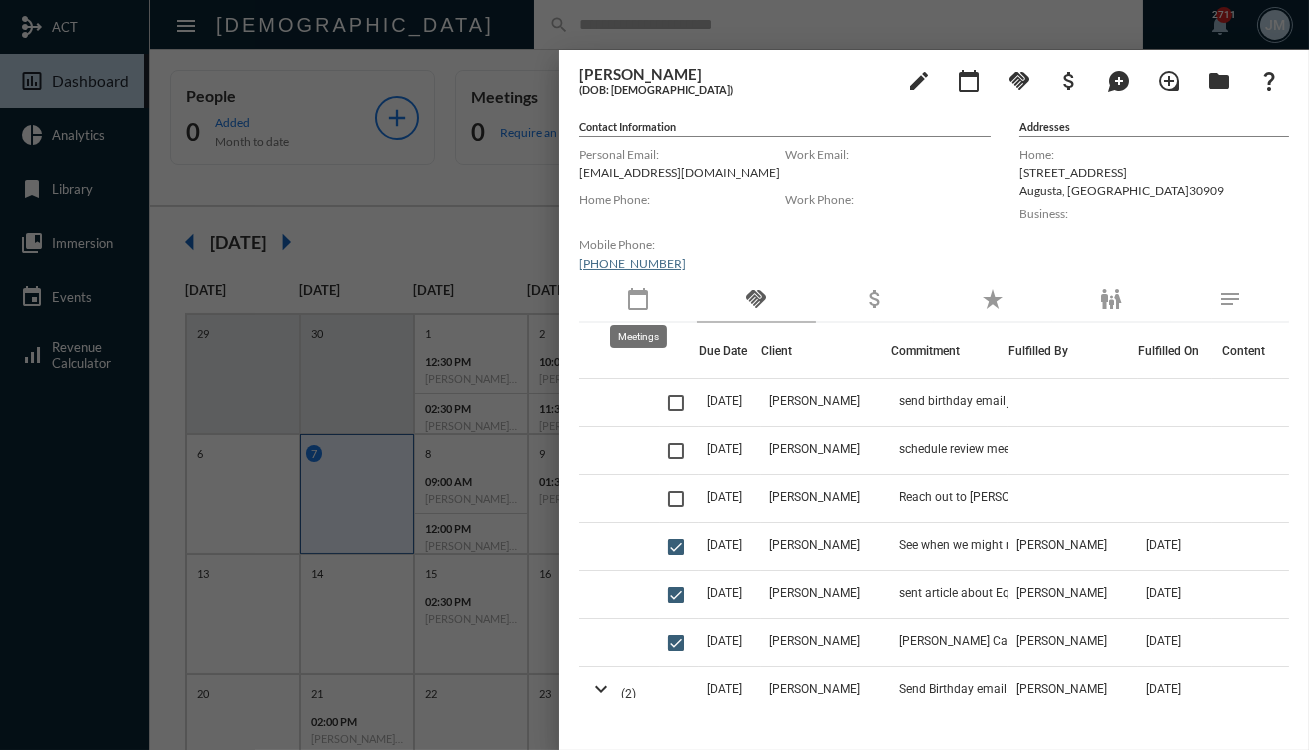 click on "calendar_today" 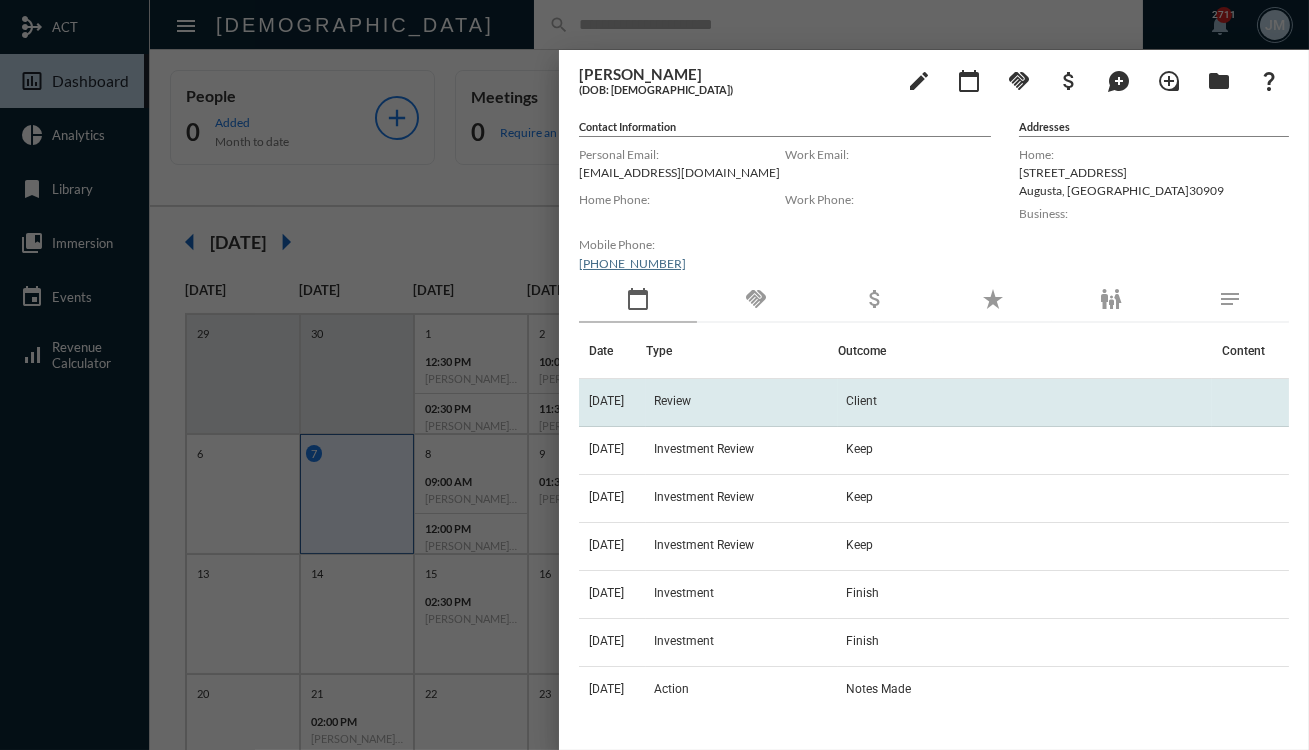 click on "Review" 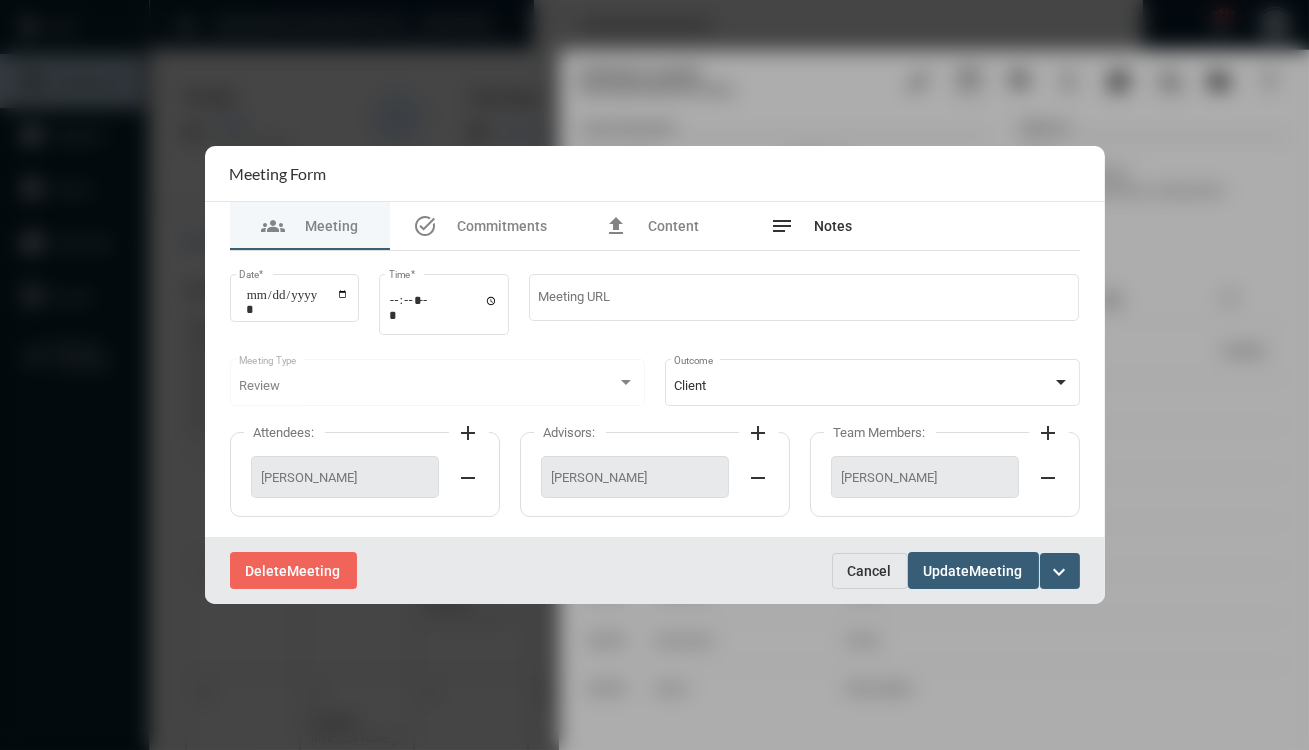 click on "Notes" at bounding box center (834, 226) 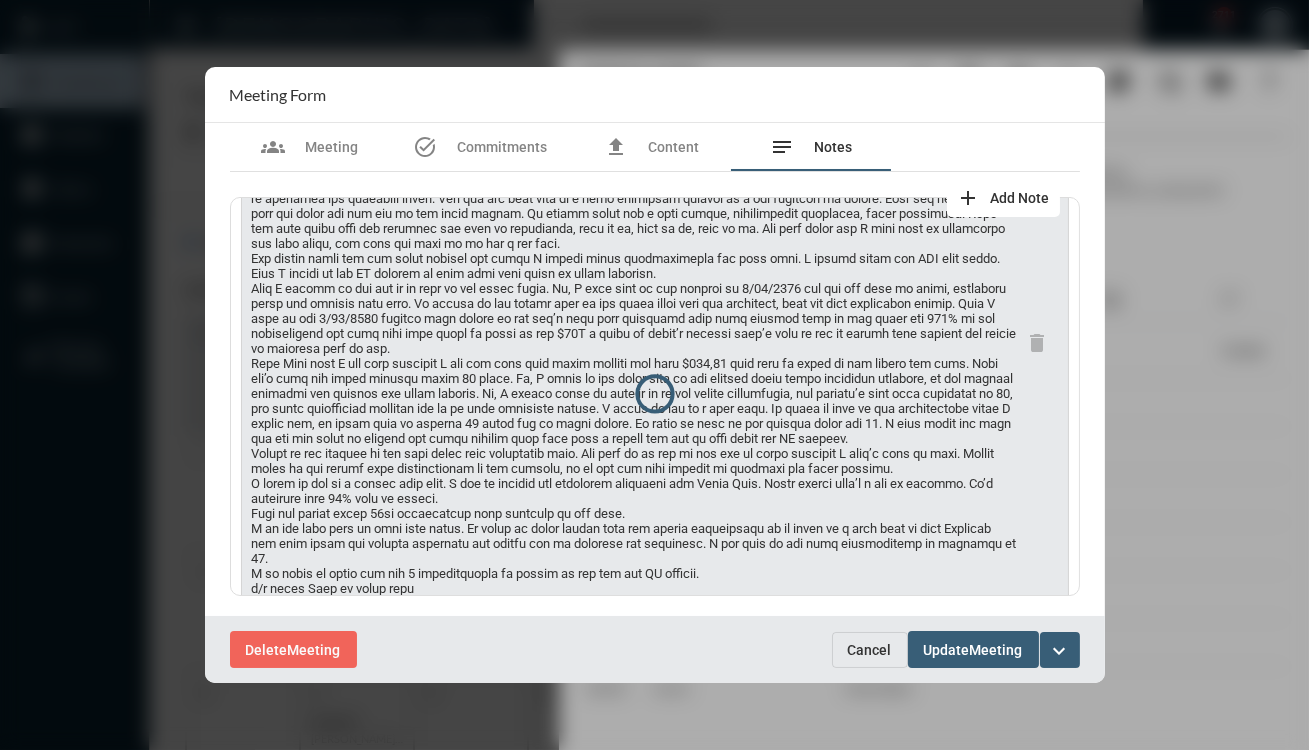 scroll, scrollTop: 357, scrollLeft: 0, axis: vertical 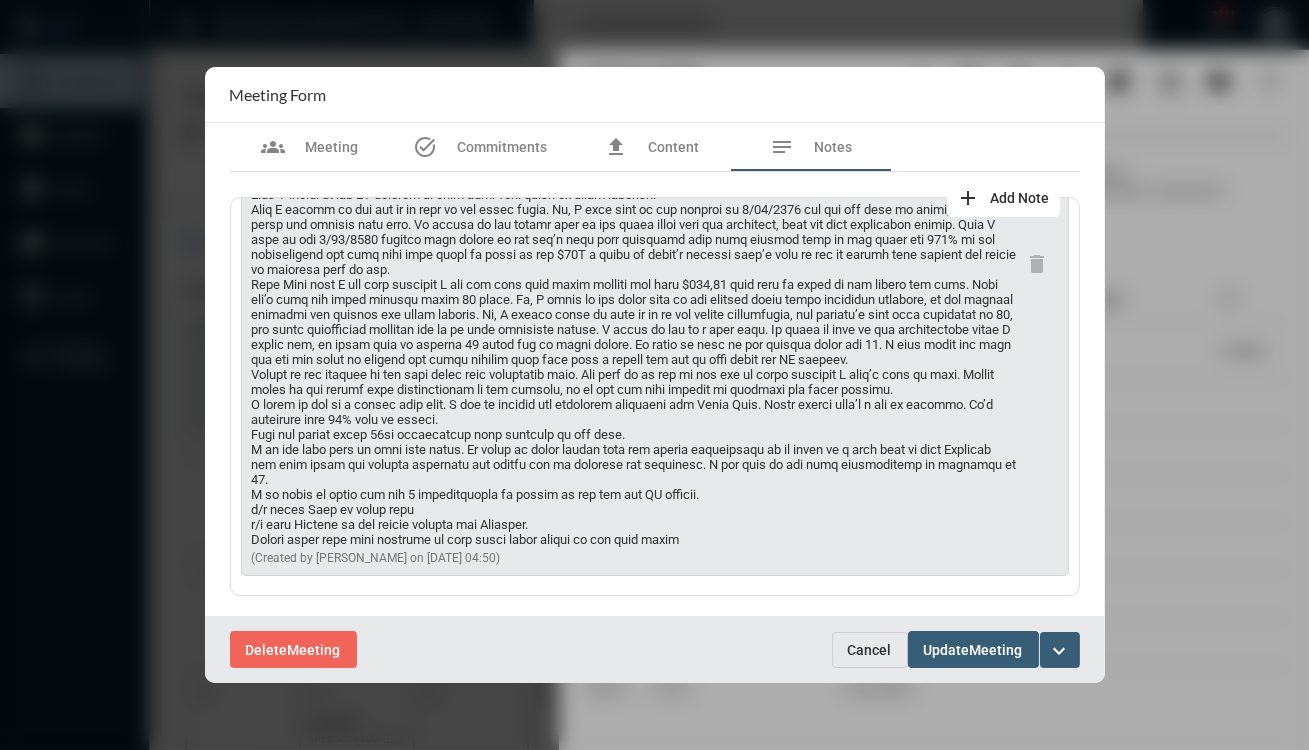 click on "Cancel" at bounding box center [870, 650] 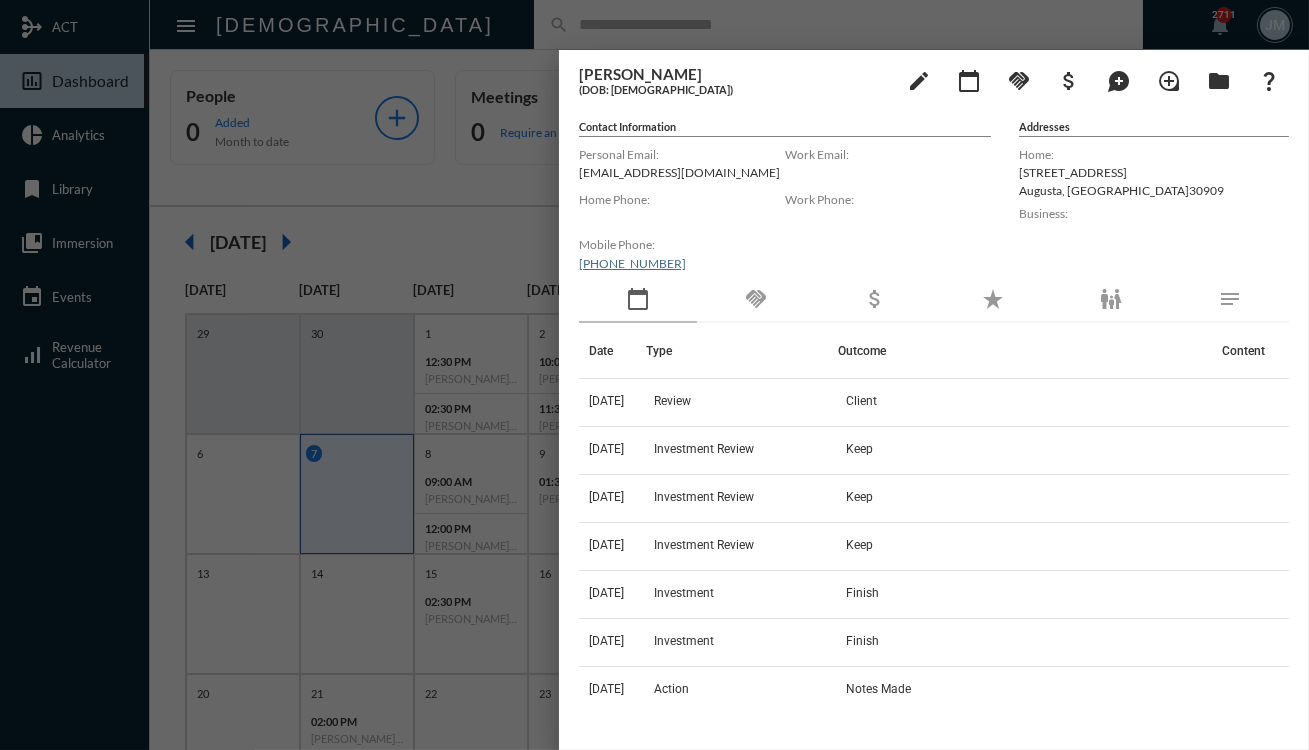 click at bounding box center [654, 375] 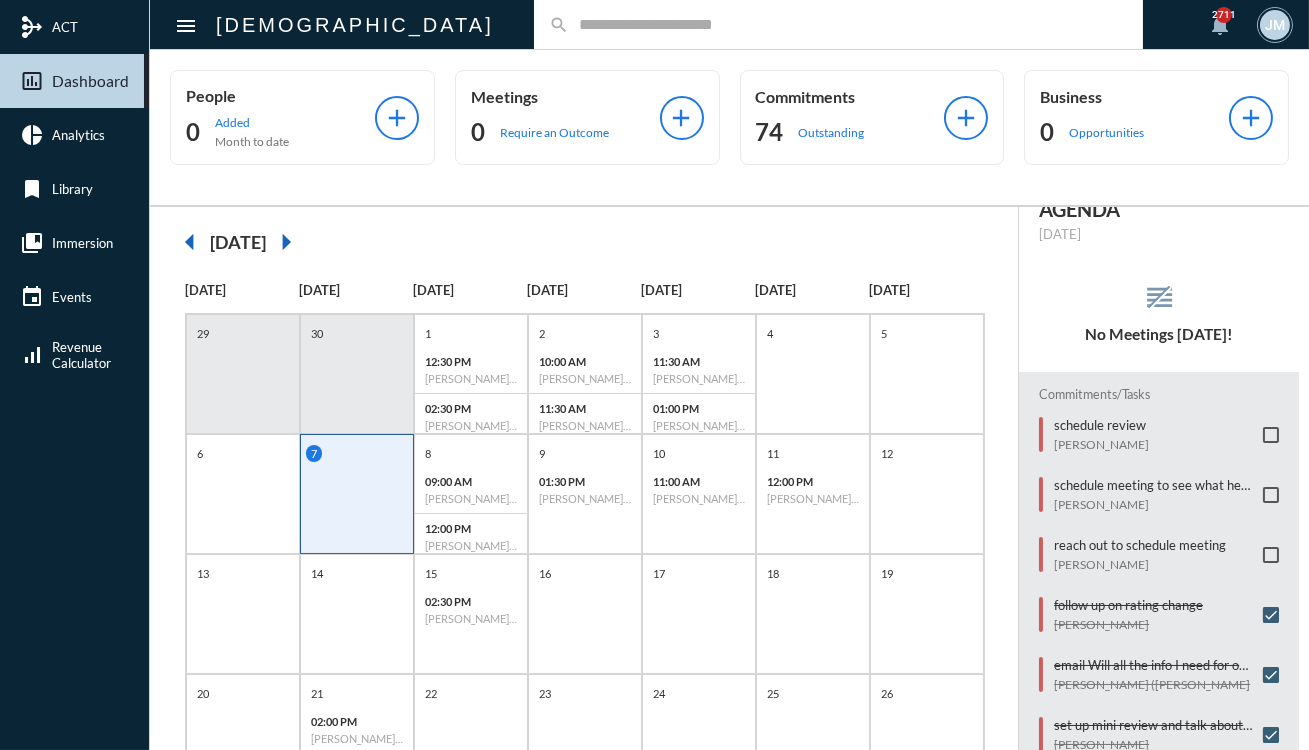 scroll, scrollTop: 0, scrollLeft: 0, axis: both 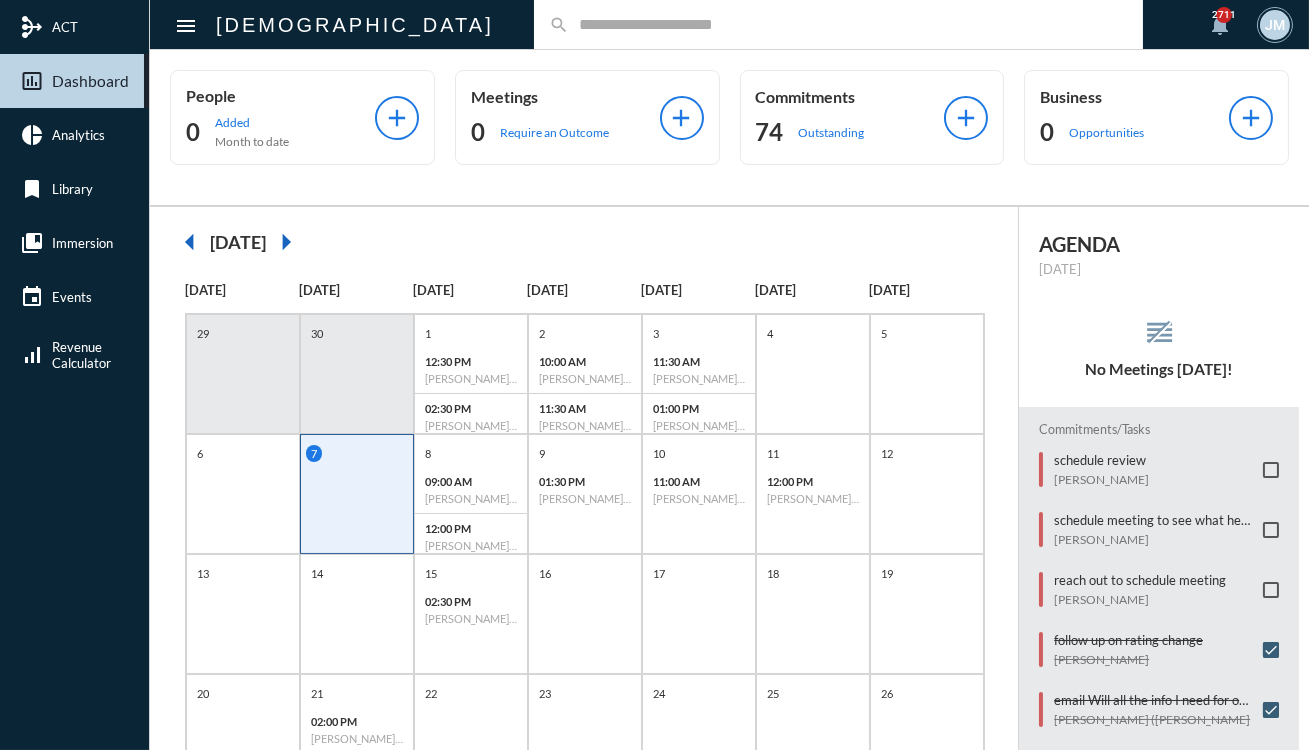 click 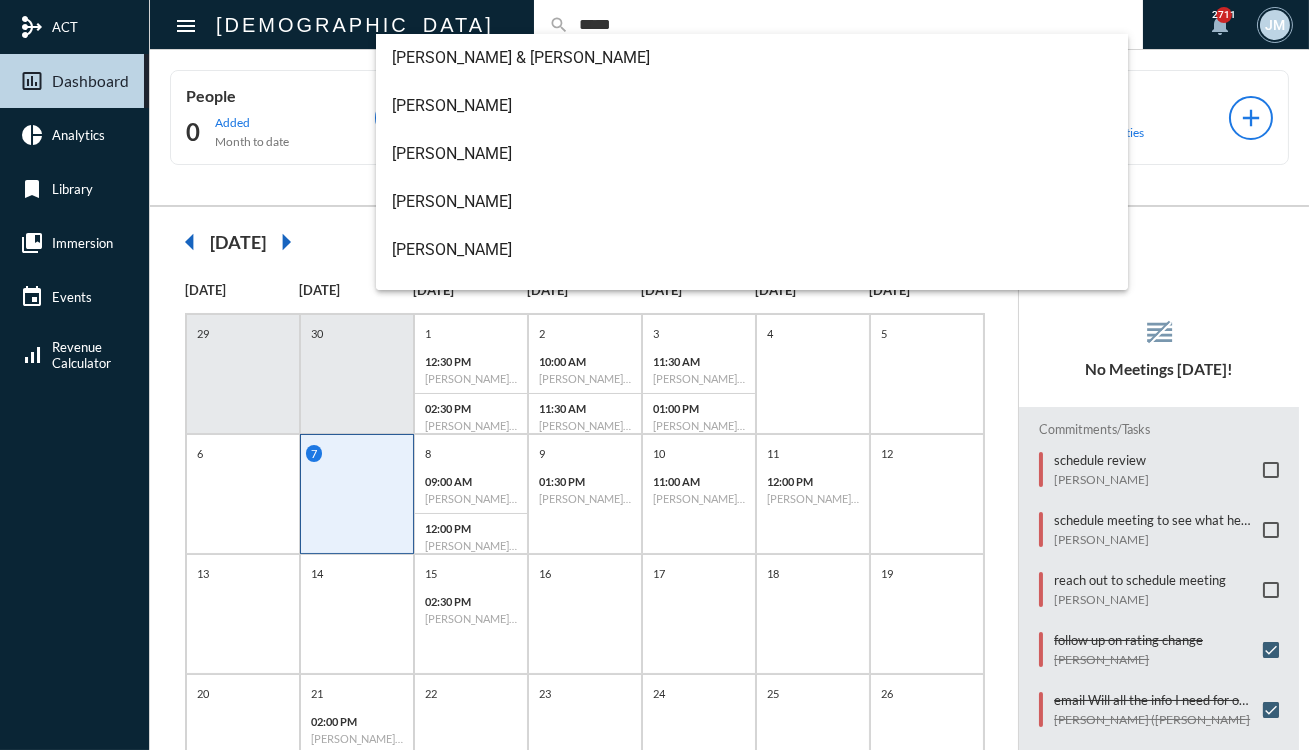 type on "*****" 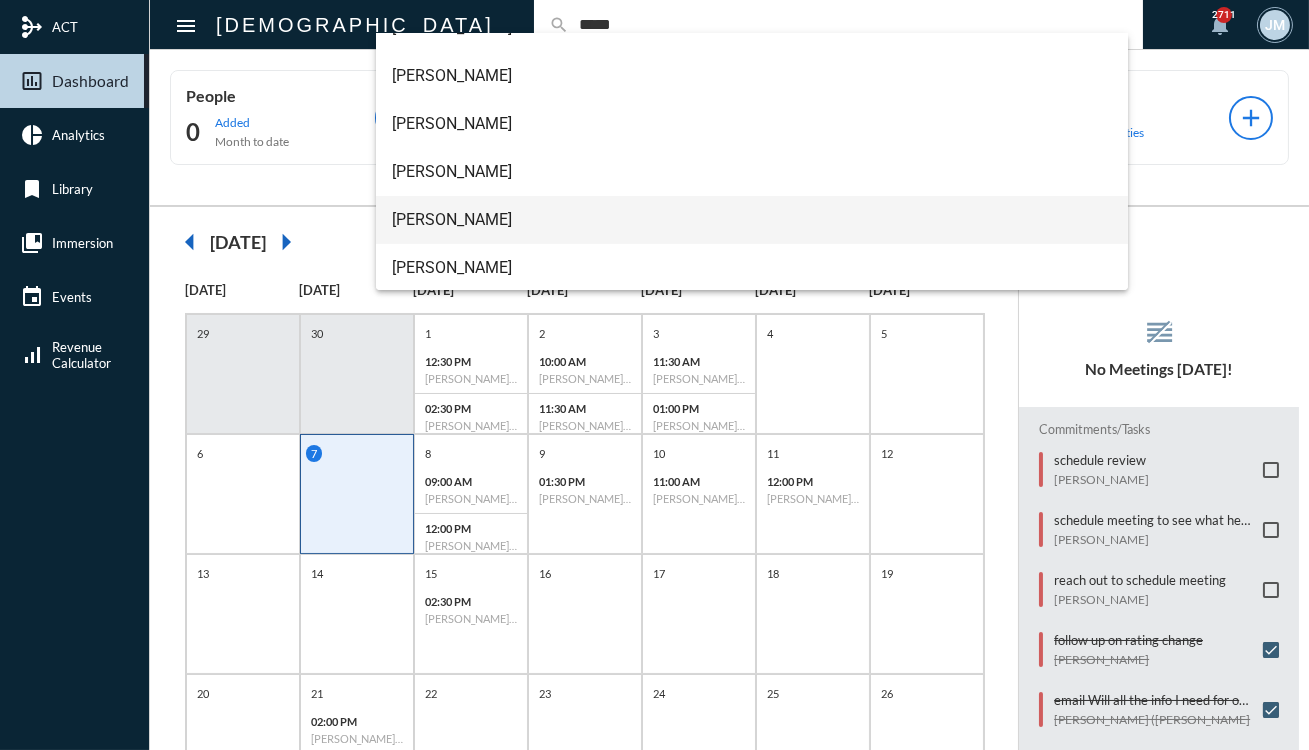 scroll, scrollTop: 224, scrollLeft: 0, axis: vertical 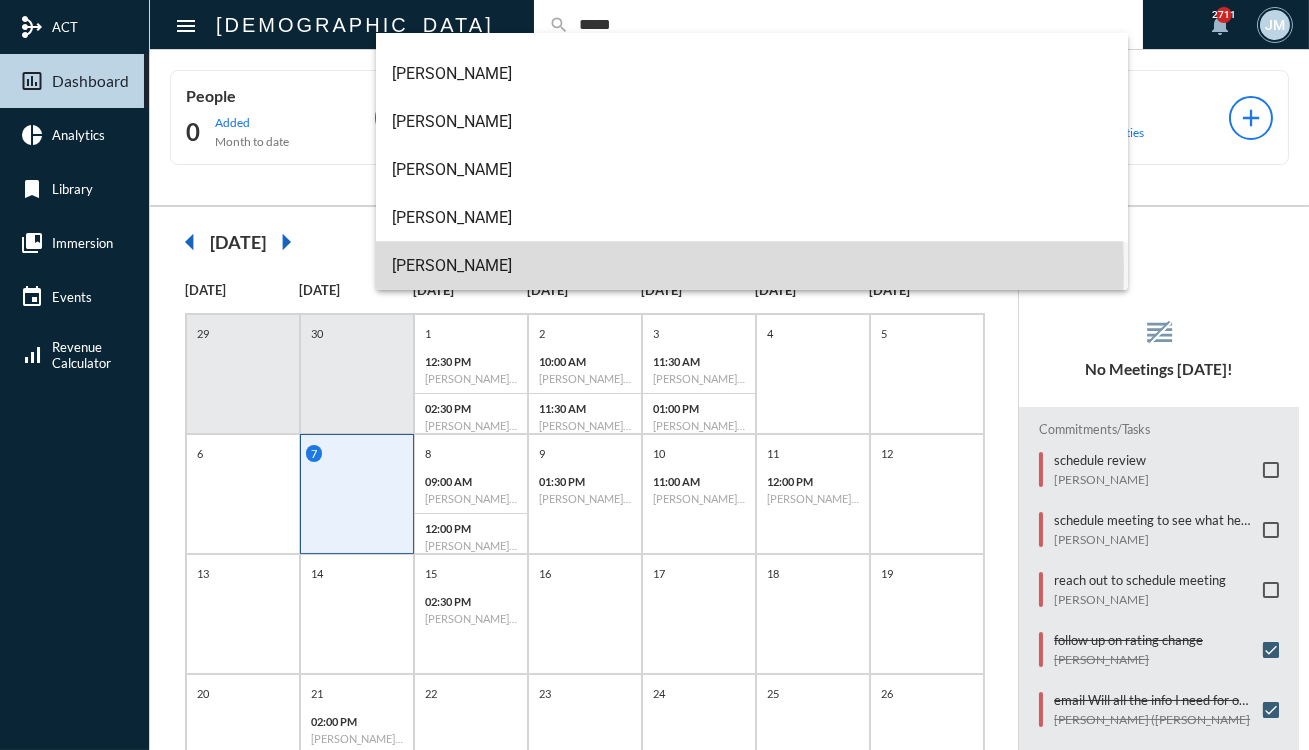 click on "[PERSON_NAME]" at bounding box center (752, 266) 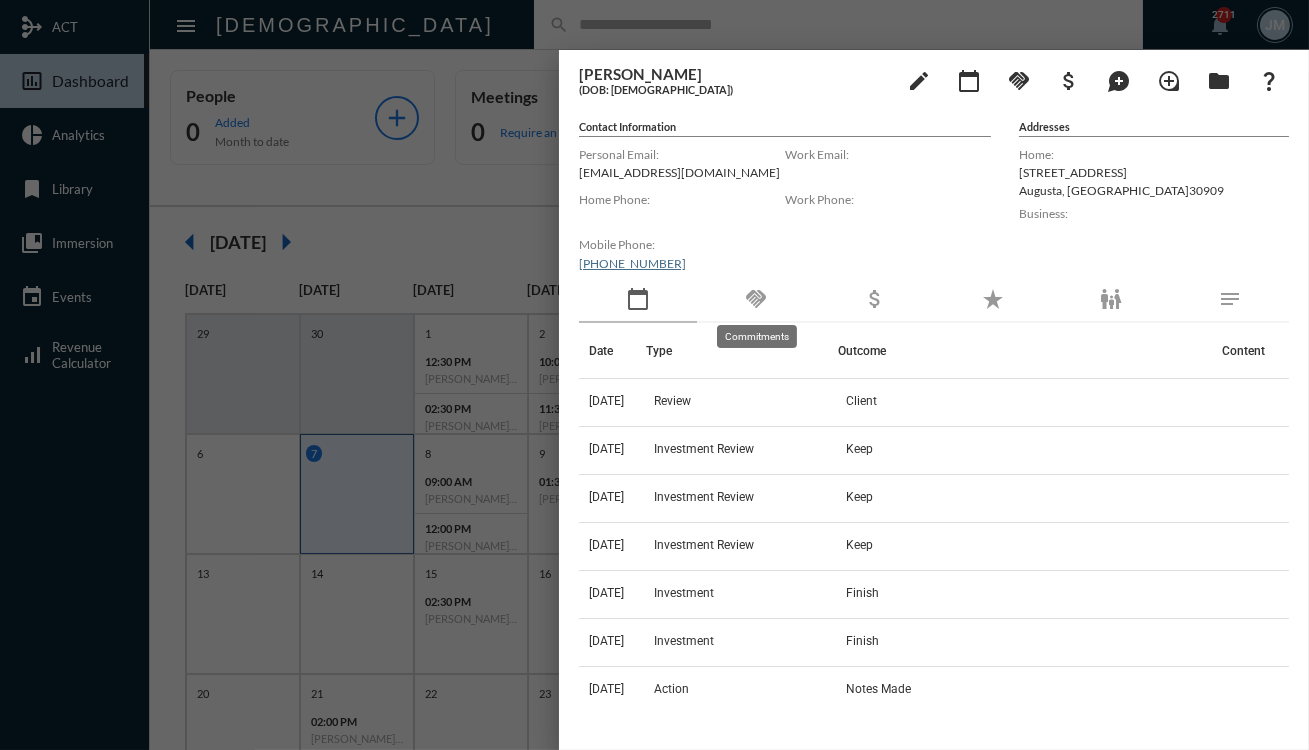 click on "handshake" 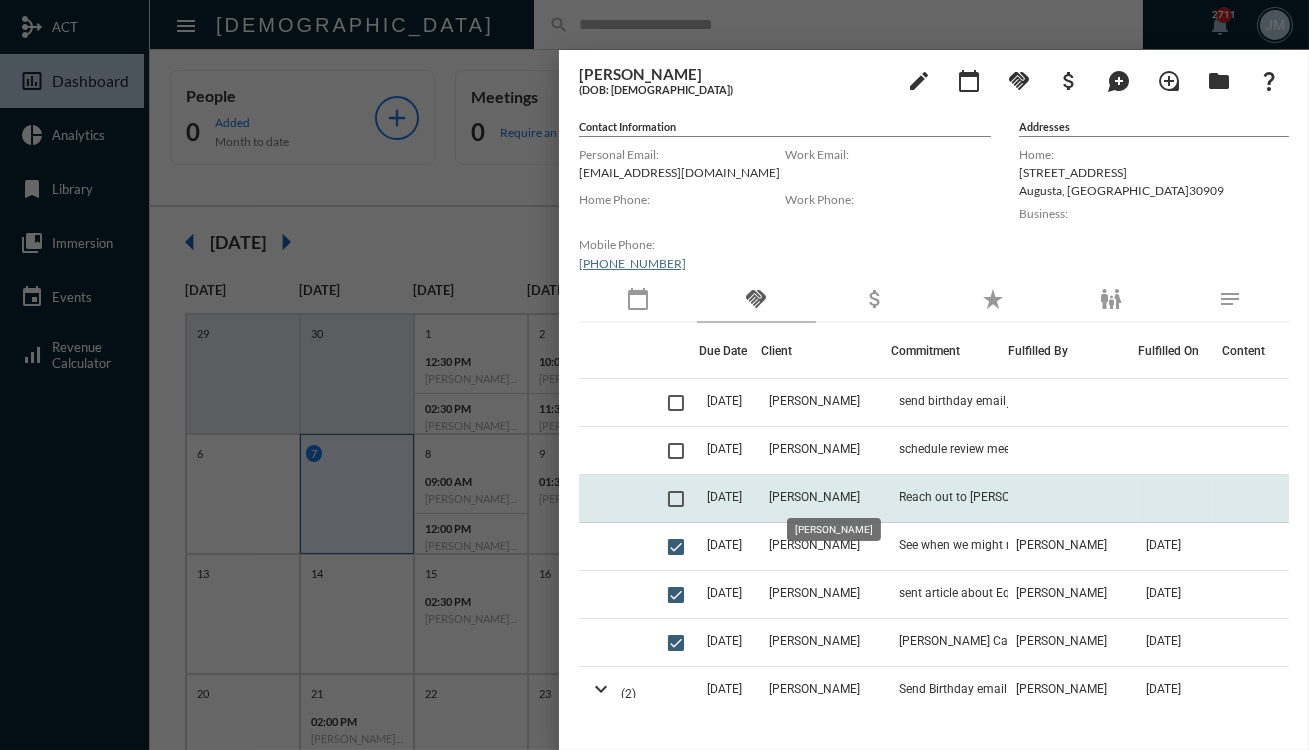 click on "[PERSON_NAME]" 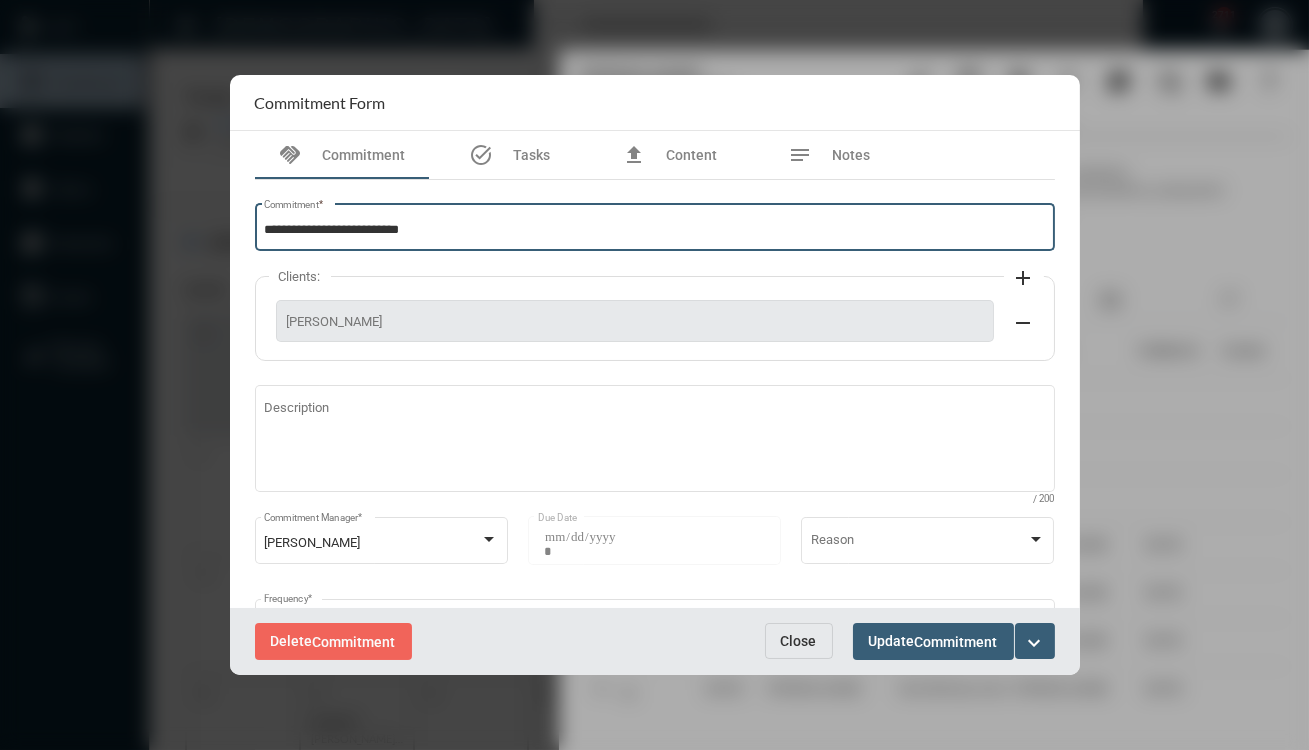 click on "**********" at bounding box center [654, 230] 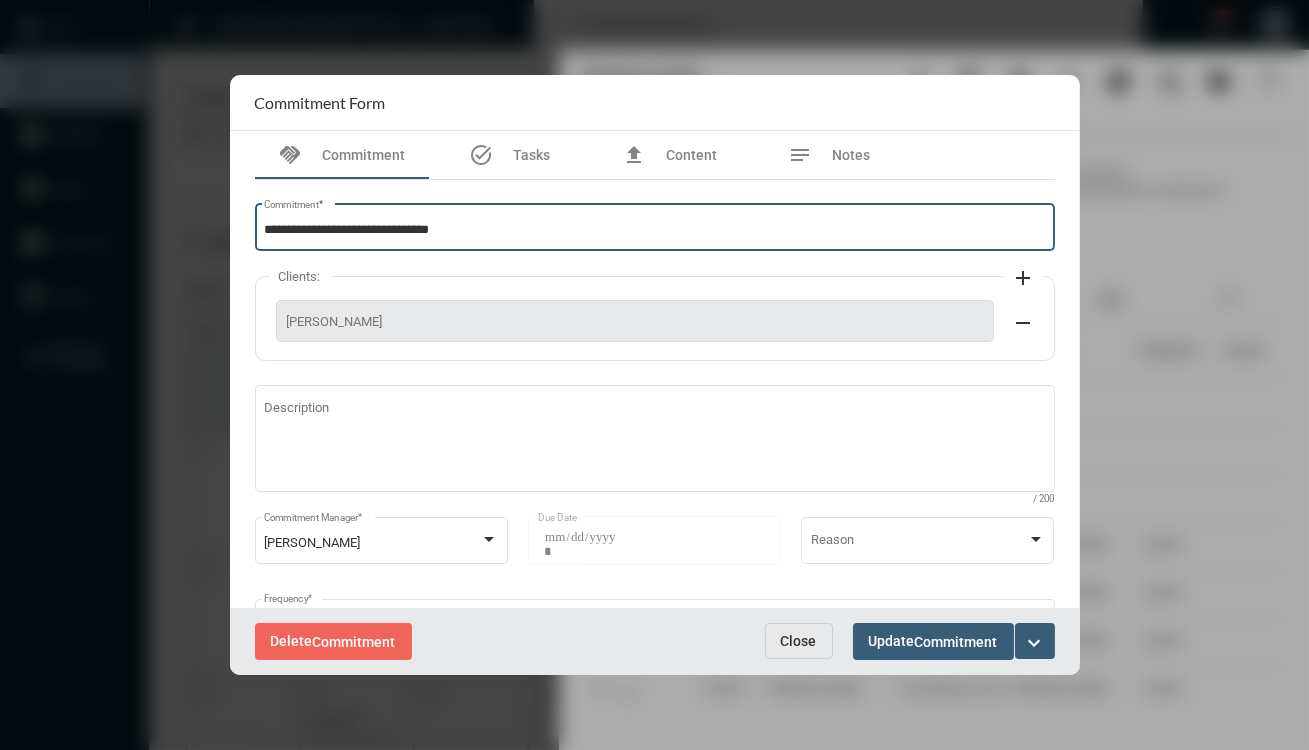 type on "**********" 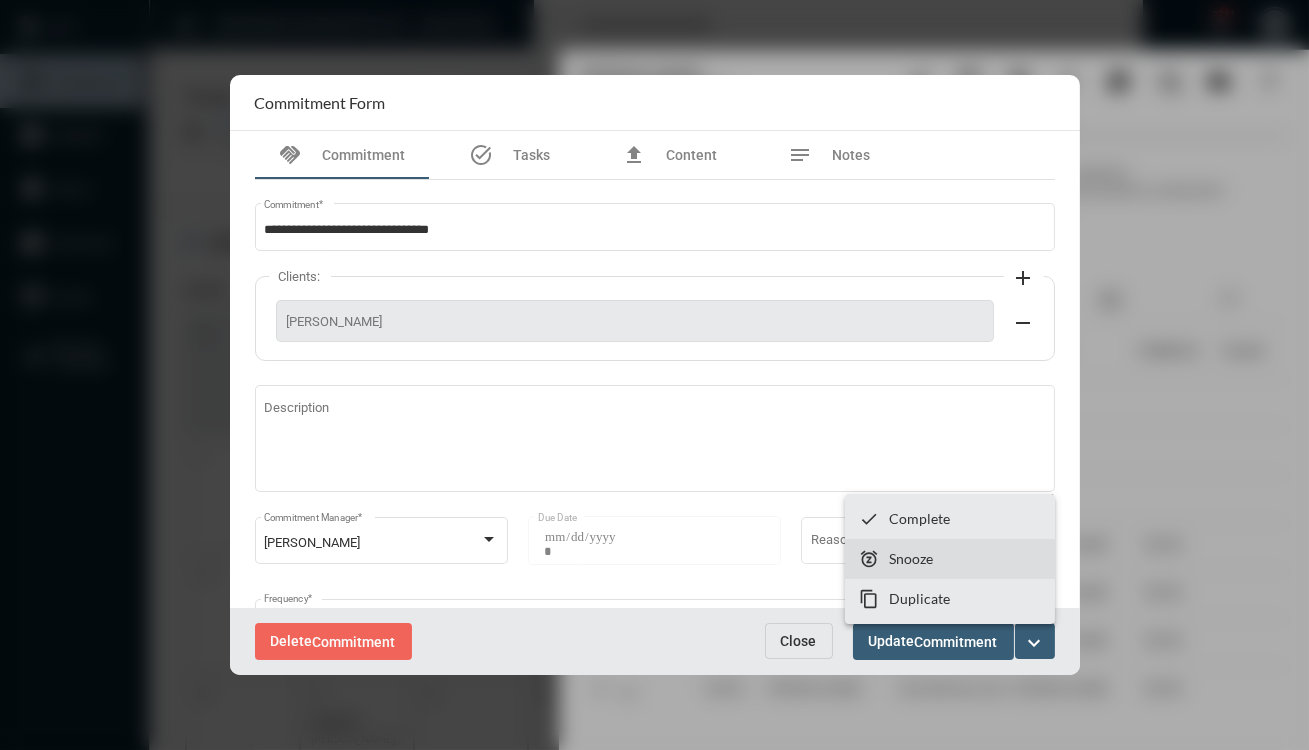 click on "snooze Snooze" at bounding box center [950, 559] 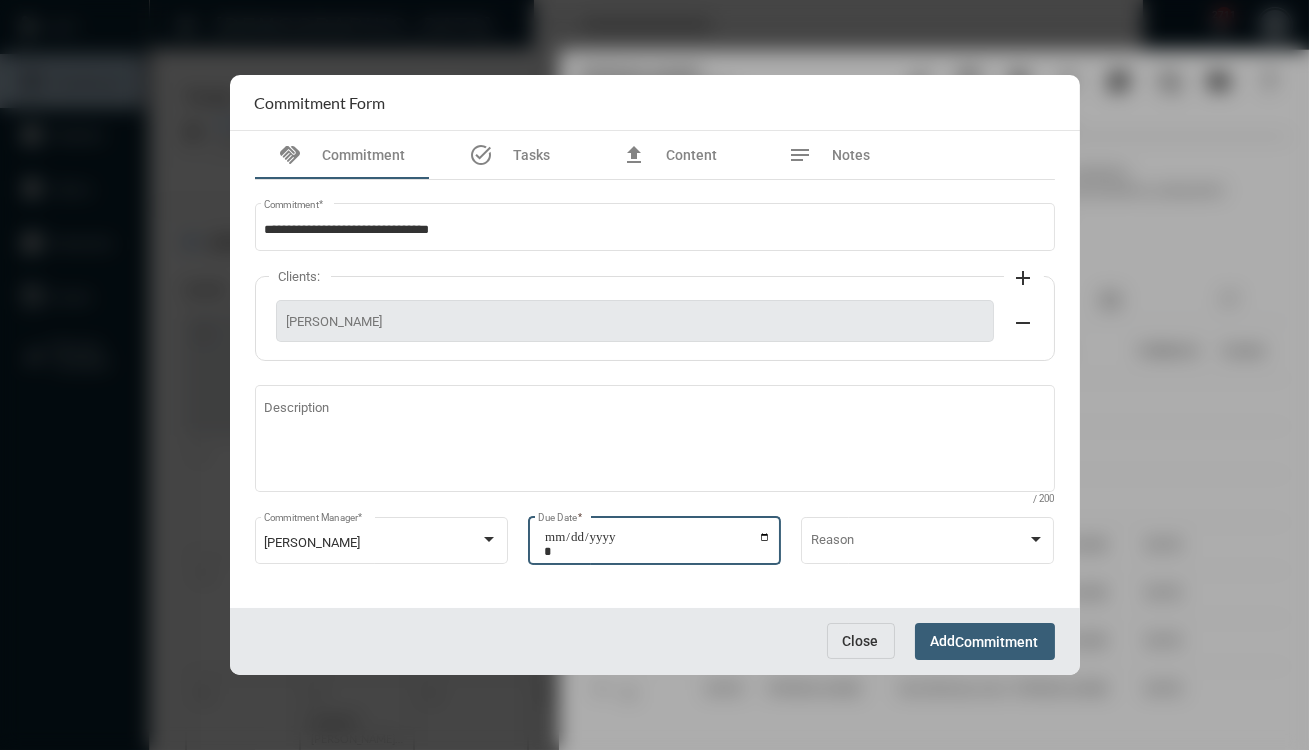 click on "**********" at bounding box center (657, 544) 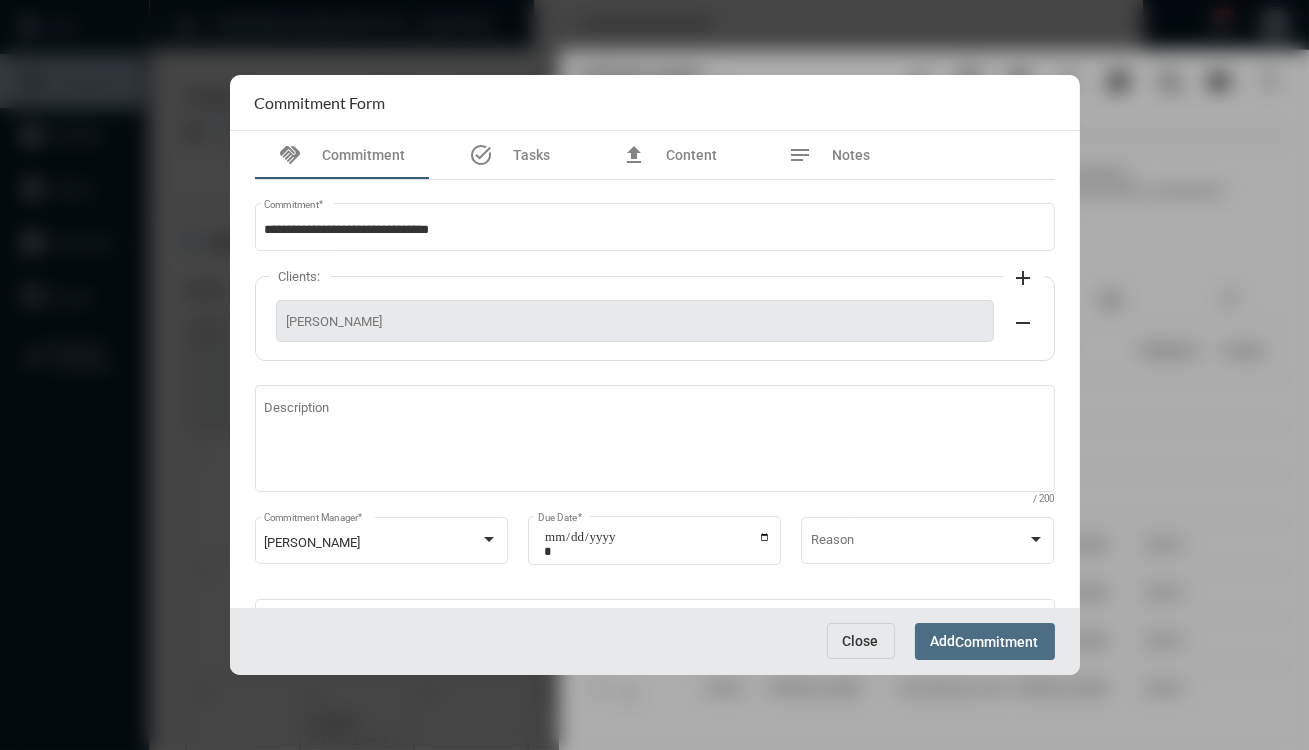 click on "Add   Commitment" at bounding box center [985, 641] 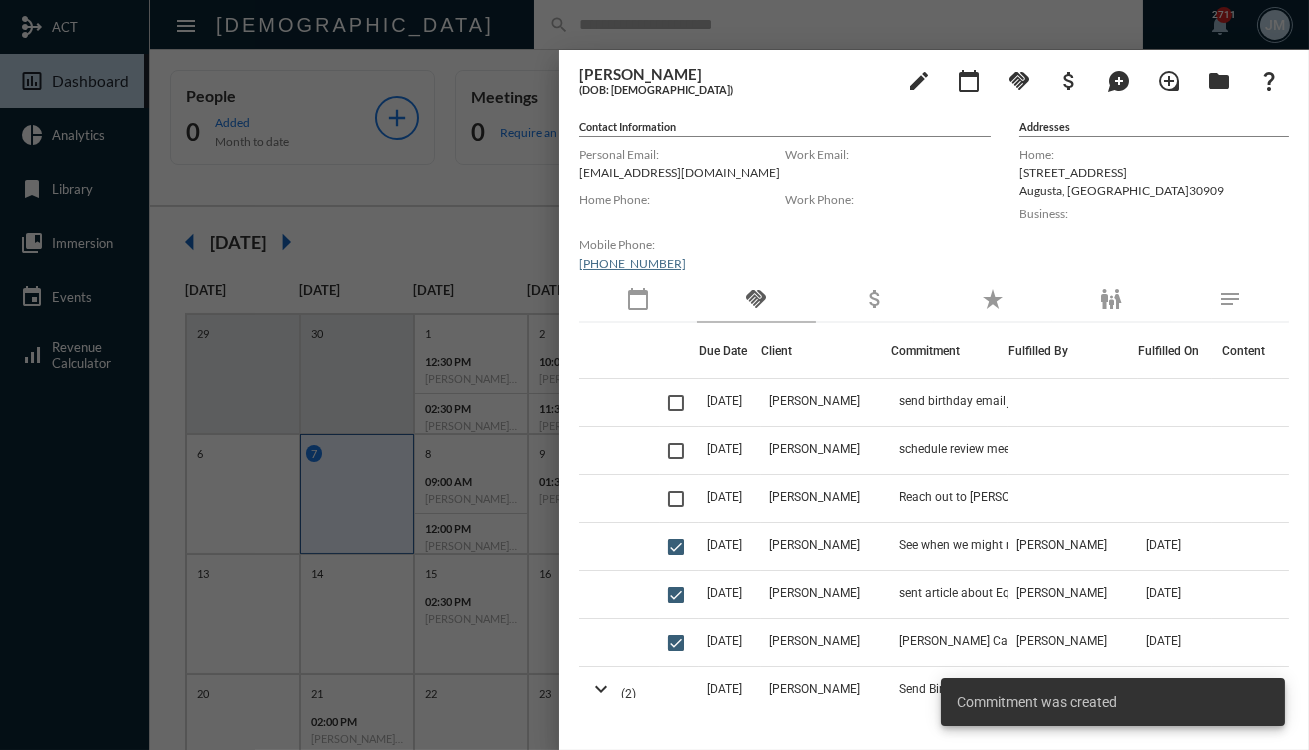 click at bounding box center [654, 375] 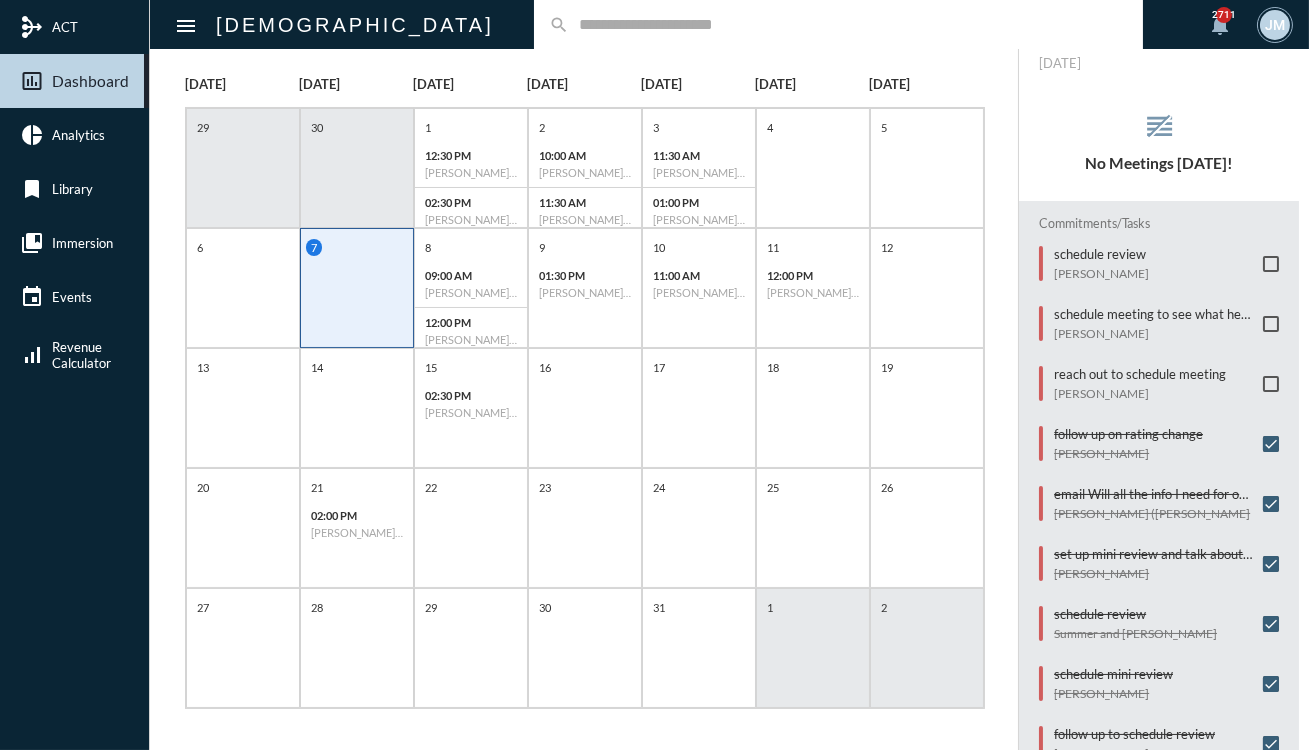 scroll, scrollTop: 213, scrollLeft: 0, axis: vertical 